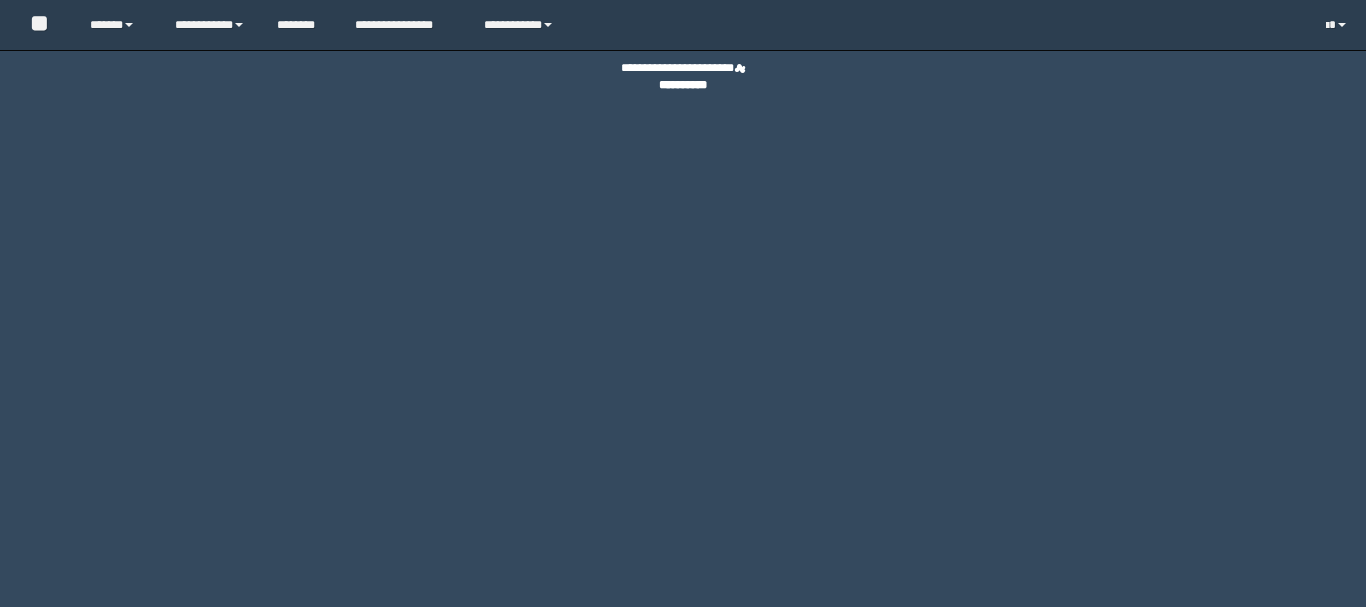 scroll, scrollTop: 0, scrollLeft: 0, axis: both 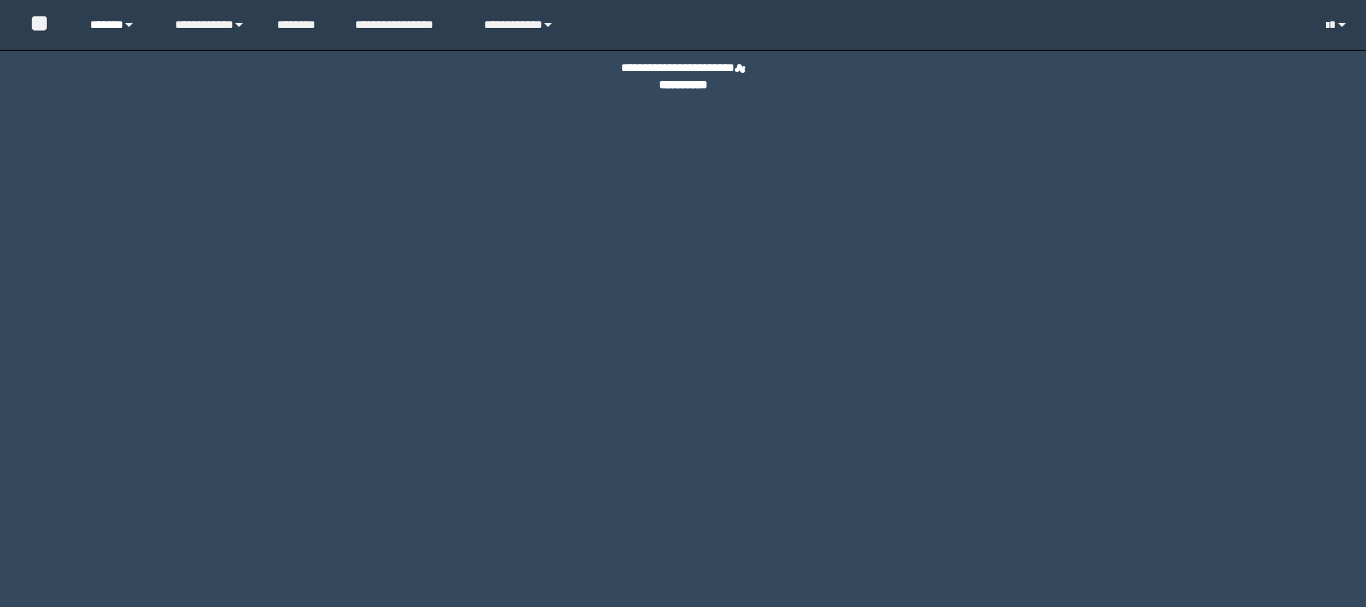 click on "******" at bounding box center (117, 25) 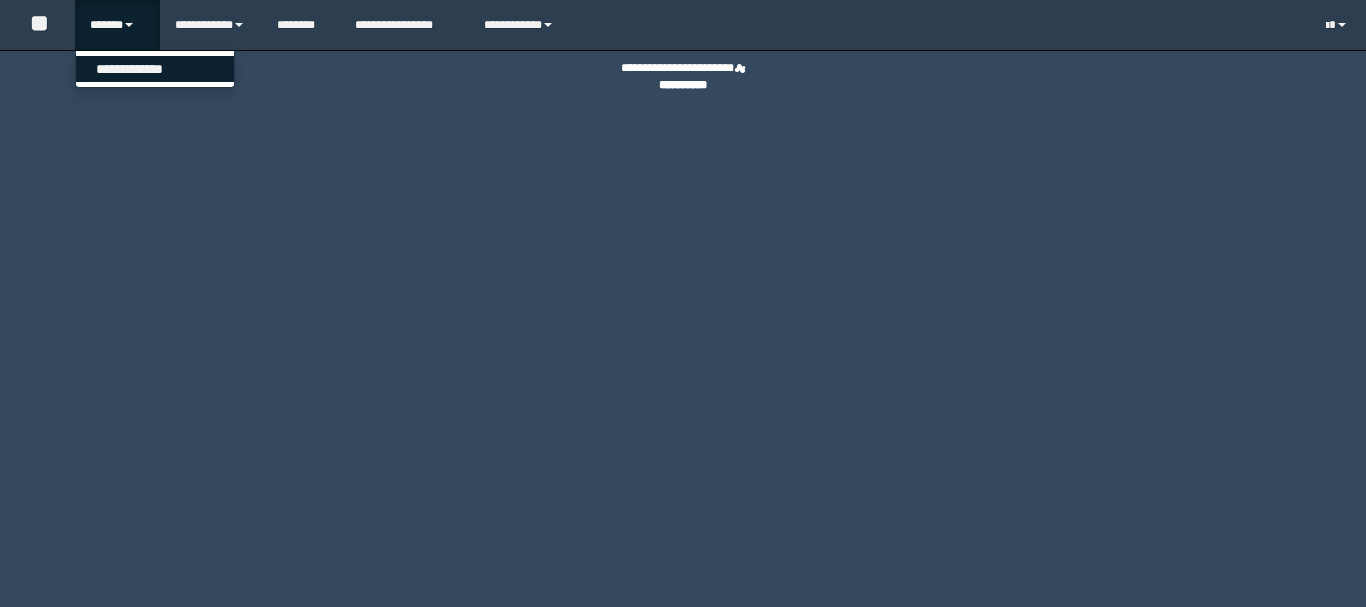 scroll, scrollTop: 0, scrollLeft: 0, axis: both 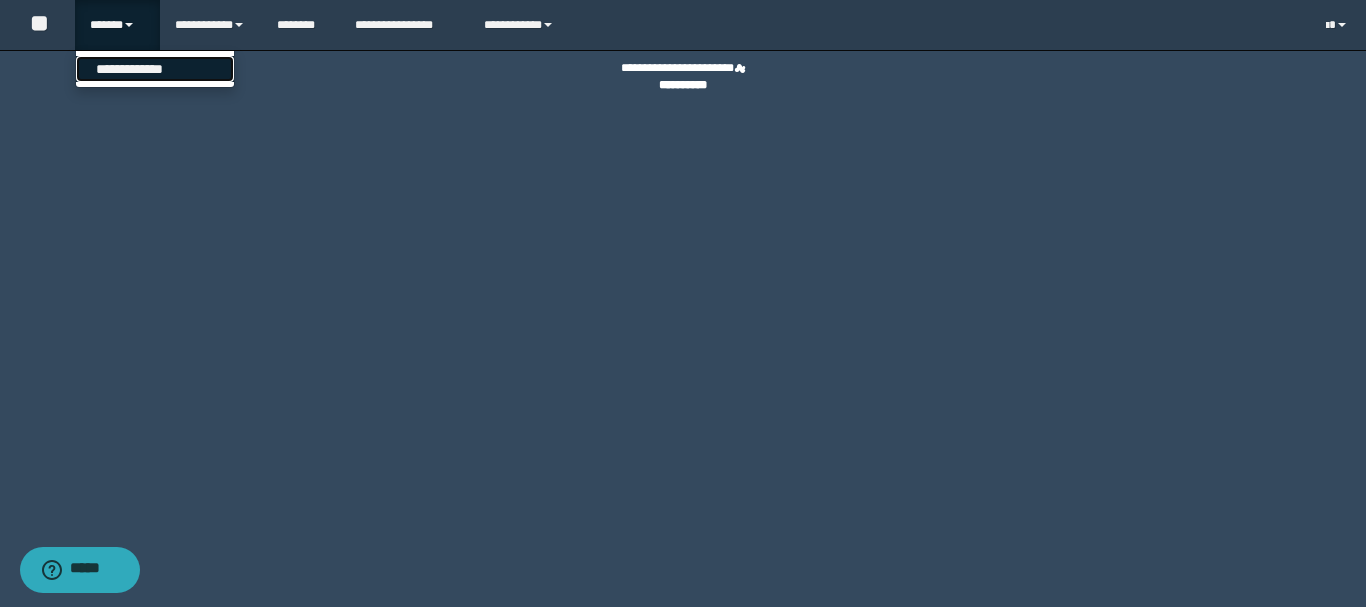 click on "**********" at bounding box center [155, 69] 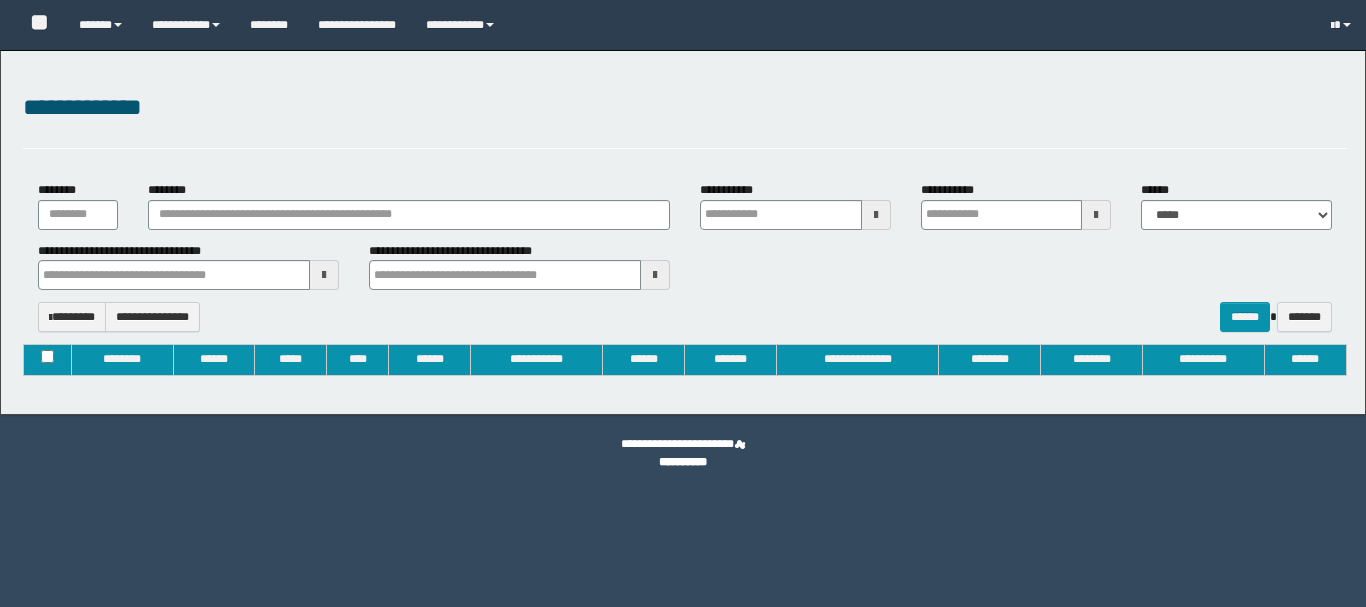 type on "**********" 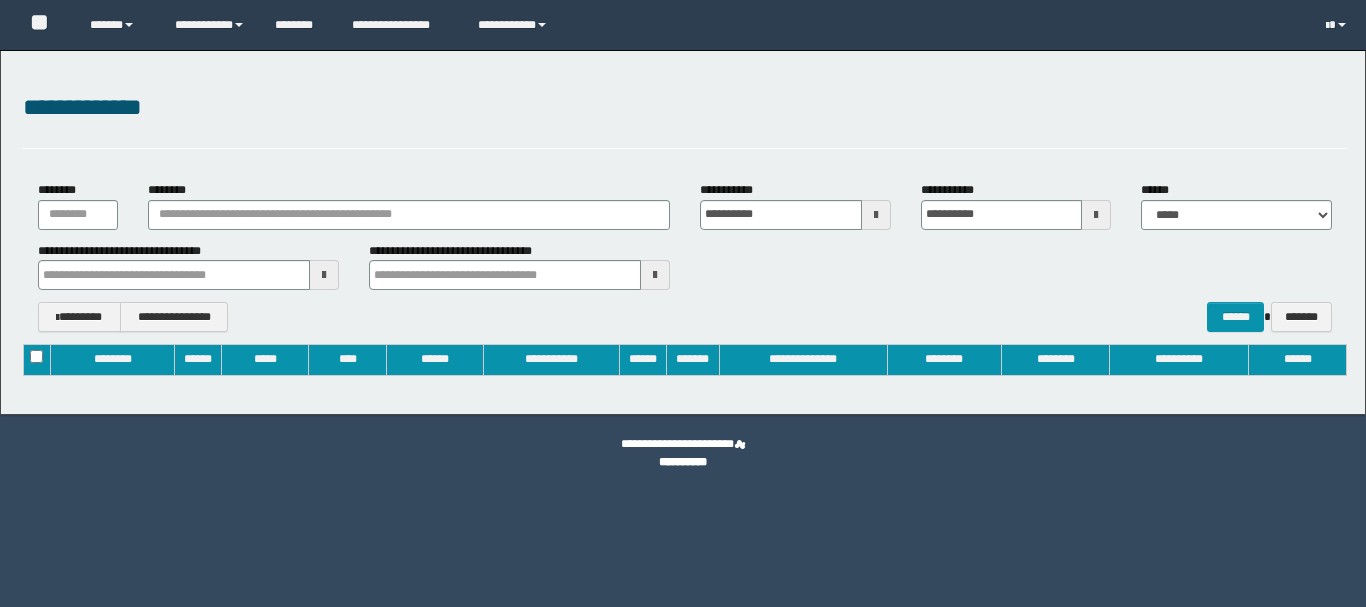 scroll, scrollTop: 0, scrollLeft: 0, axis: both 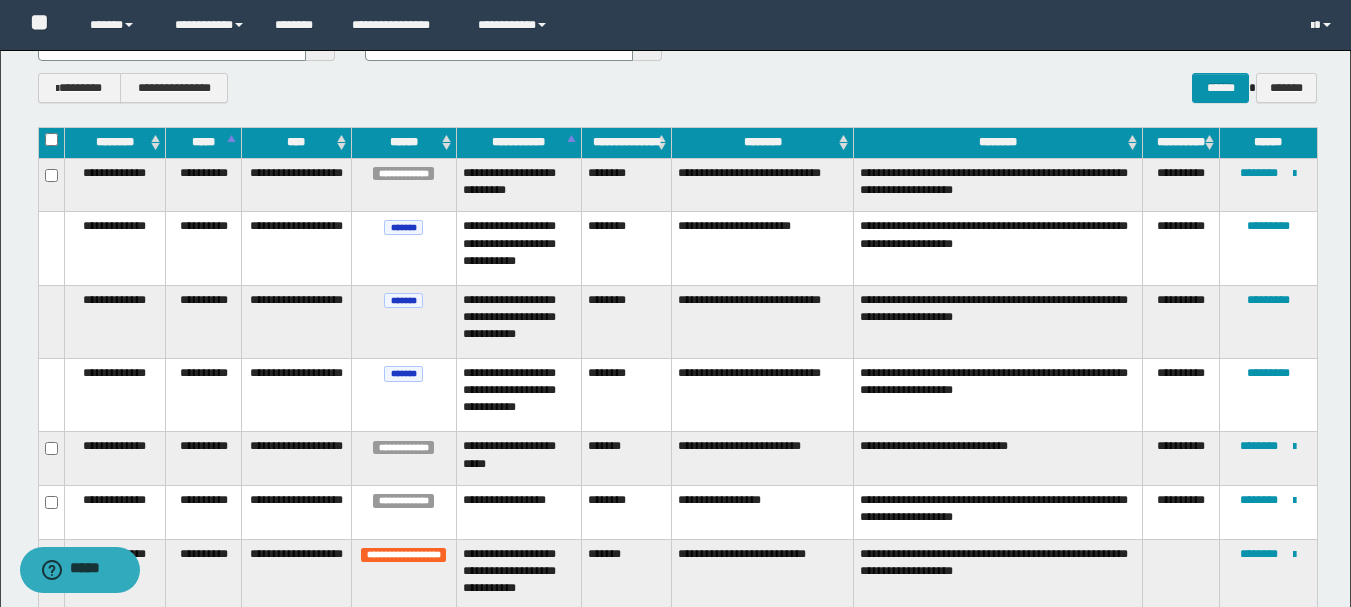 type 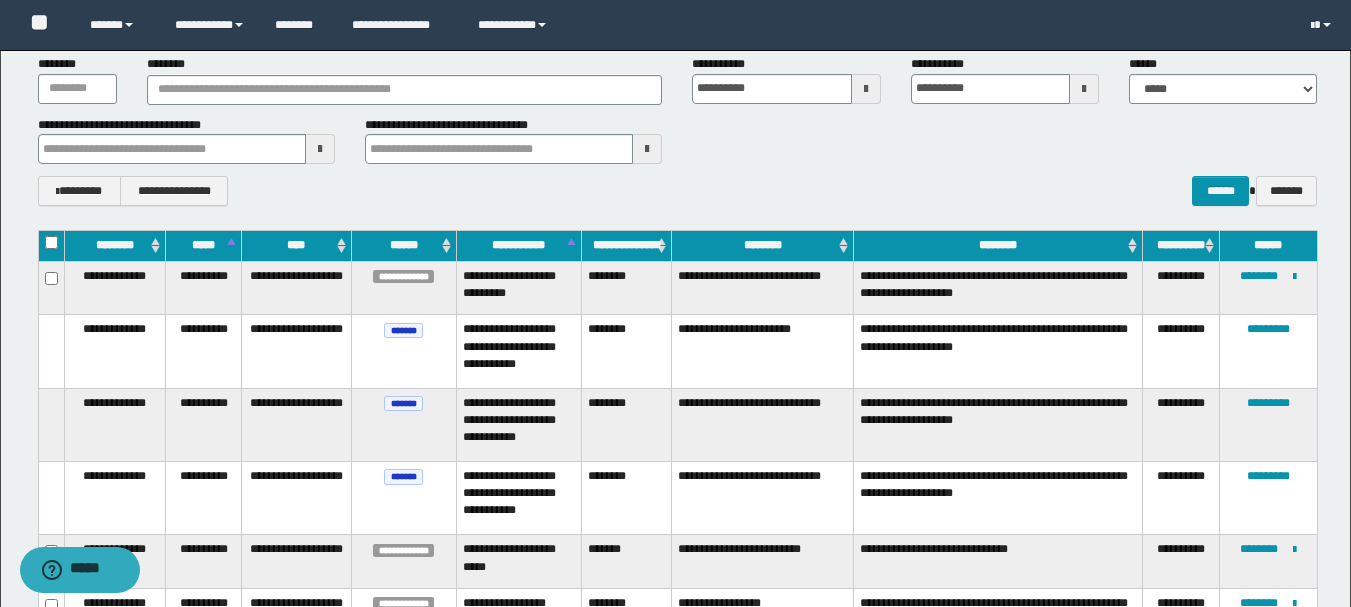 scroll, scrollTop: 100, scrollLeft: 0, axis: vertical 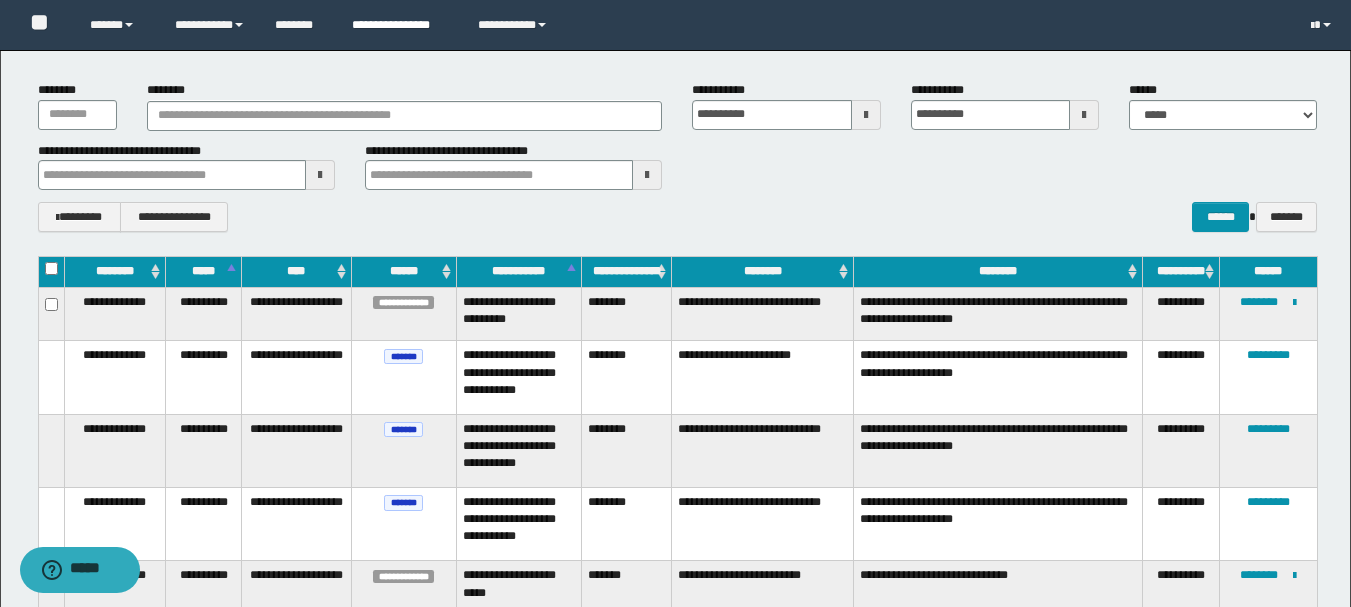 click on "**********" at bounding box center (400, 25) 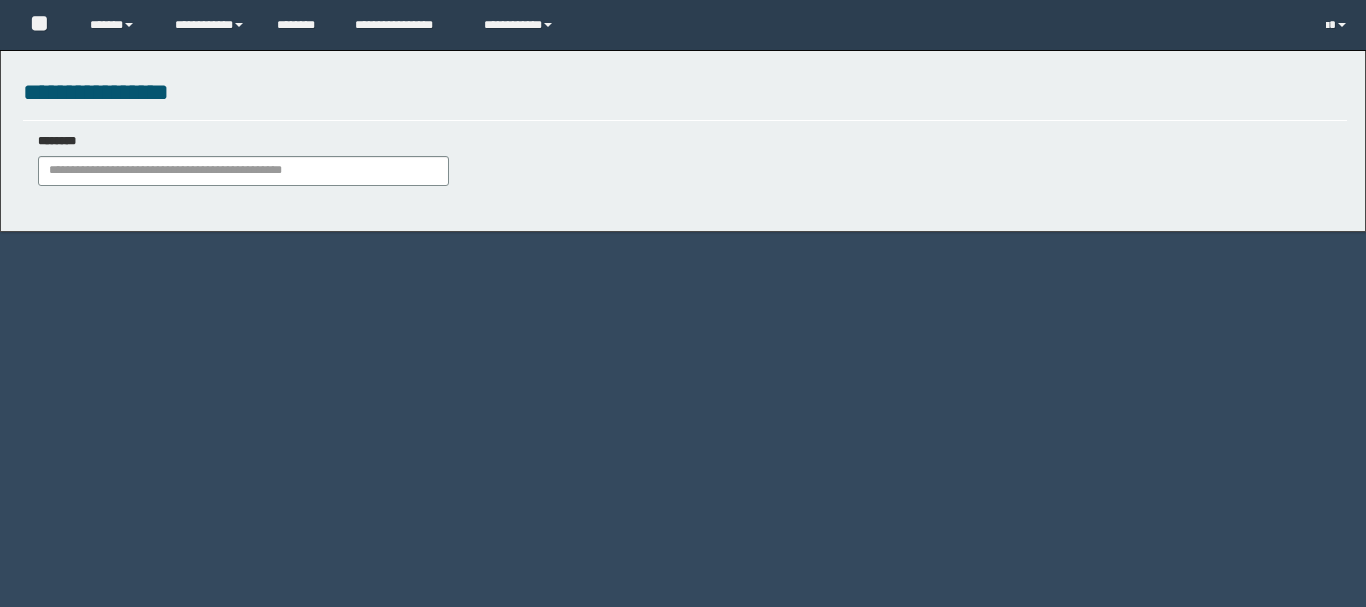 scroll, scrollTop: 0, scrollLeft: 0, axis: both 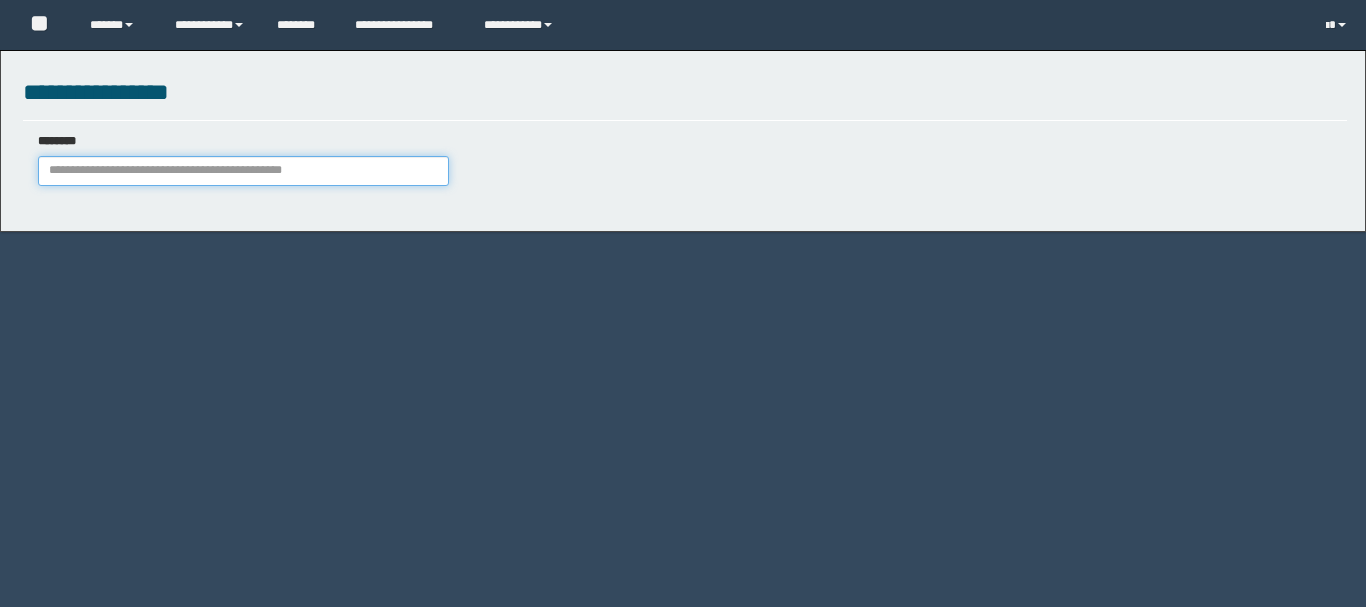 click on "********" at bounding box center [243, 171] 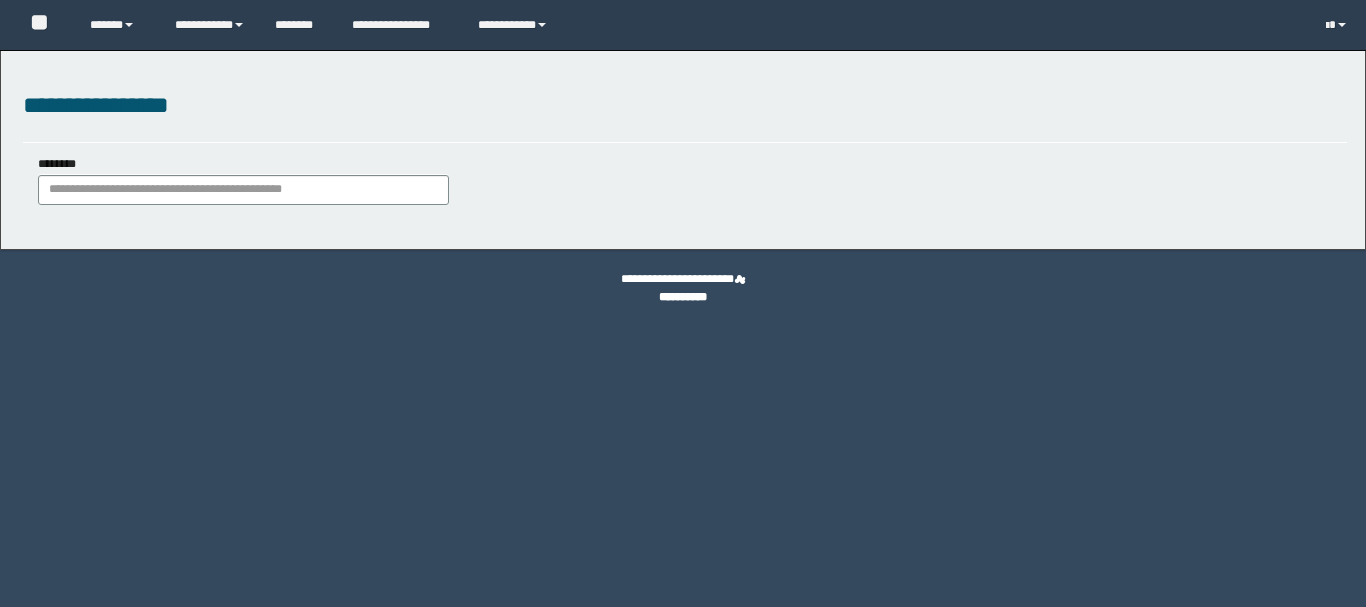 scroll, scrollTop: 0, scrollLeft: 0, axis: both 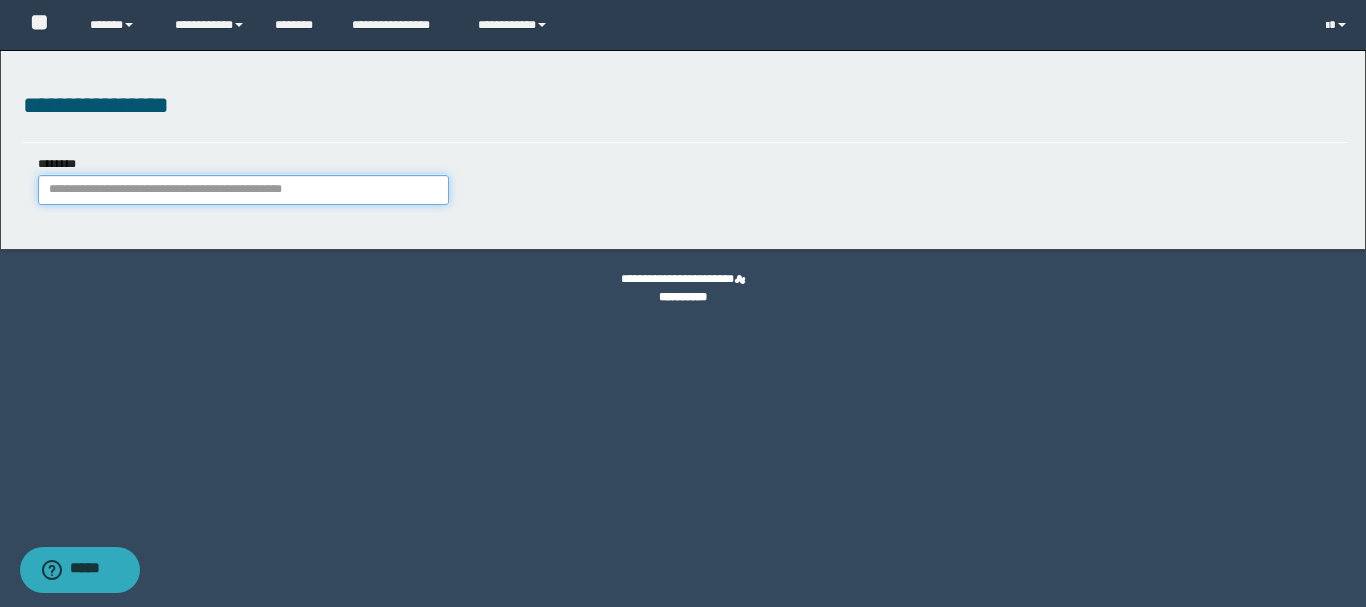 click on "********" at bounding box center [243, 190] 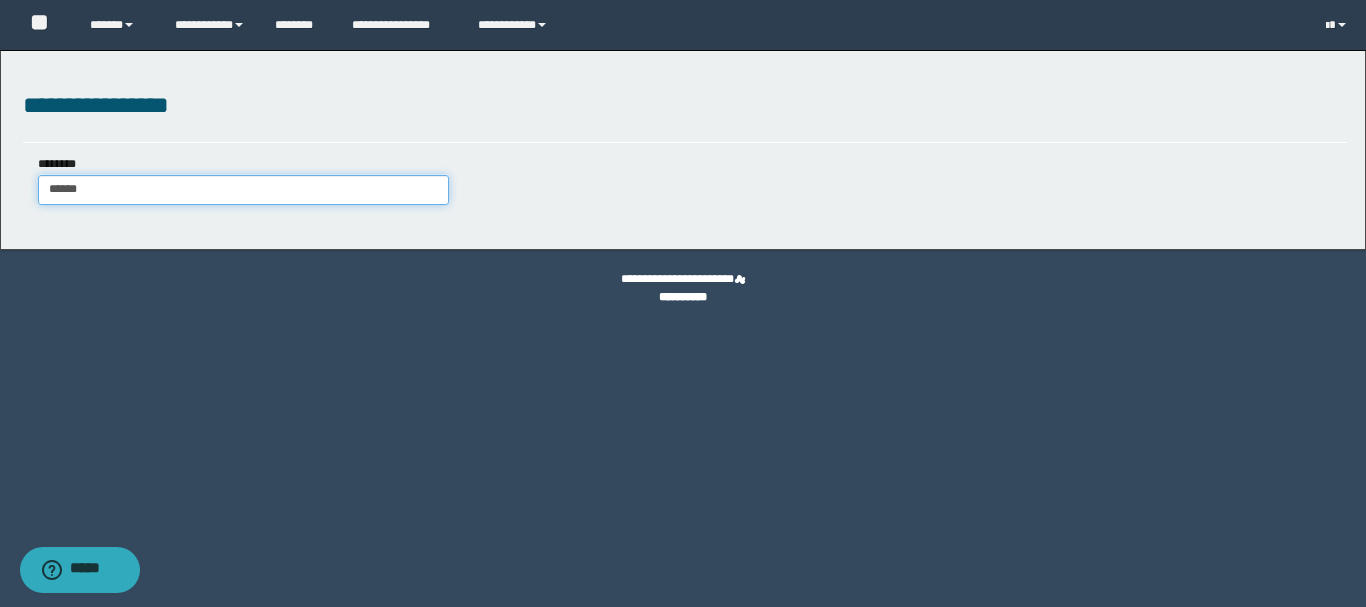 type on "*******" 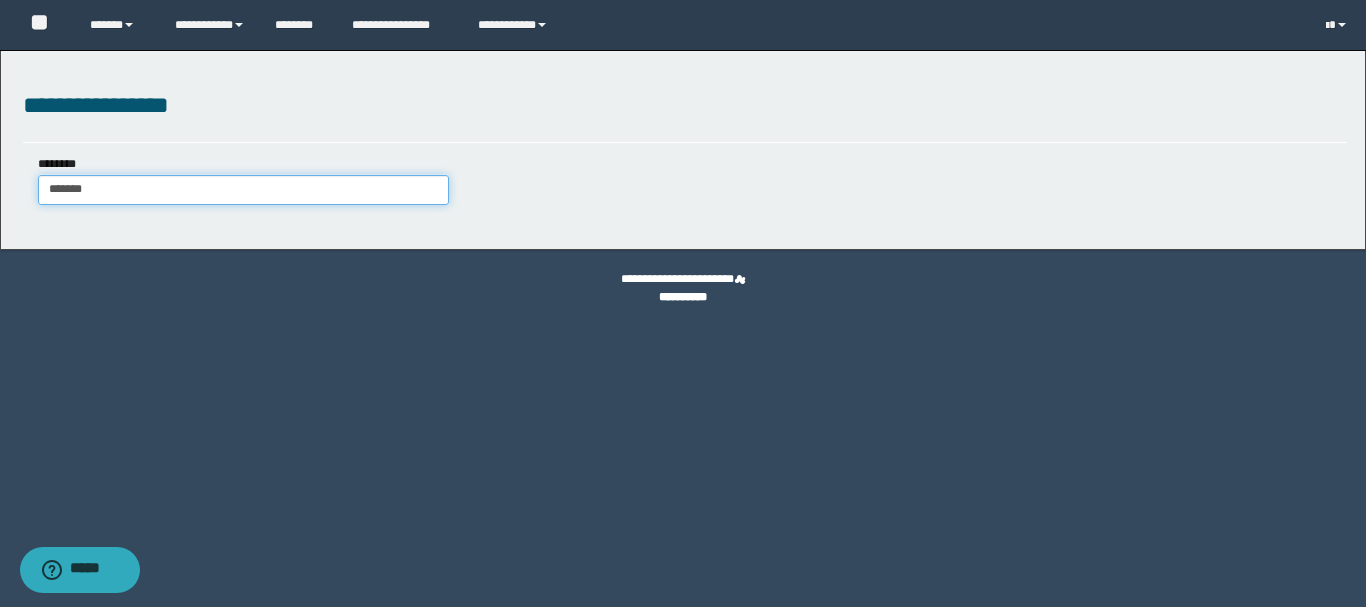 type on "*******" 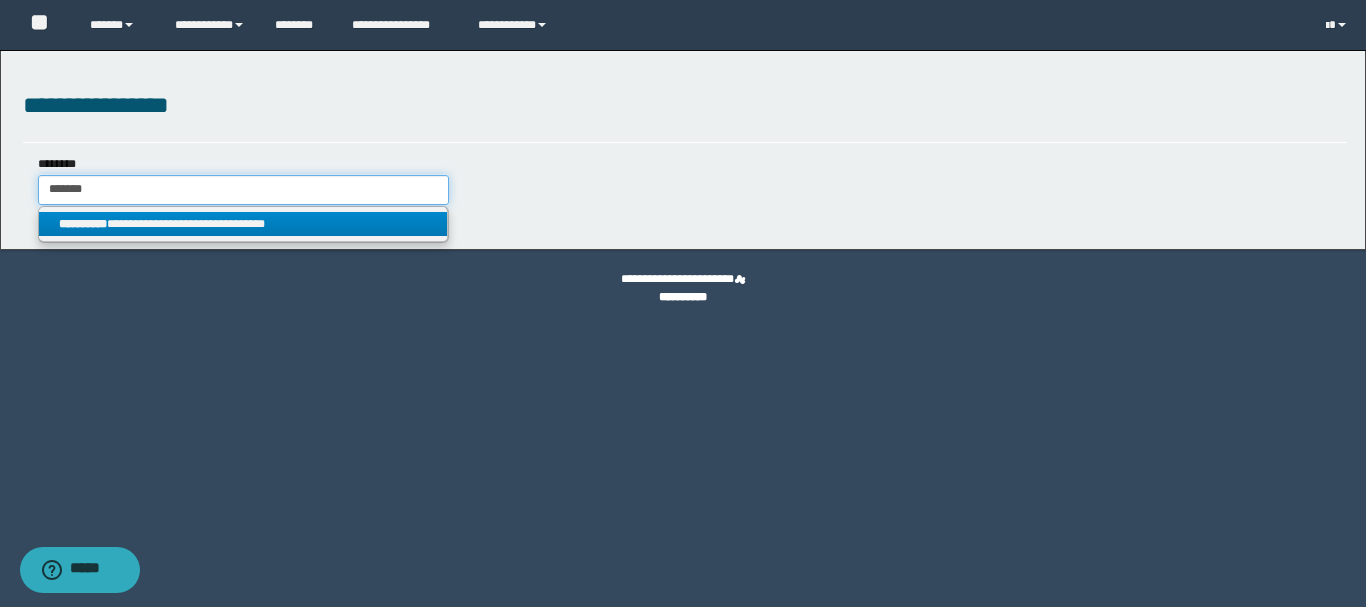 type on "*******" 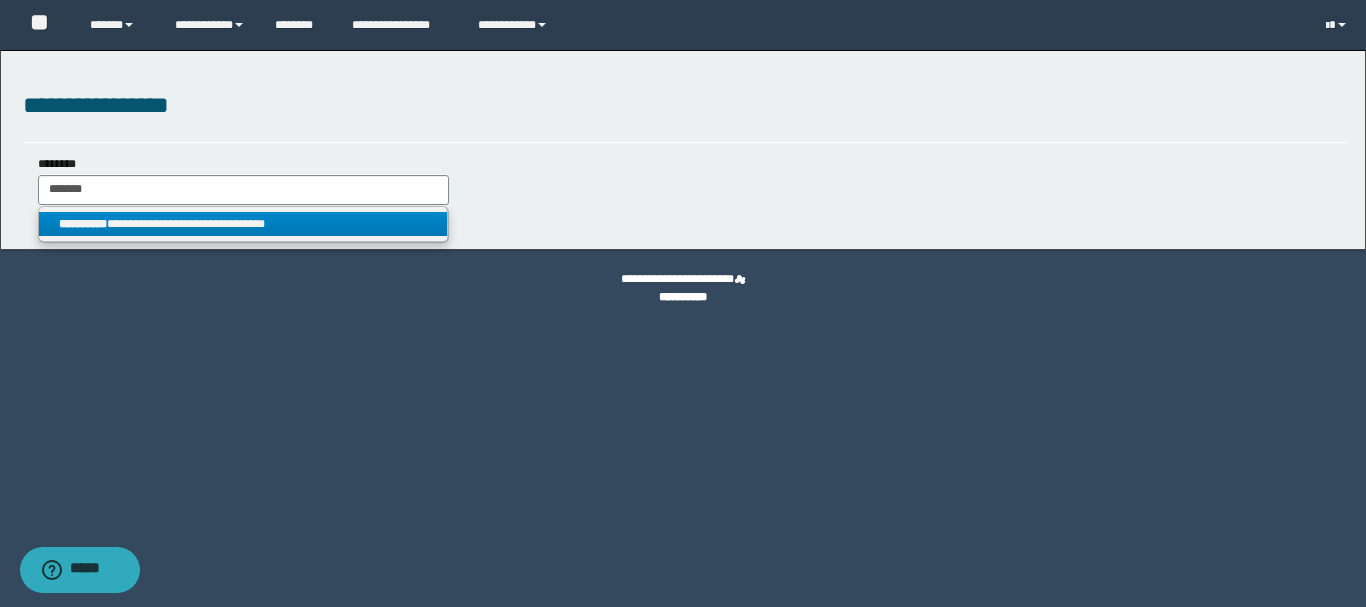 click on "**********" at bounding box center [243, 224] 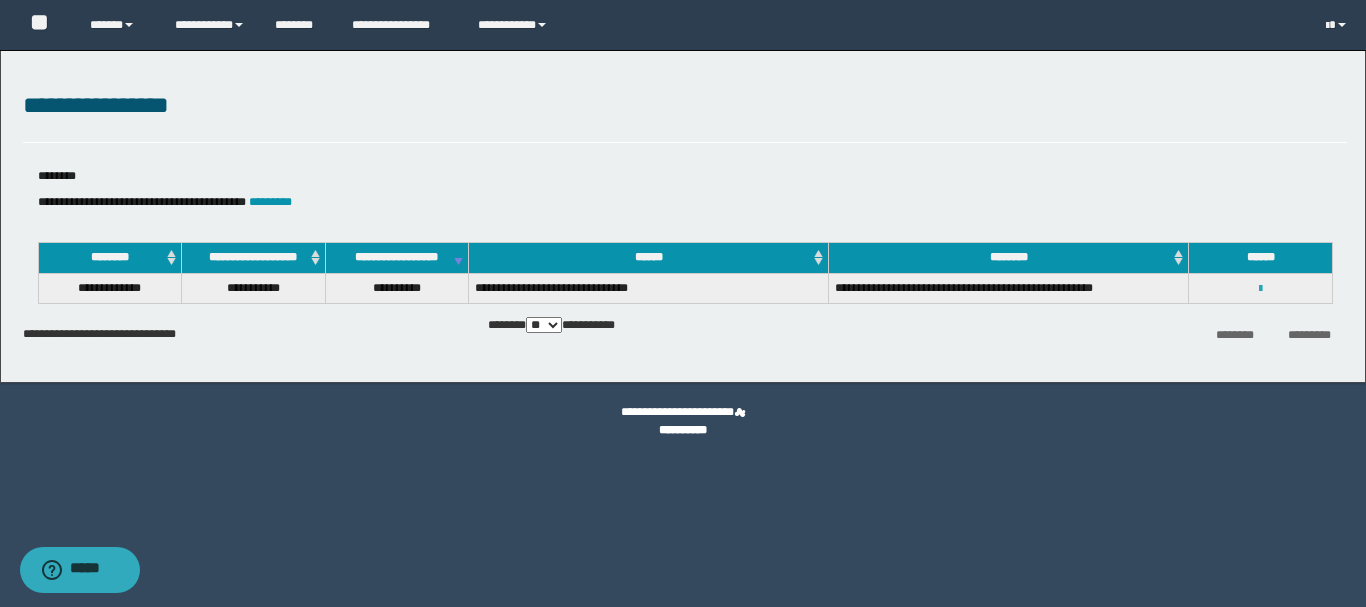 click at bounding box center [1260, 289] 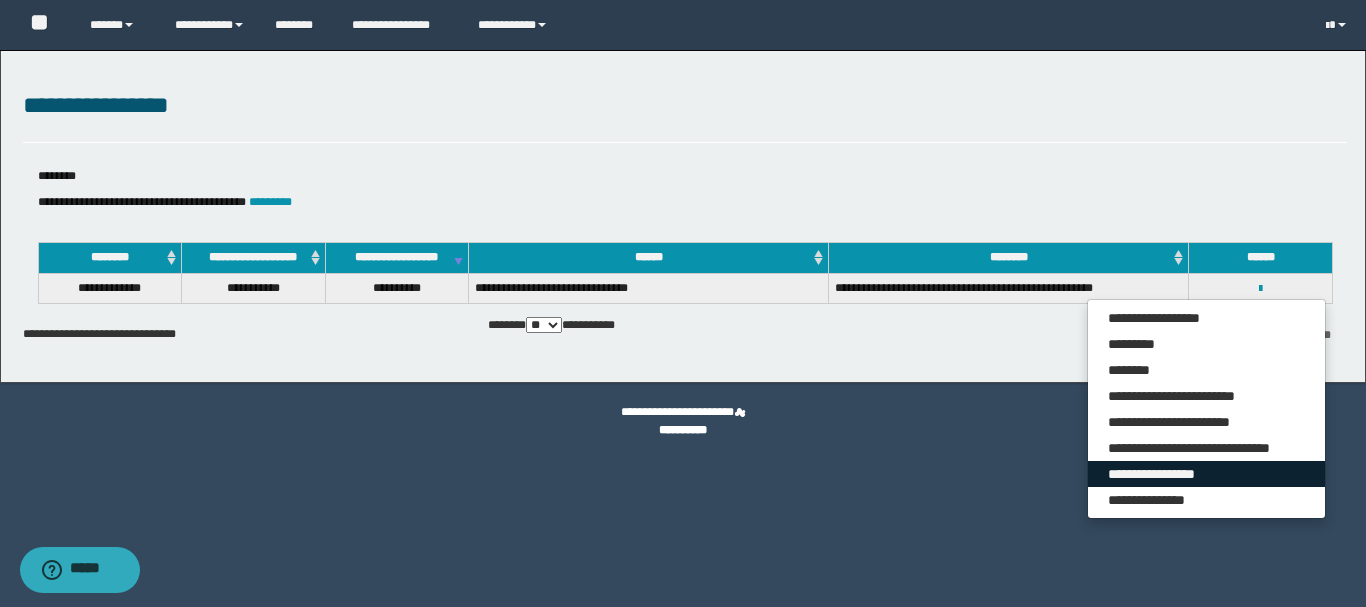 click on "**********" at bounding box center (1206, 474) 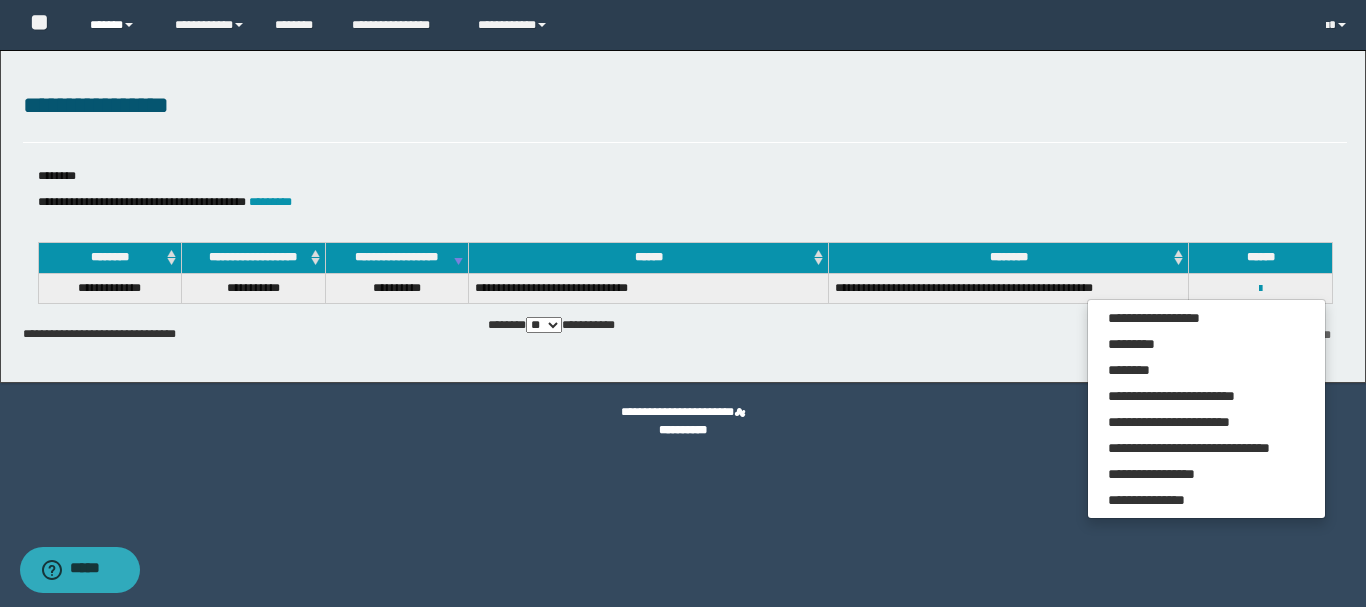 click on "******" at bounding box center (117, 25) 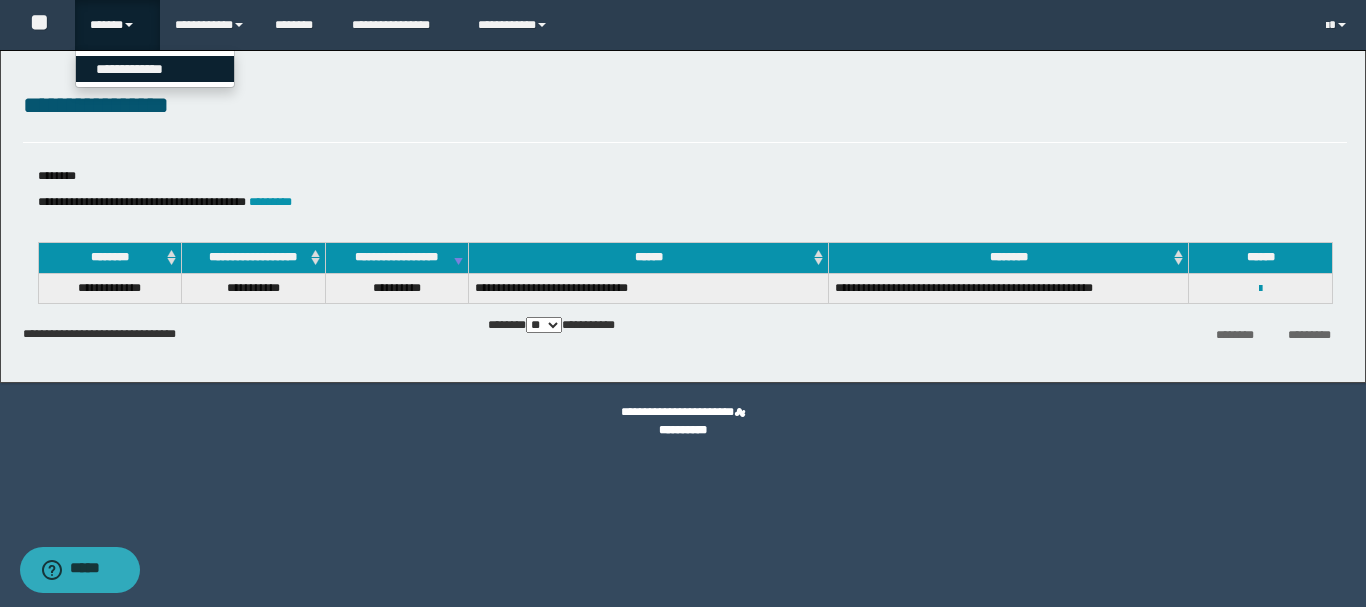 click on "**********" at bounding box center [155, 69] 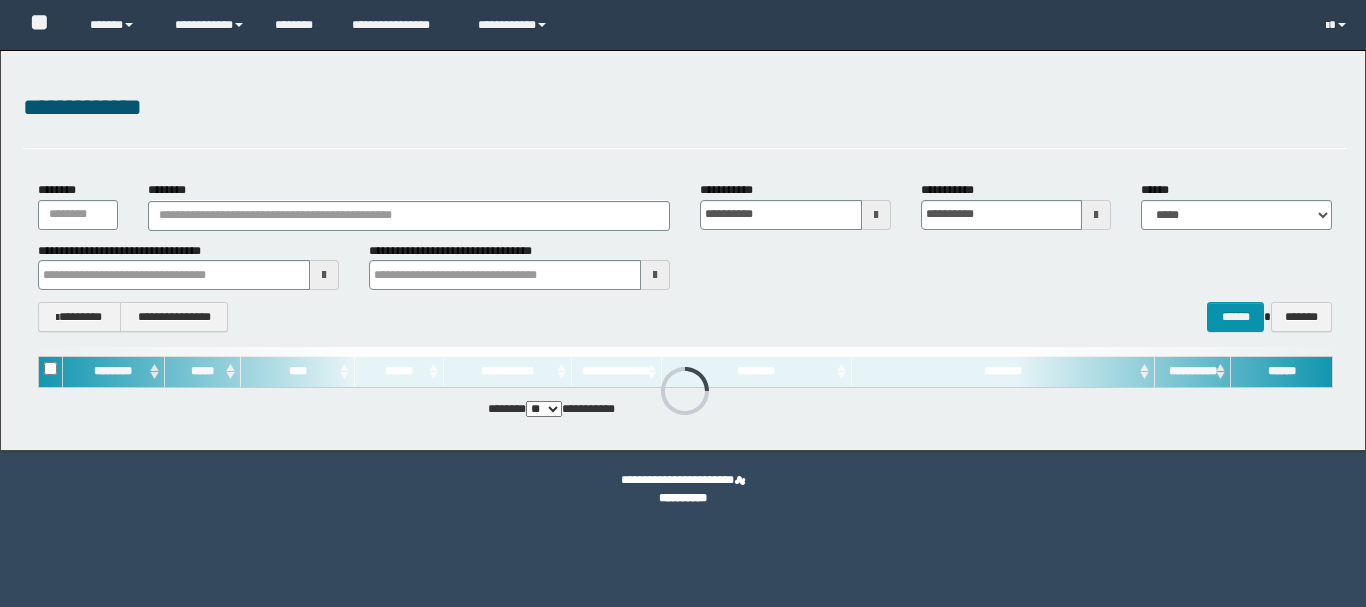 scroll, scrollTop: 0, scrollLeft: 0, axis: both 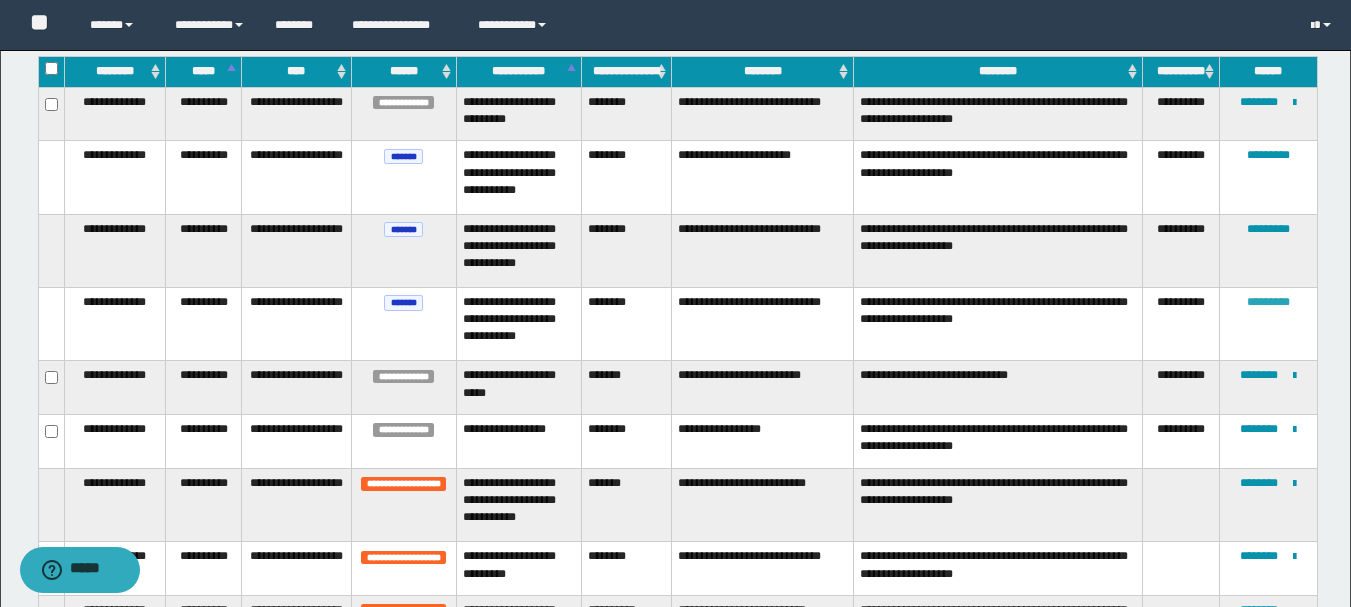 click on "*********" at bounding box center (1268, 302) 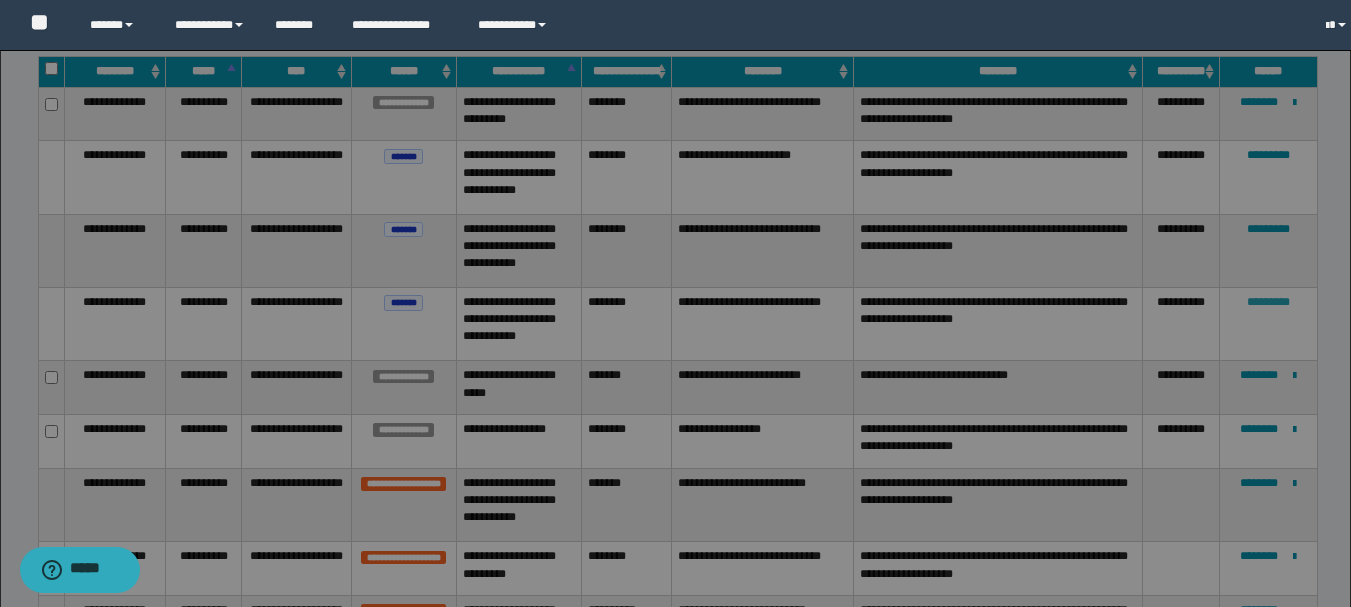scroll, scrollTop: 0, scrollLeft: 0, axis: both 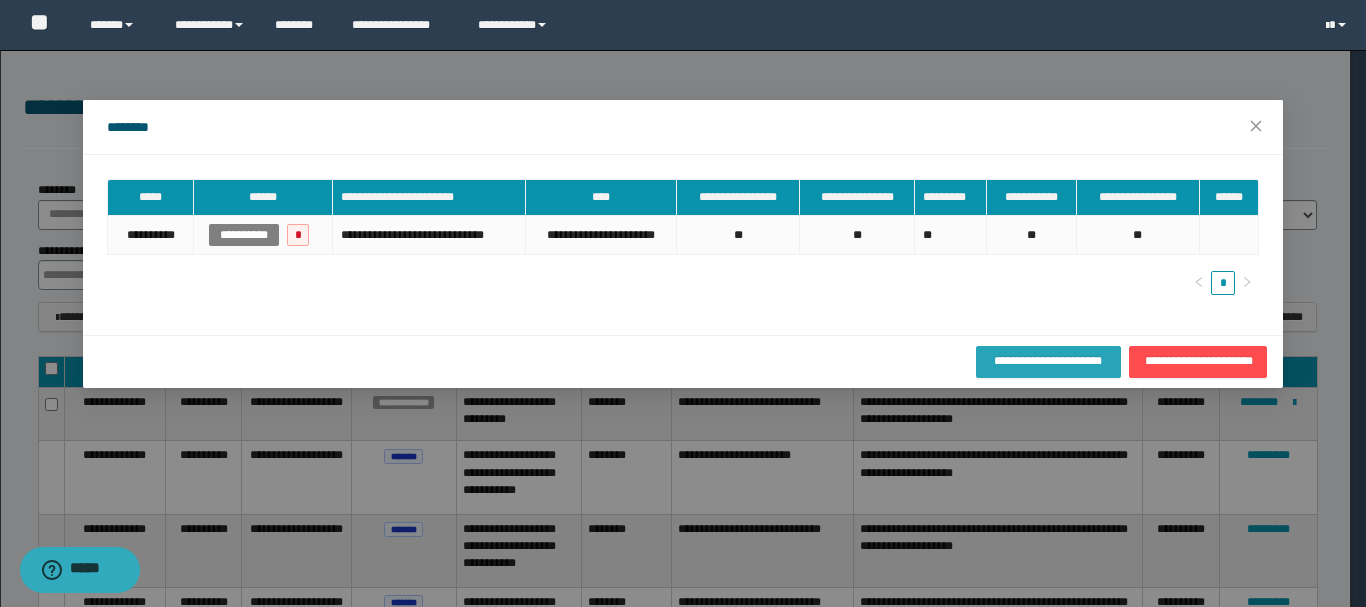 click on "**********" at bounding box center (1048, 361) 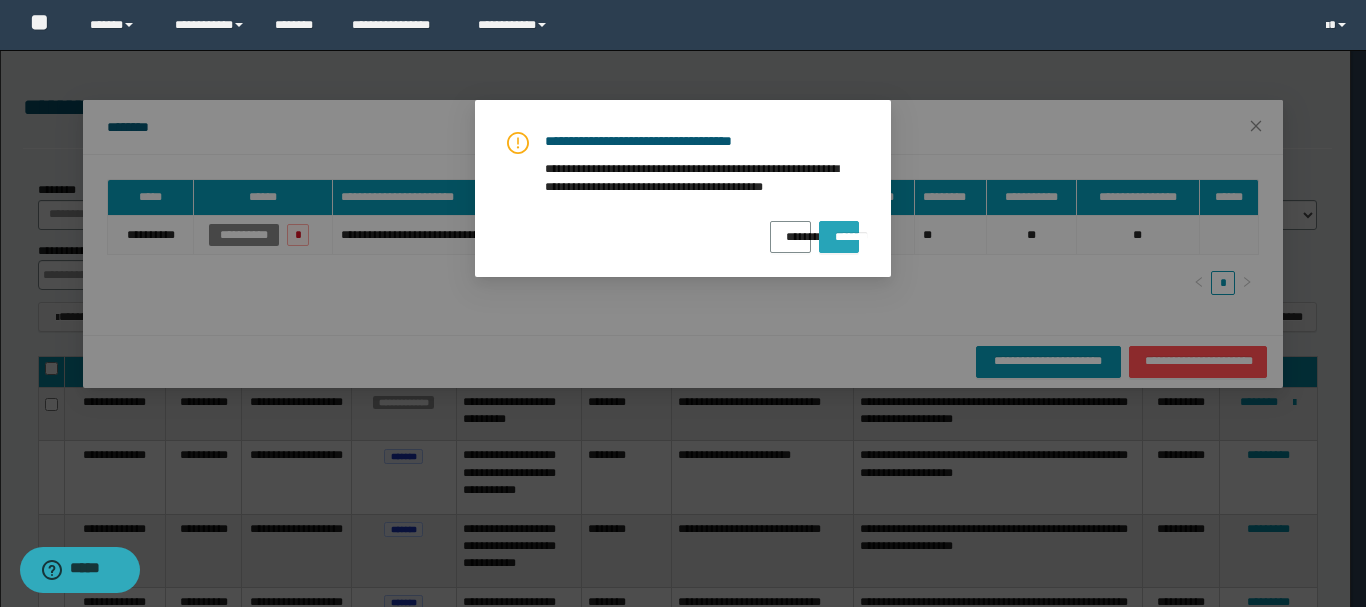 click on "*******" at bounding box center [839, 230] 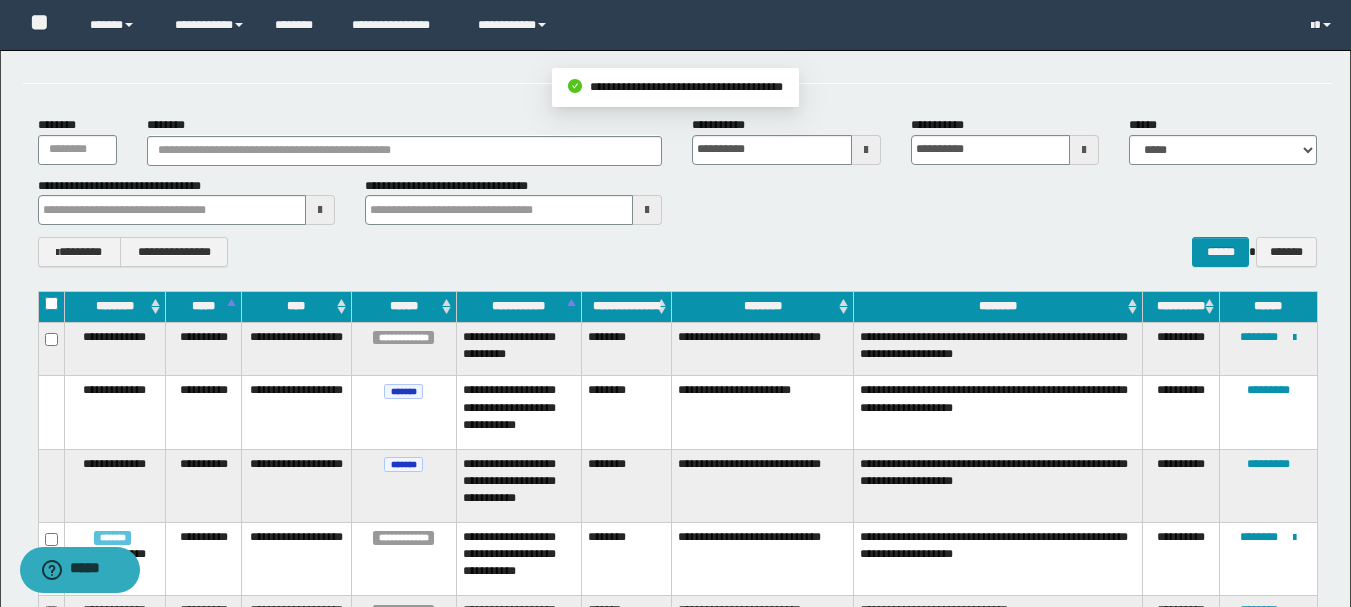 scroll, scrollTop: 100, scrollLeft: 0, axis: vertical 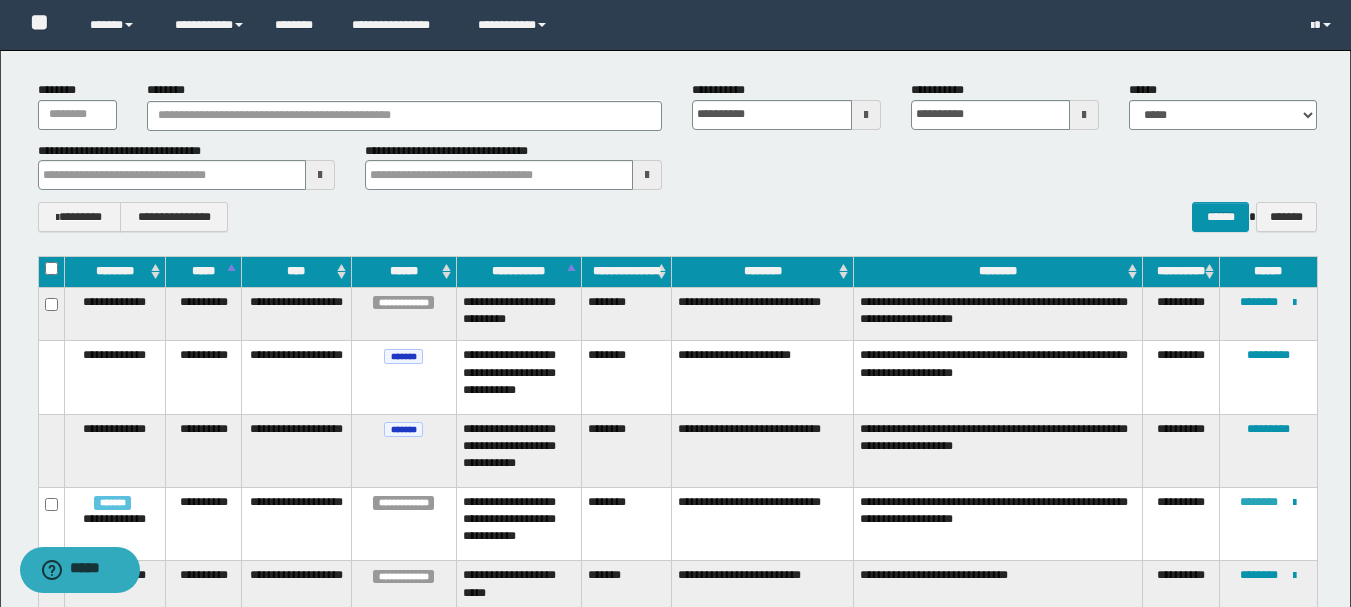 click on "********" at bounding box center [1259, 502] 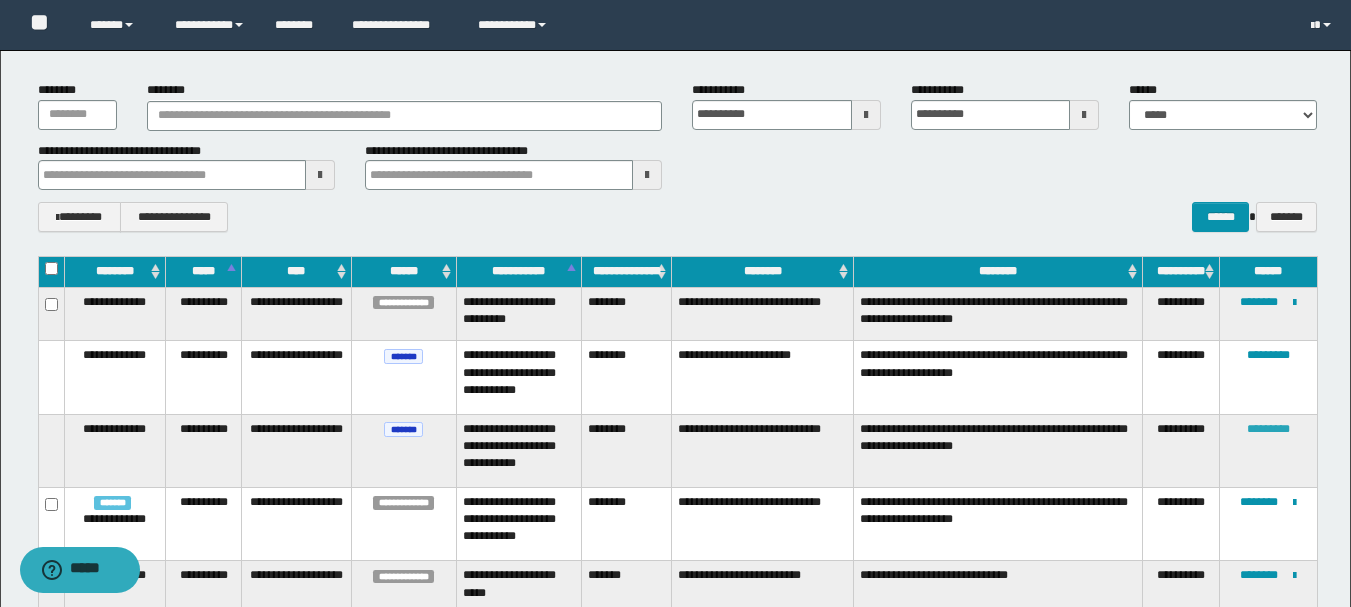 click on "*********" at bounding box center [1268, 429] 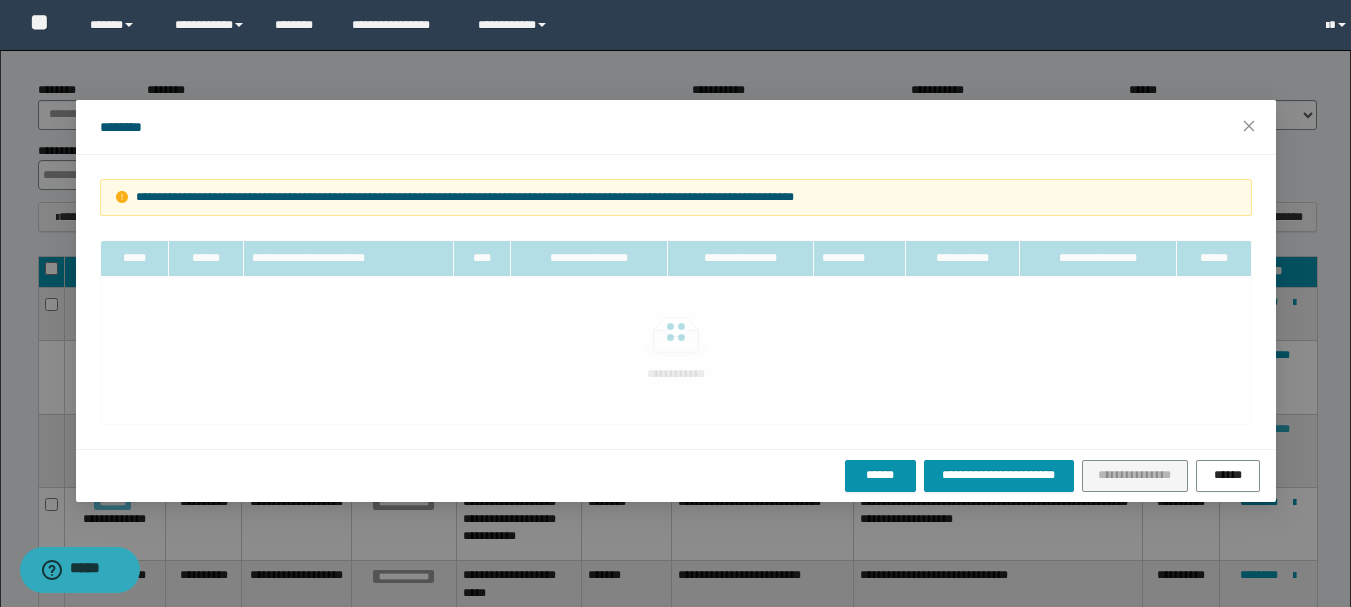 scroll, scrollTop: 0, scrollLeft: 0, axis: both 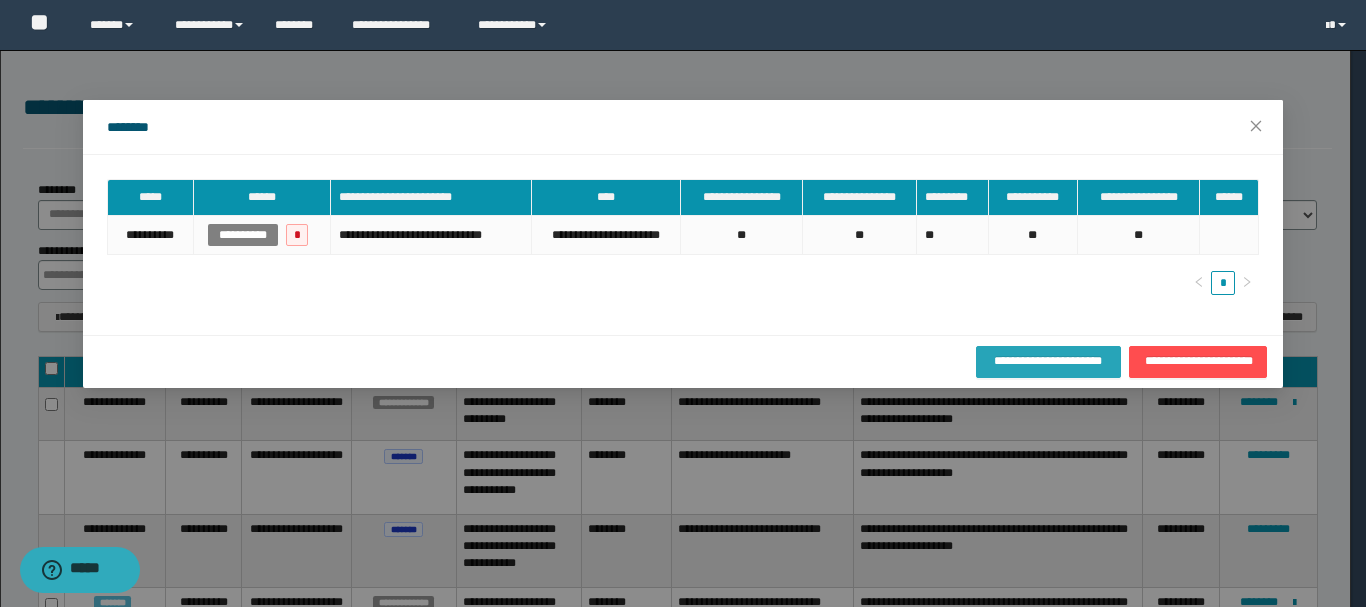 click on "**********" at bounding box center (1048, 361) 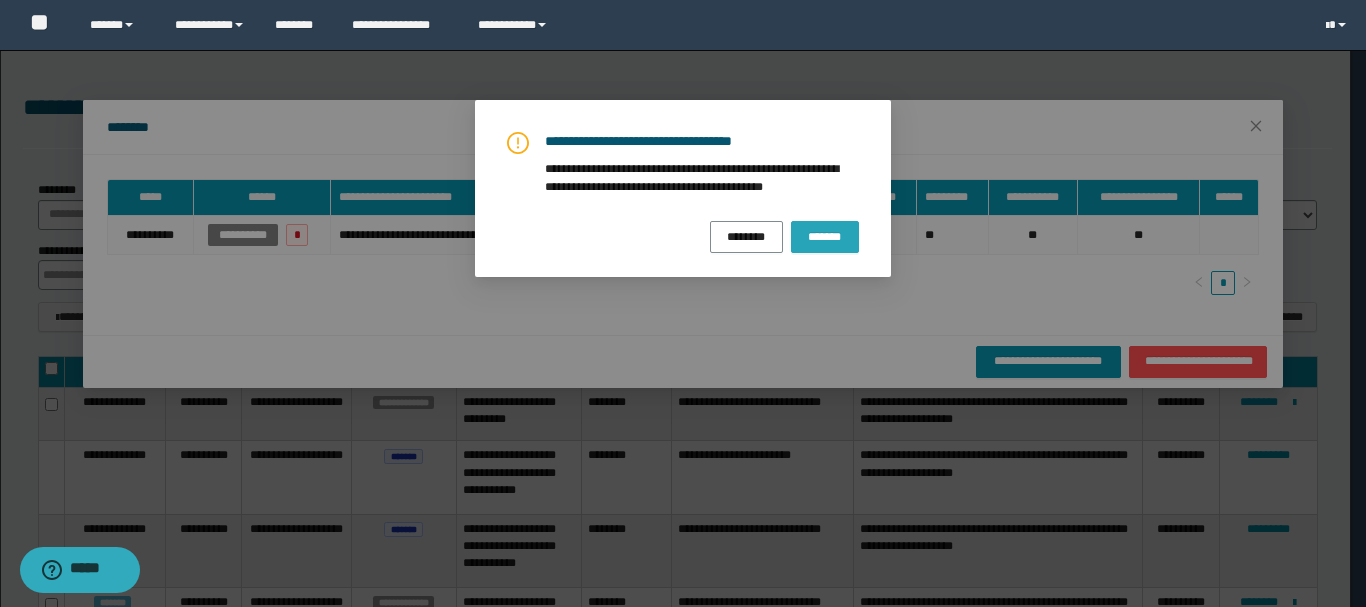 click on "*******" at bounding box center [825, 237] 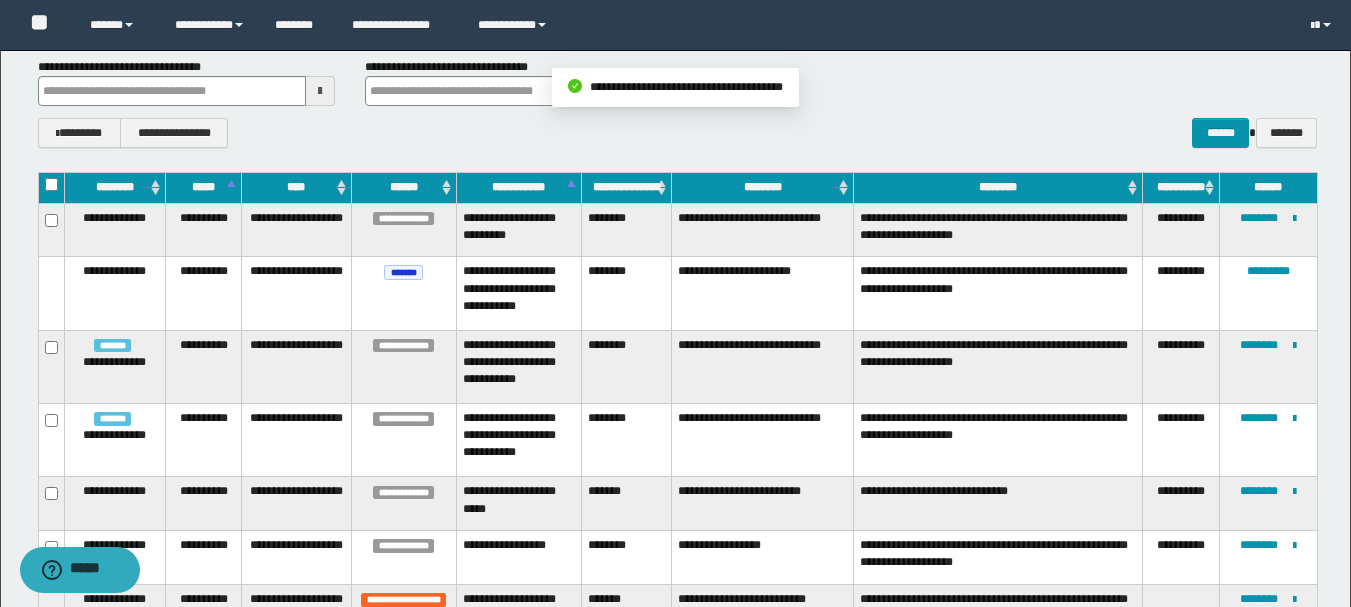 scroll, scrollTop: 200, scrollLeft: 0, axis: vertical 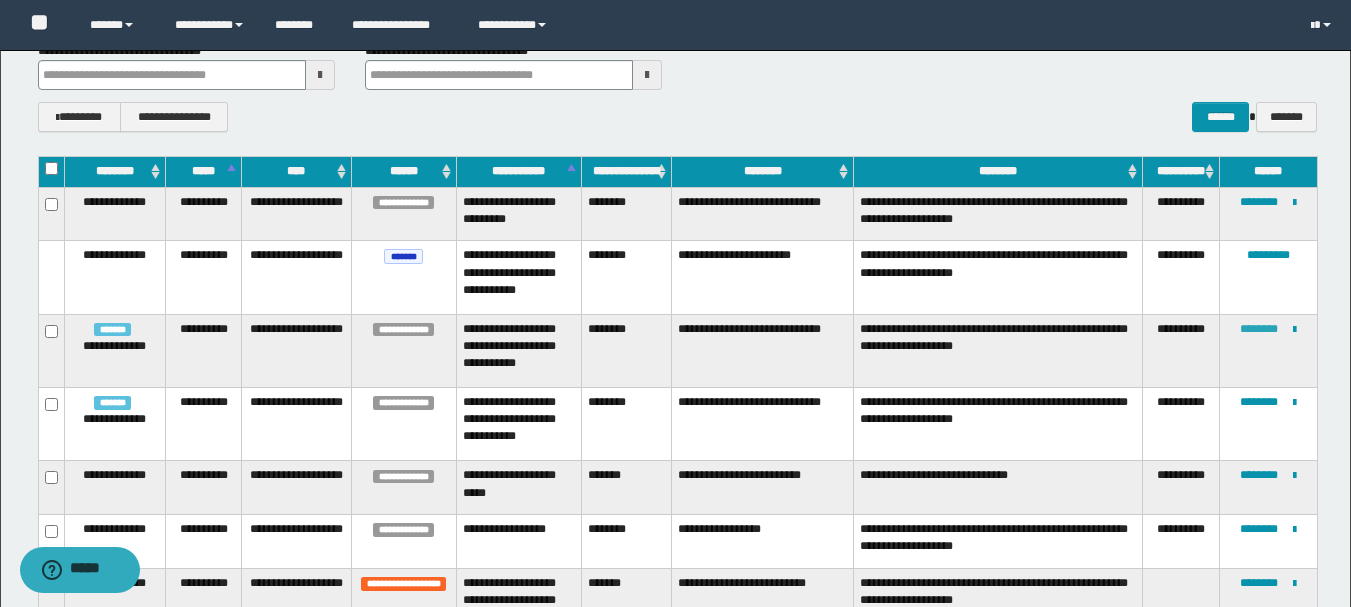 click on "********" at bounding box center (1259, 329) 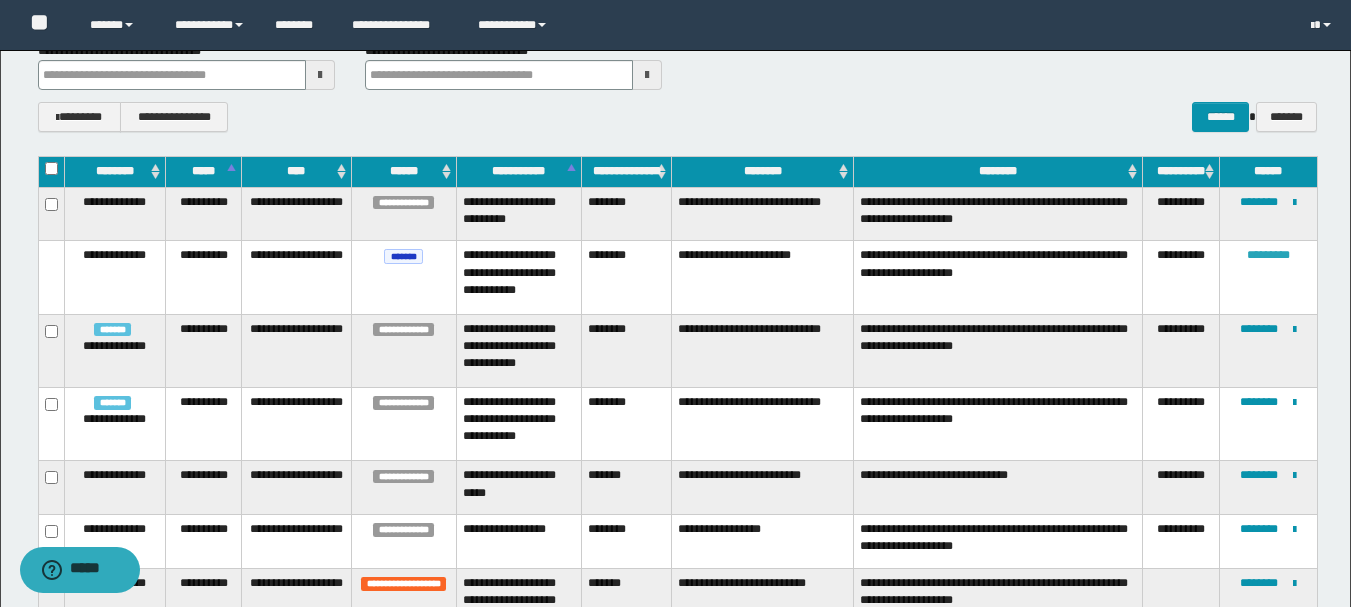 click on "*********" at bounding box center (1268, 255) 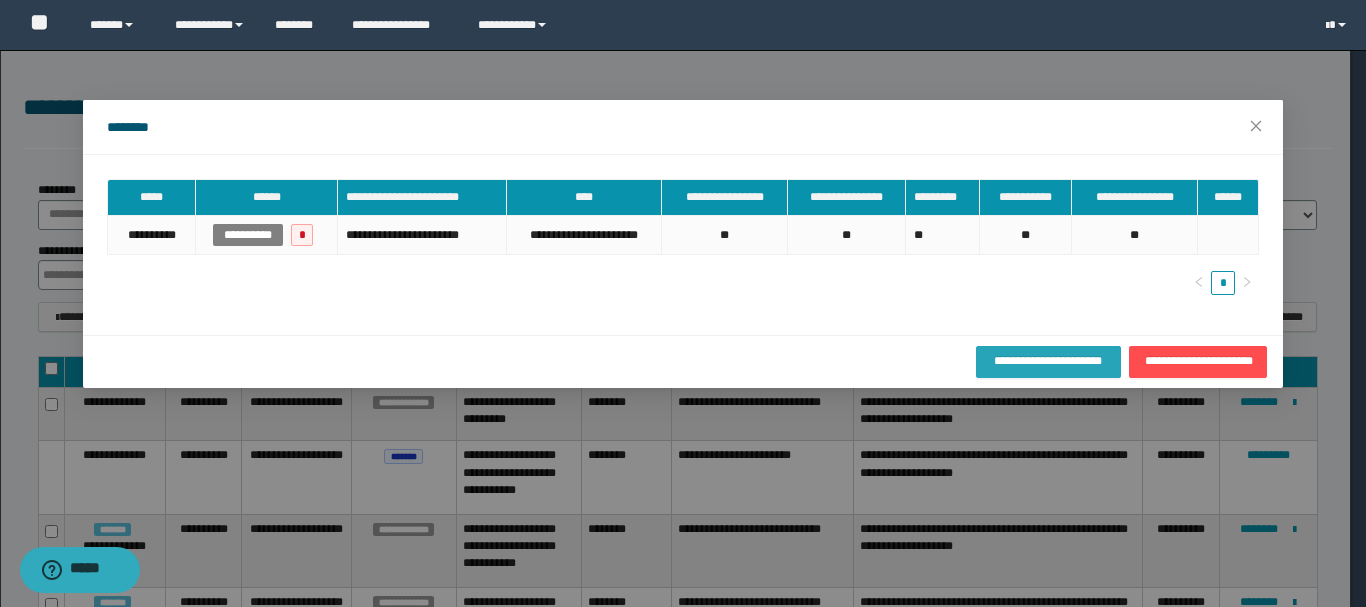 click on "**********" at bounding box center [1048, 361] 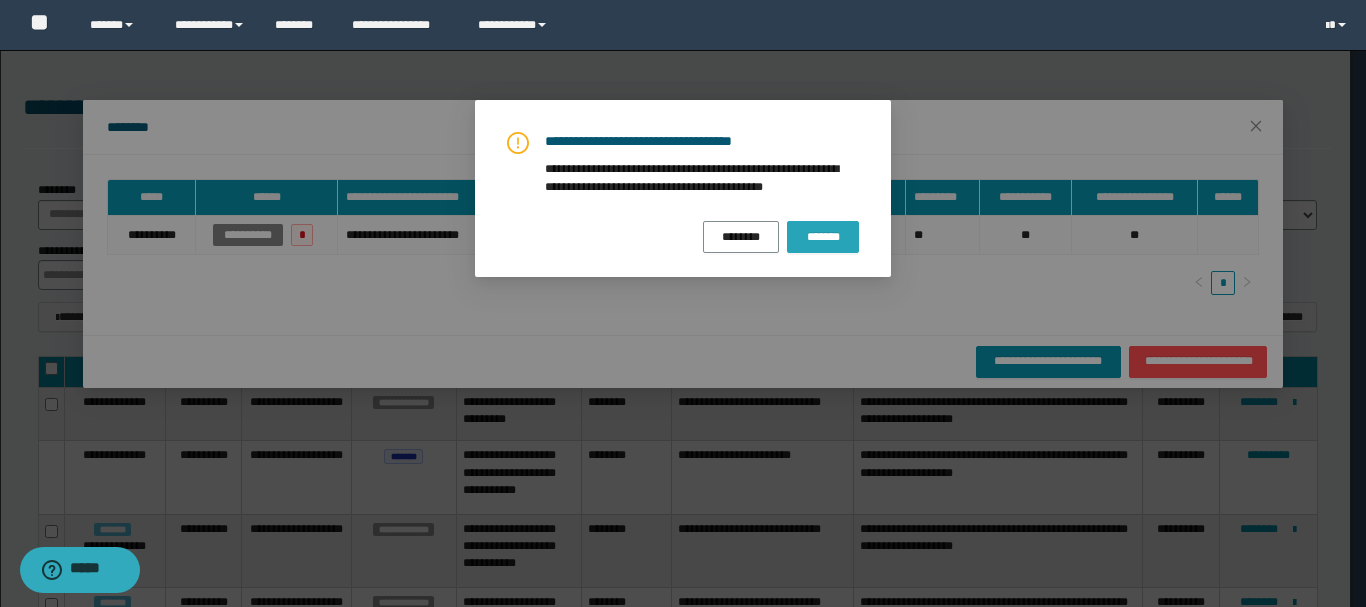 click on "*******" at bounding box center [823, 237] 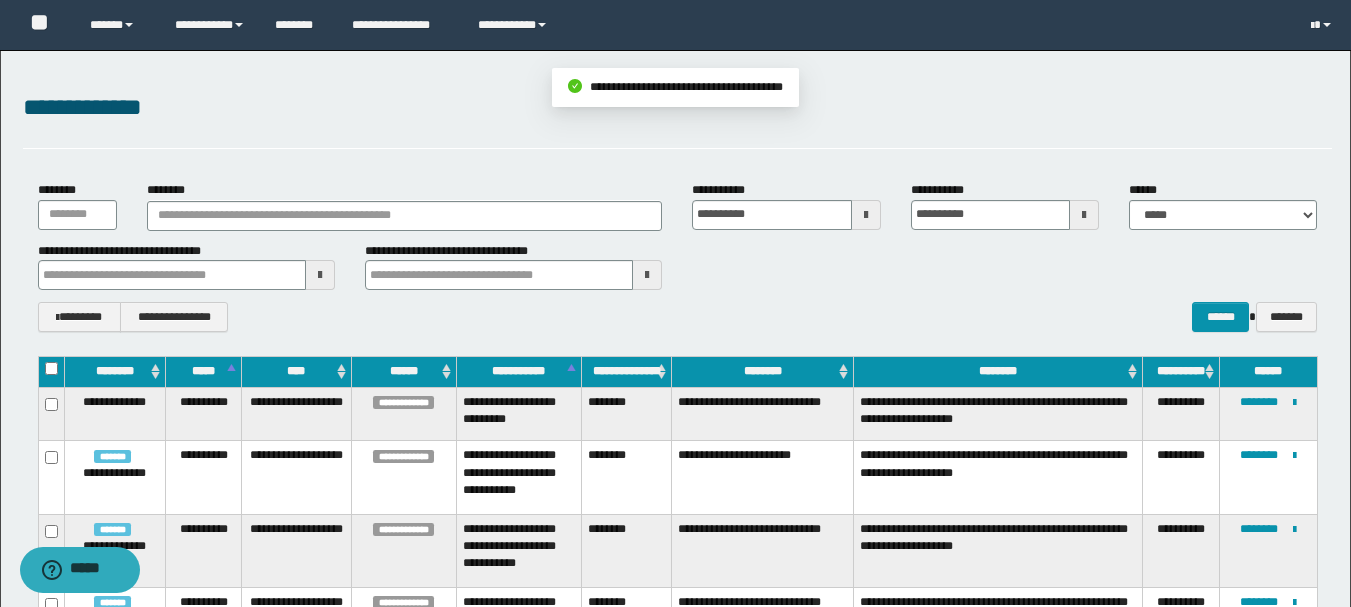 click on "**********" at bounding box center [1268, 477] 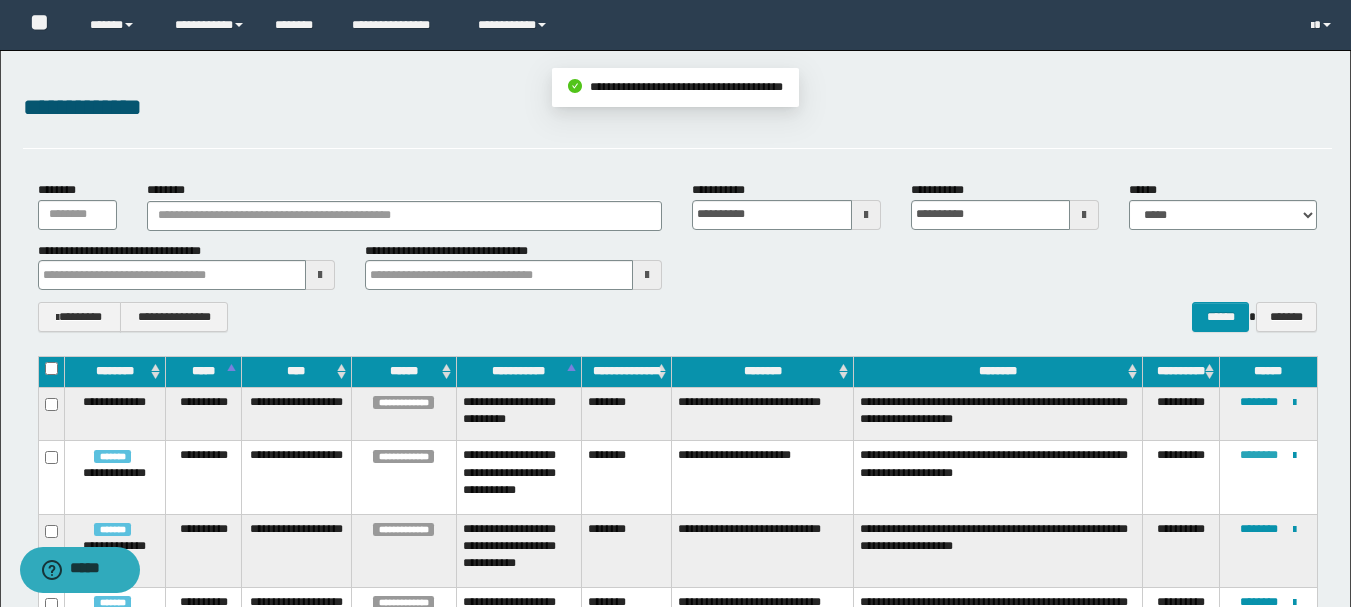 click on "********" at bounding box center (1259, 455) 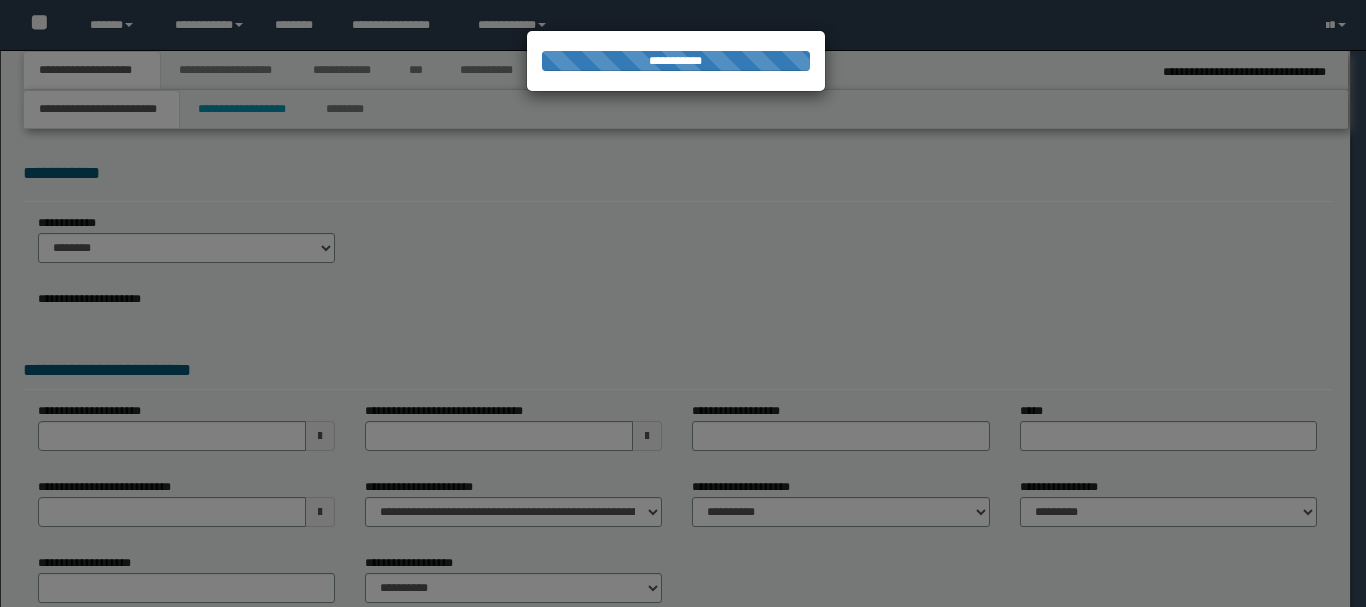 scroll, scrollTop: 0, scrollLeft: 0, axis: both 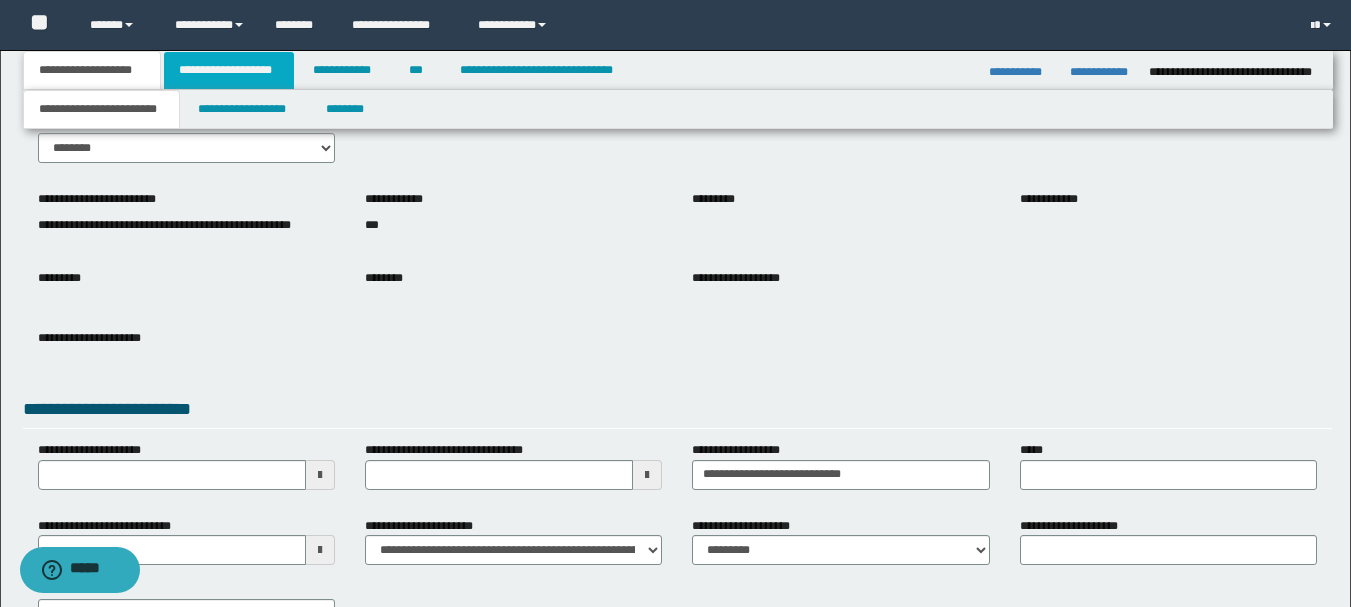 click on "**********" at bounding box center [229, 70] 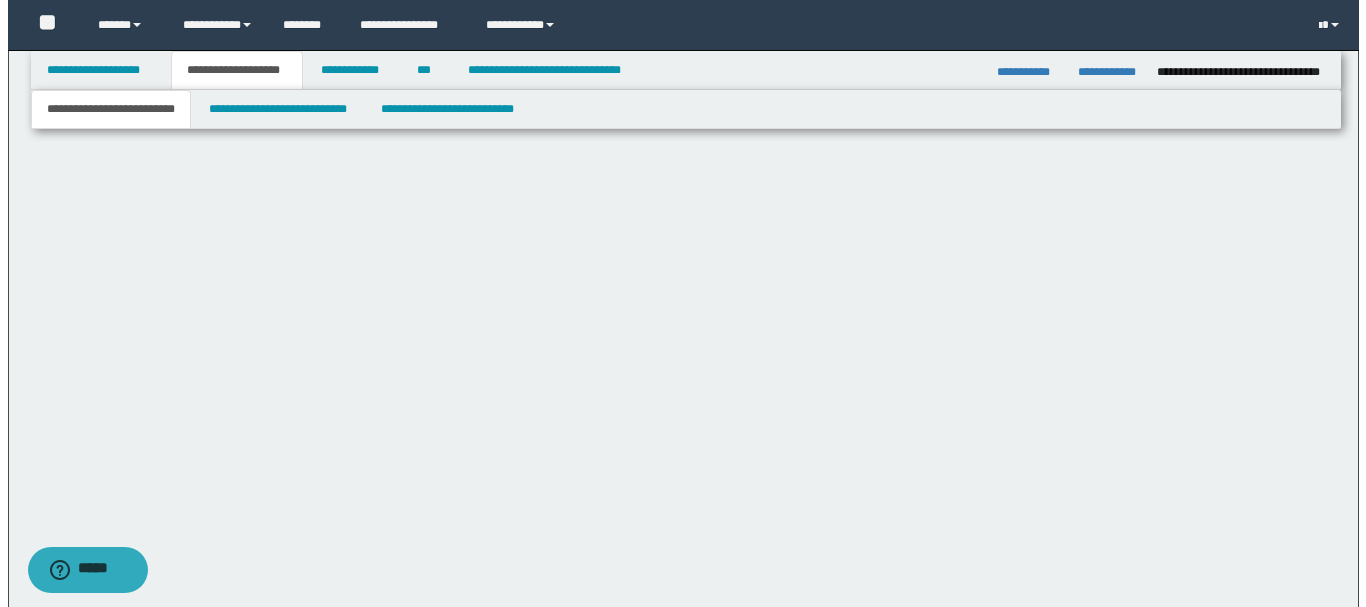 scroll, scrollTop: 0, scrollLeft: 0, axis: both 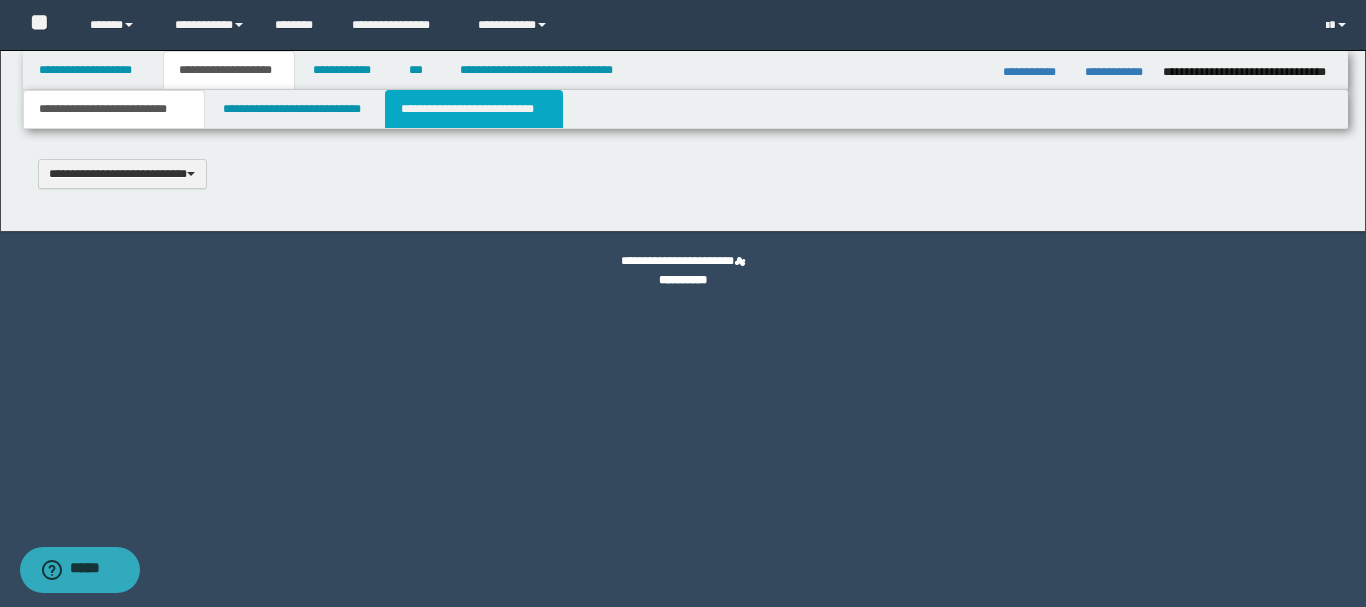 click on "**********" at bounding box center (474, 109) 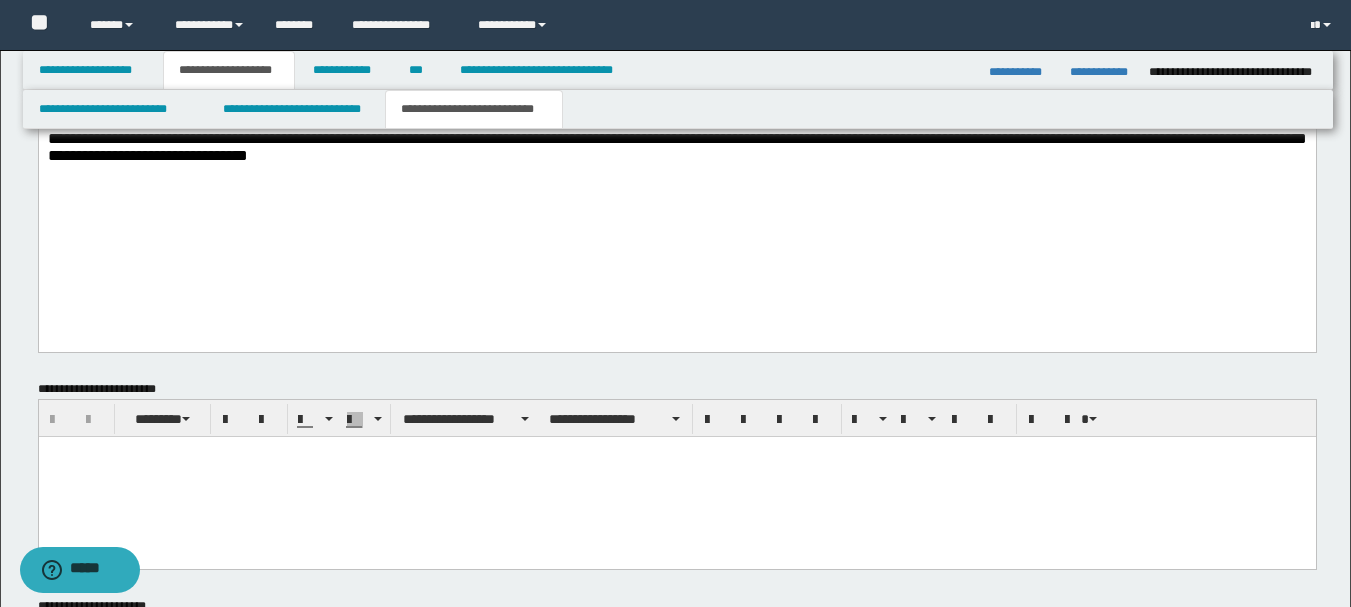 scroll, scrollTop: 2100, scrollLeft: 0, axis: vertical 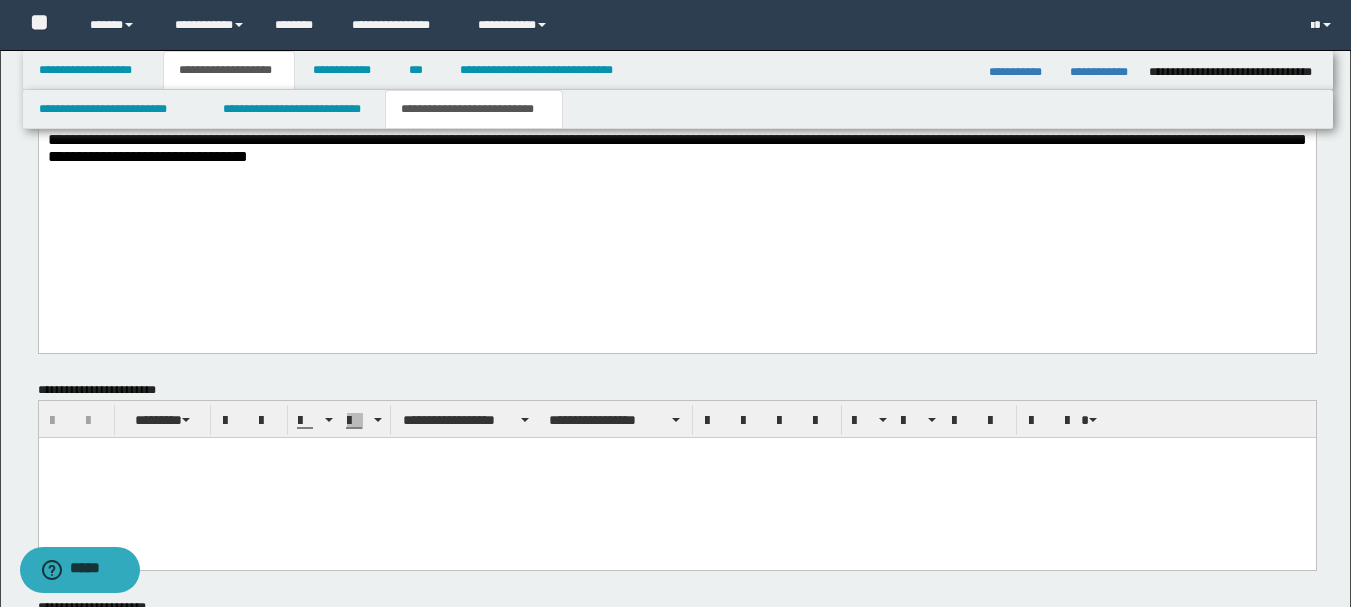 click on "**********" at bounding box center (676, -103) 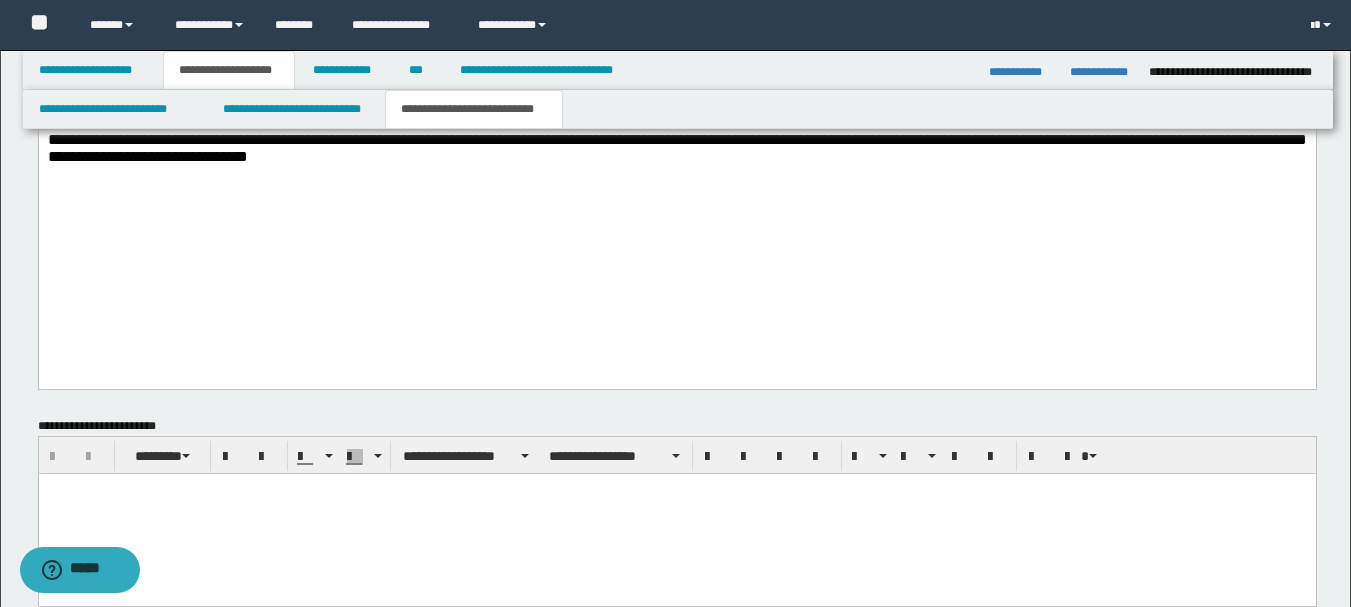 paste 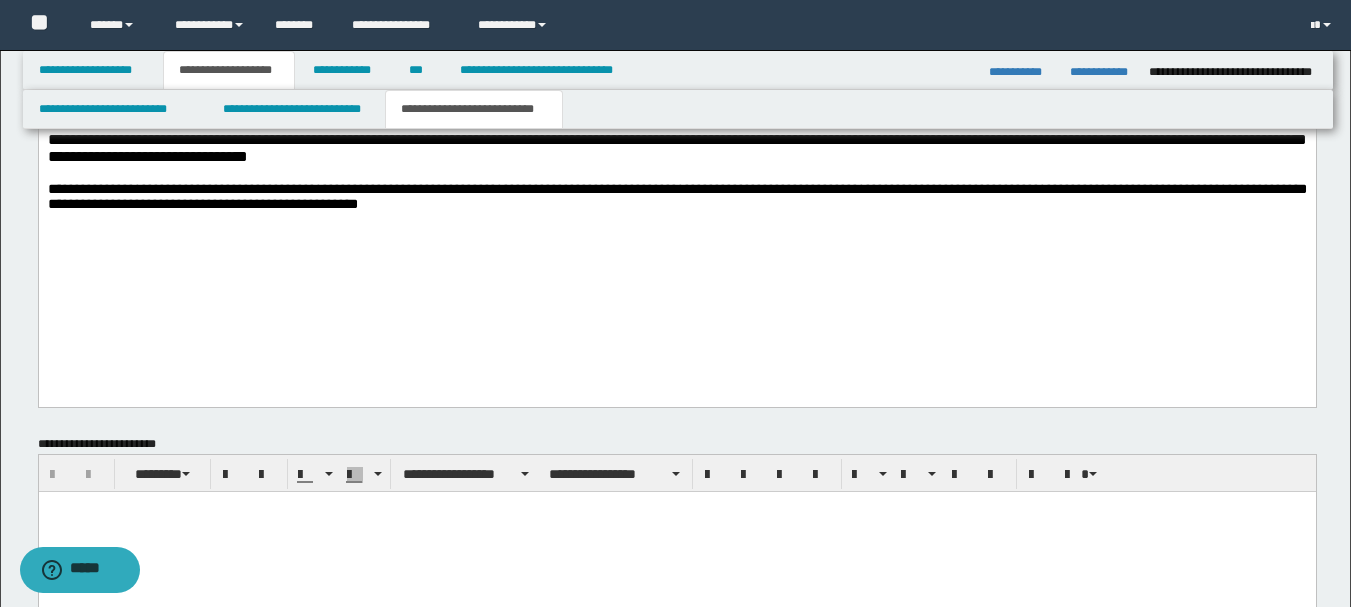 click on "**********" at bounding box center (676, 196) 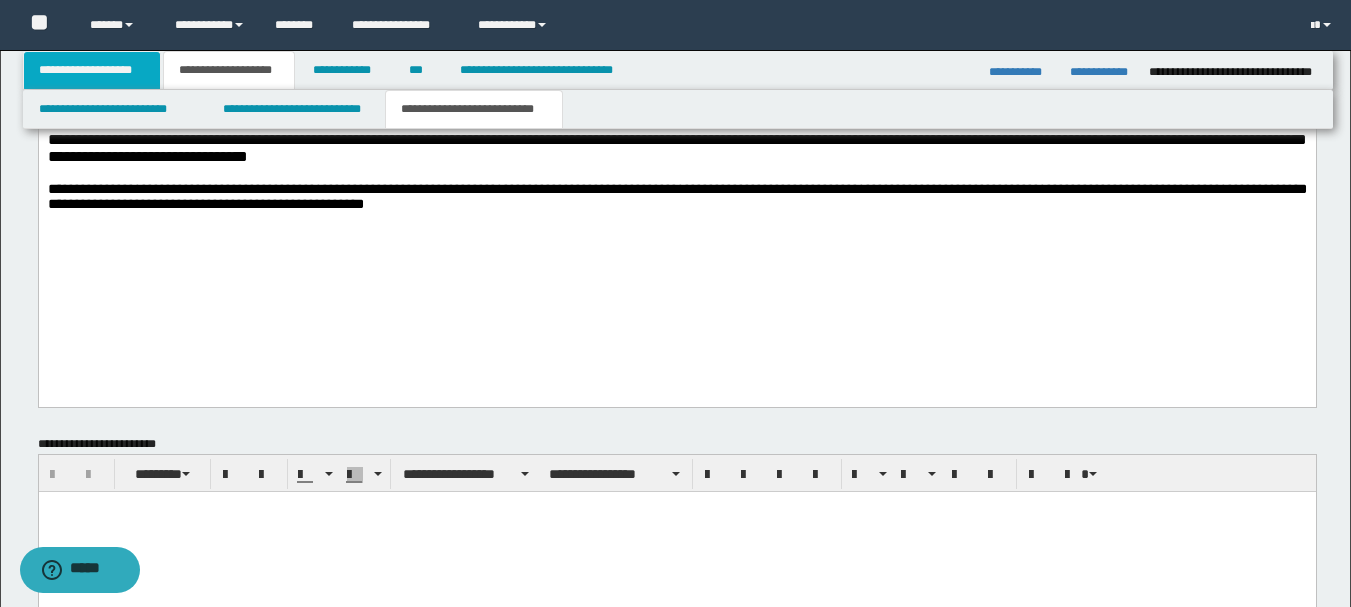 click on "**********" at bounding box center [92, 70] 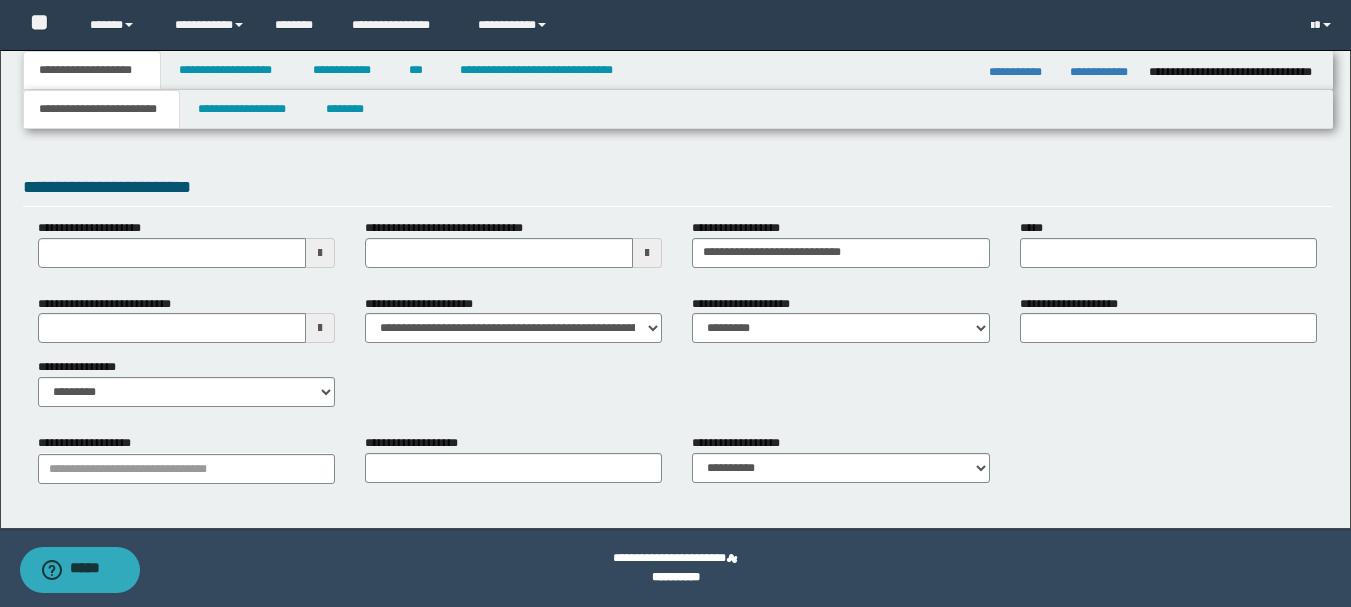 scroll, scrollTop: 322, scrollLeft: 0, axis: vertical 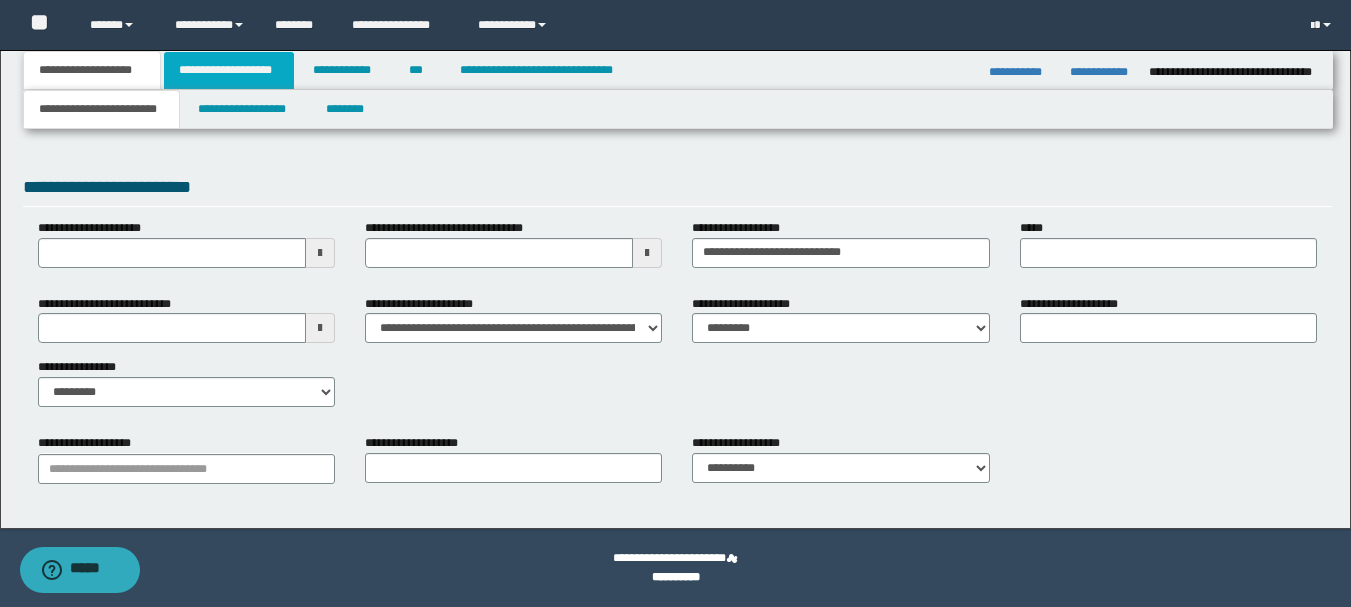 click on "**********" at bounding box center [229, 70] 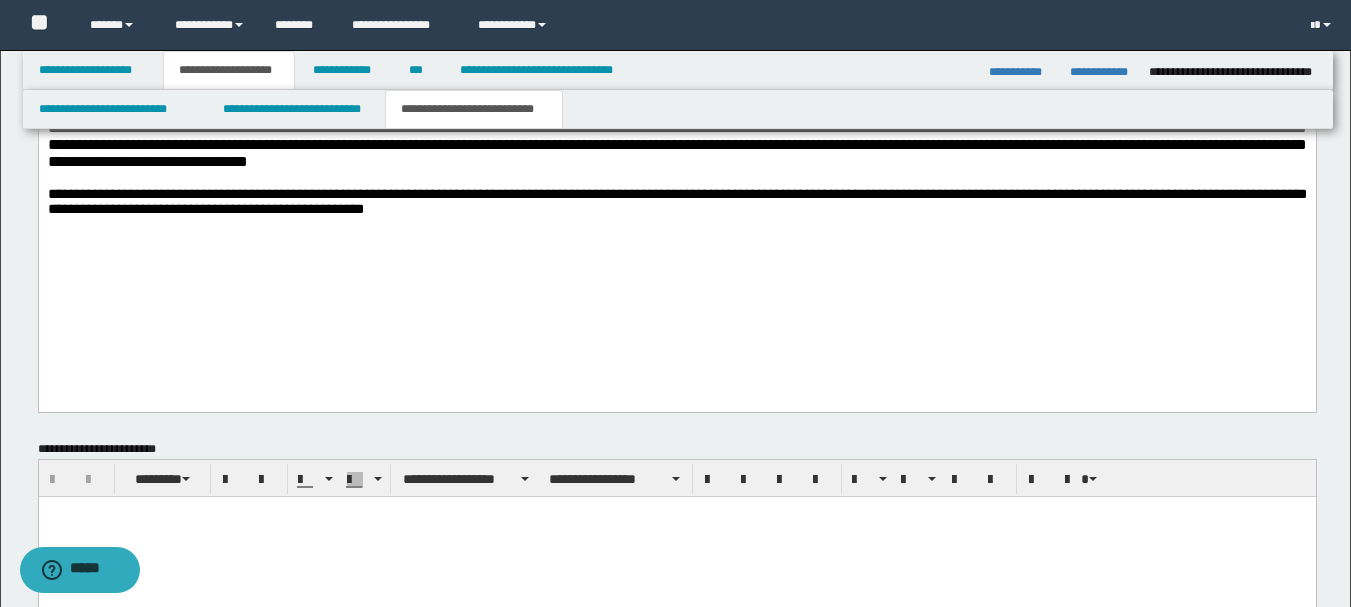 scroll, scrollTop: 2060, scrollLeft: 0, axis: vertical 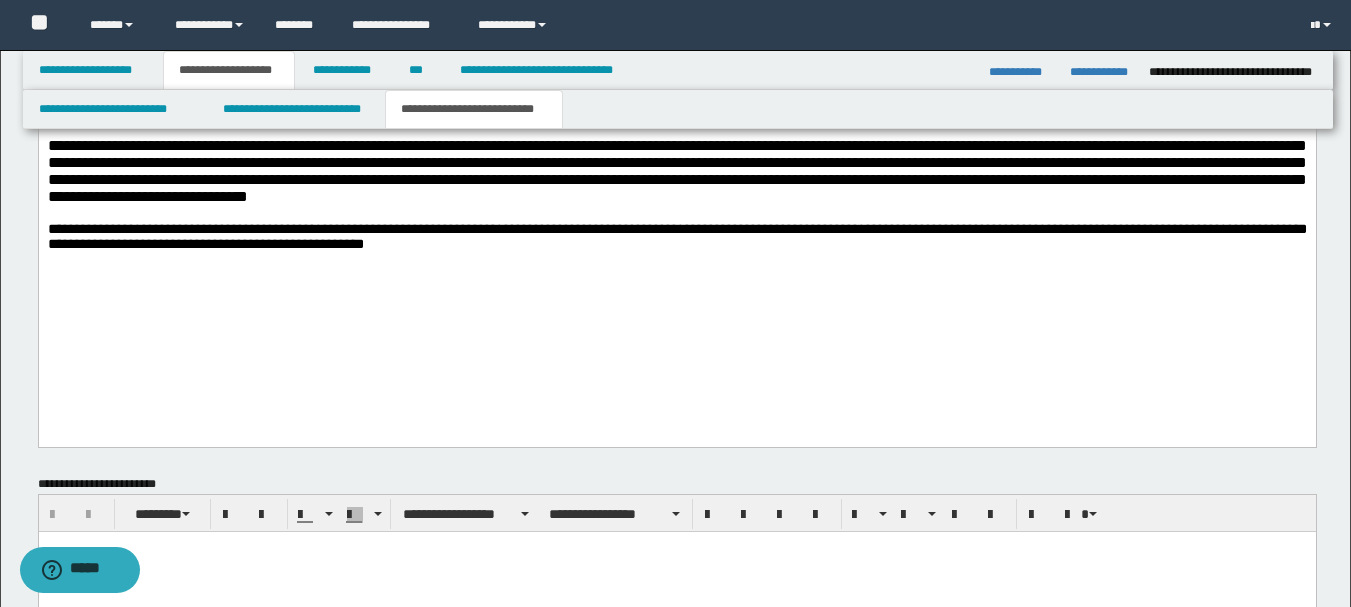 click on "**********" at bounding box center (676, 236) 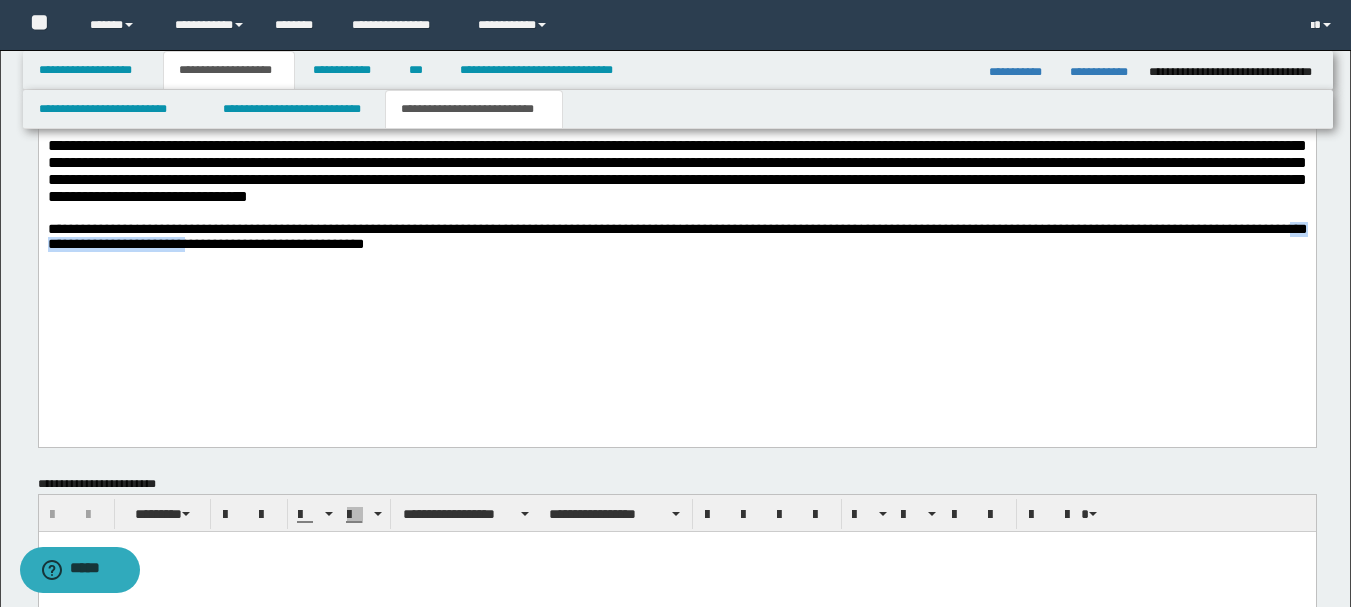 drag, startPoint x: 69, startPoint y: 333, endPoint x: 239, endPoint y: 331, distance: 170.01176 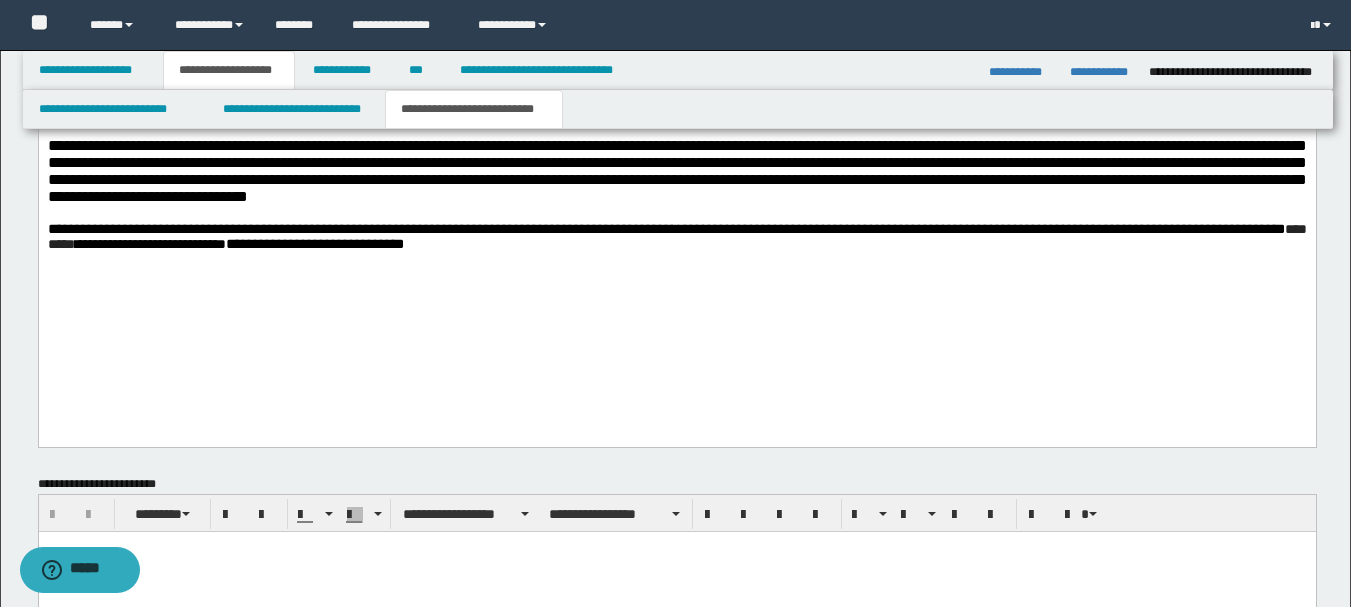 click on "**********" at bounding box center (676, -40) 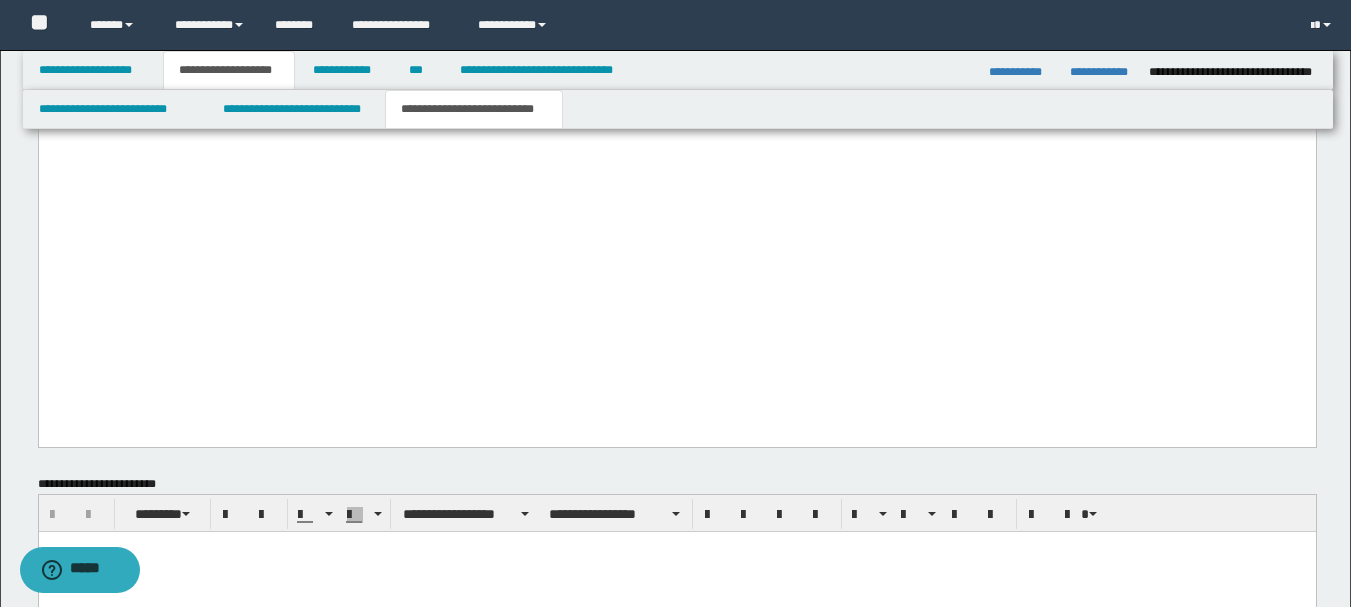 drag, startPoint x: 48, startPoint y: -585, endPoint x: 785, endPoint y: 382, distance: 1215.8363 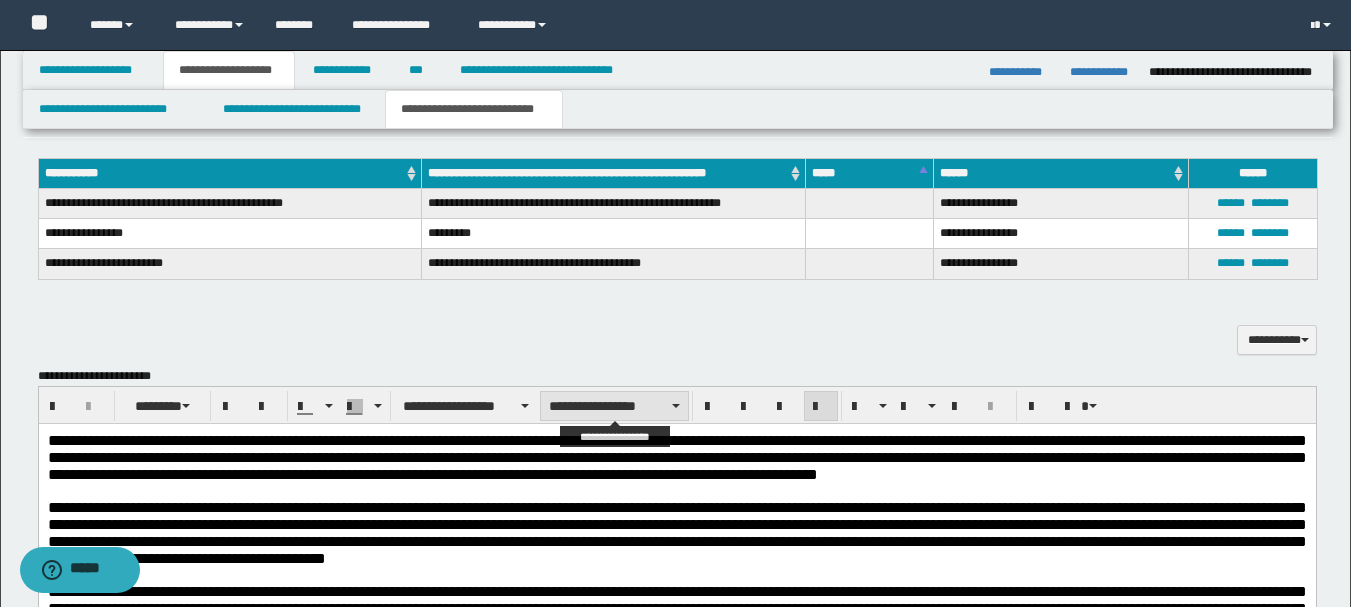scroll, scrollTop: 1254, scrollLeft: 0, axis: vertical 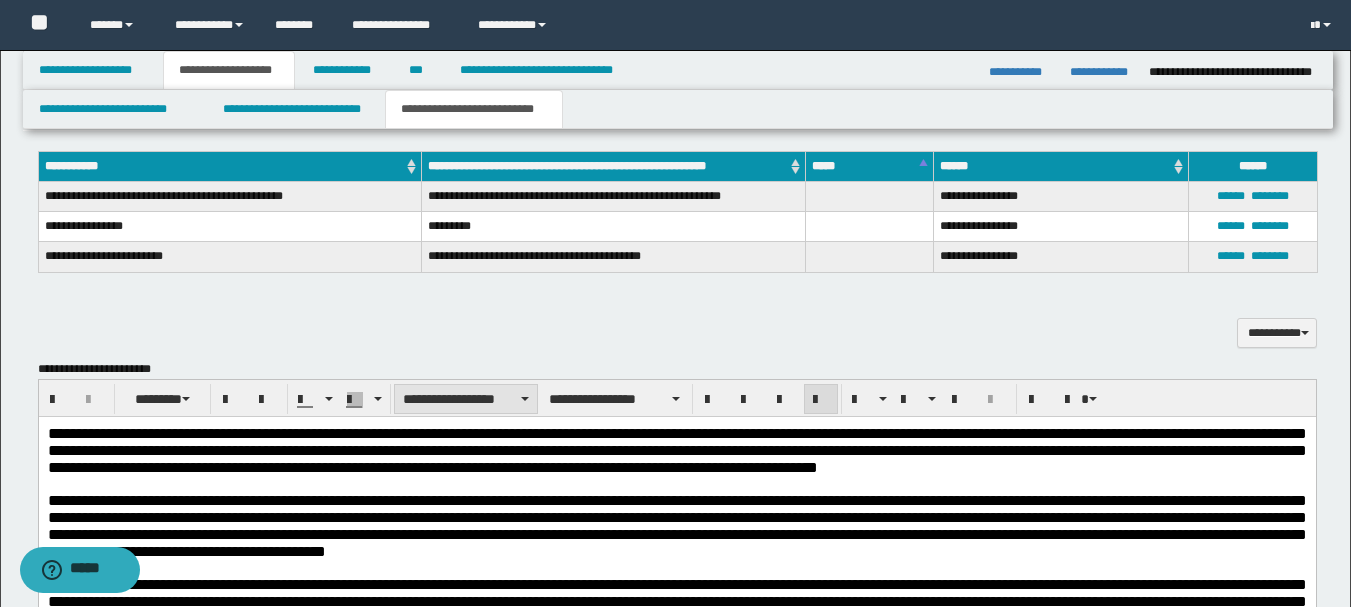 click on "**********" at bounding box center [466, 399] 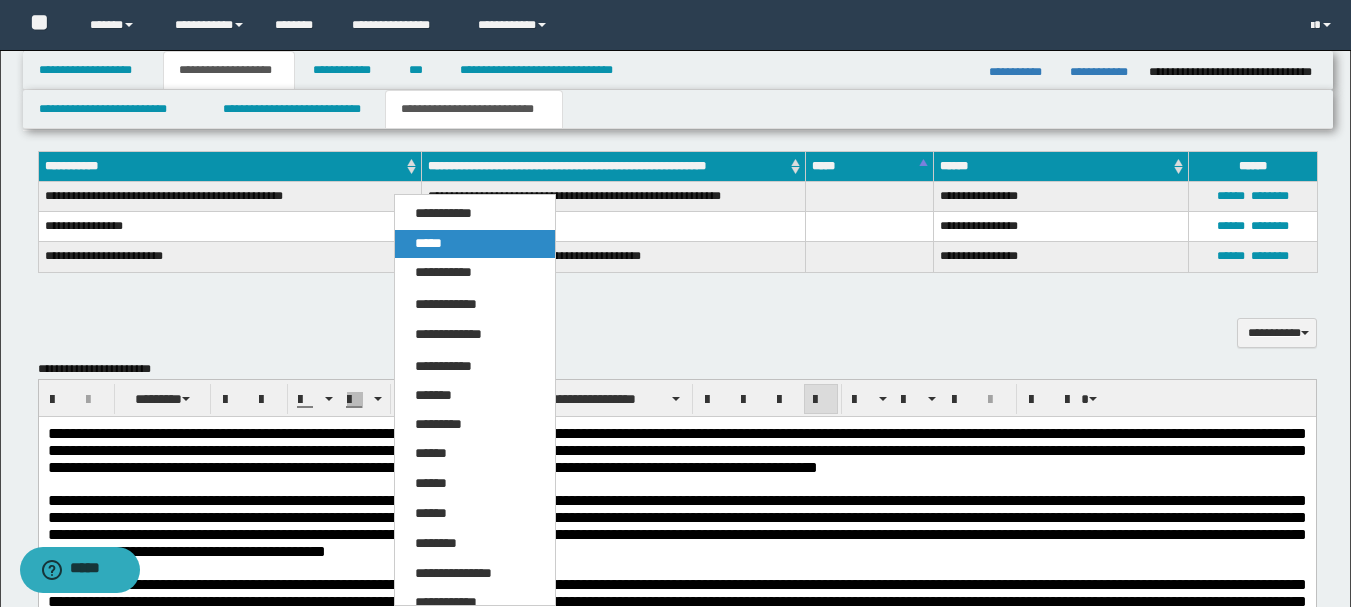 click on "*****" at bounding box center (475, 244) 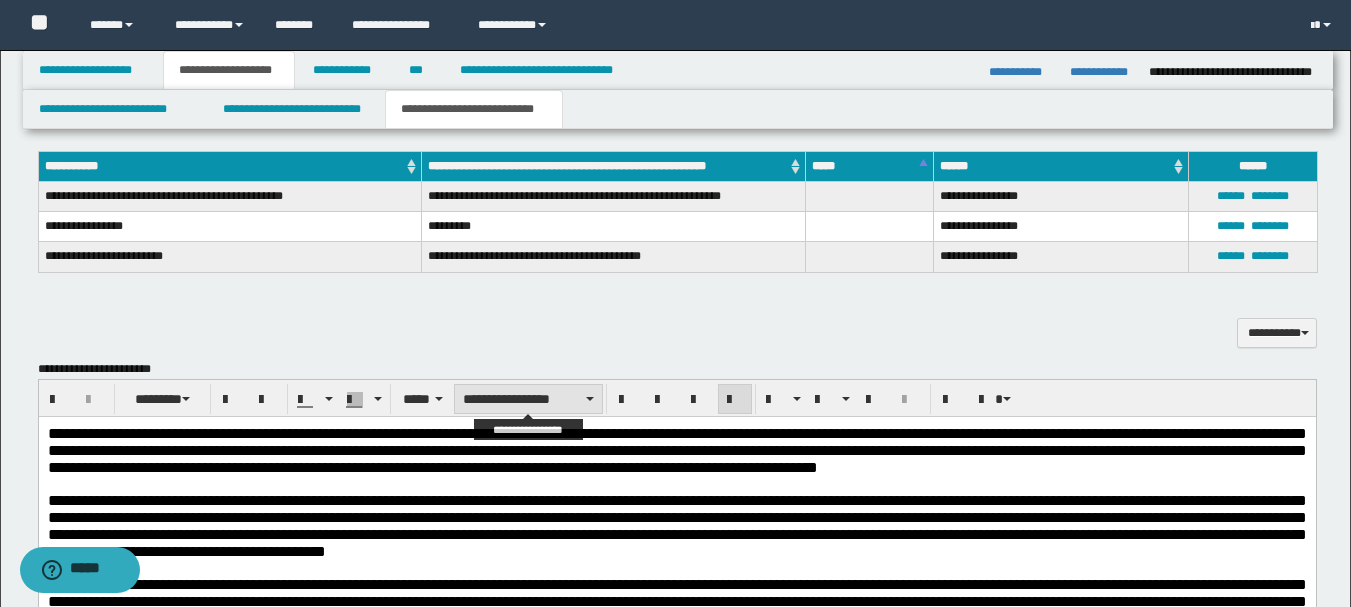 click on "**********" at bounding box center [528, 399] 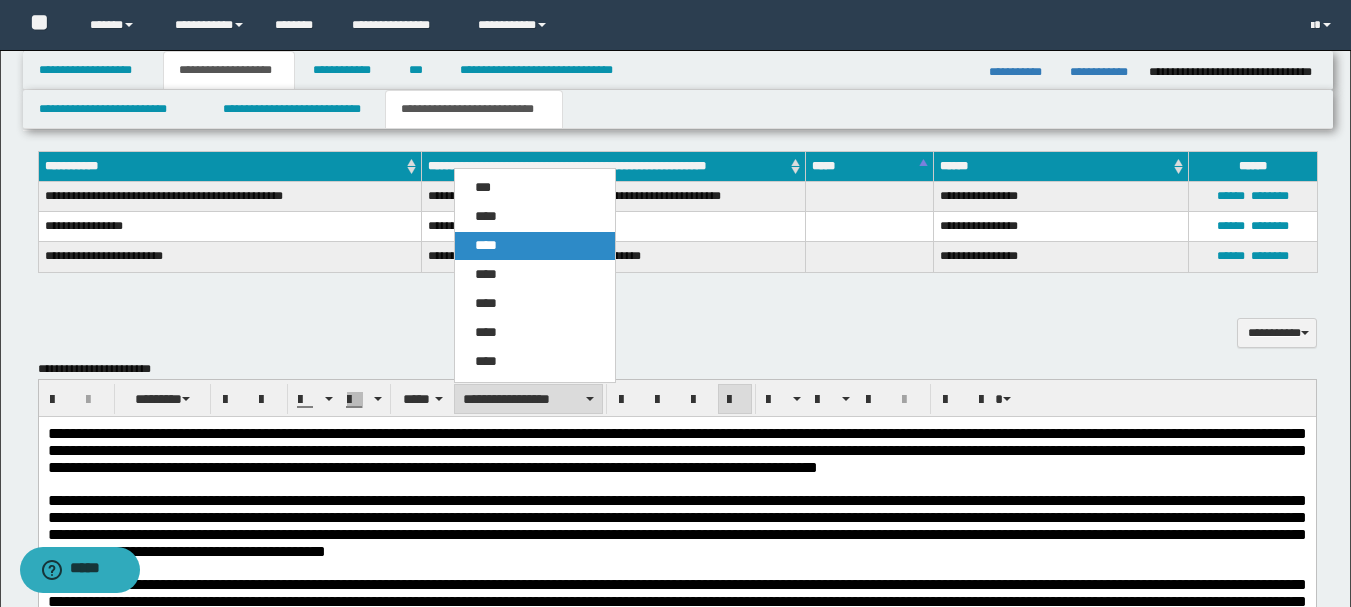 click on "****" at bounding box center [535, 246] 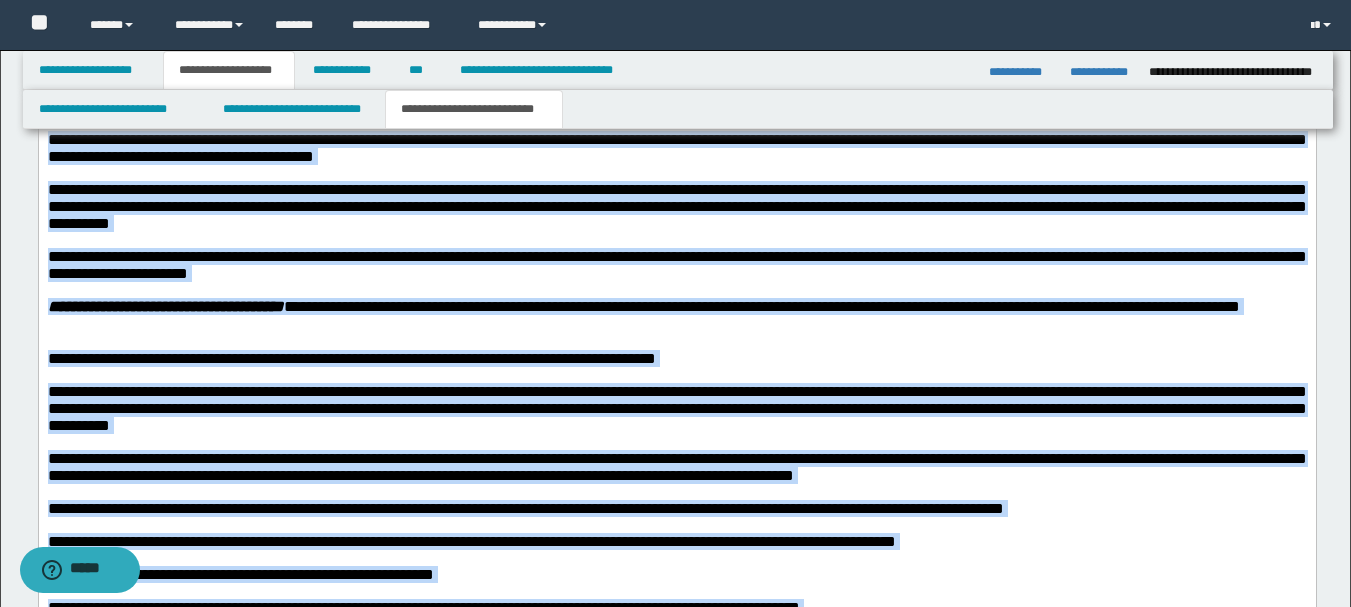 scroll, scrollTop: 2854, scrollLeft: 0, axis: vertical 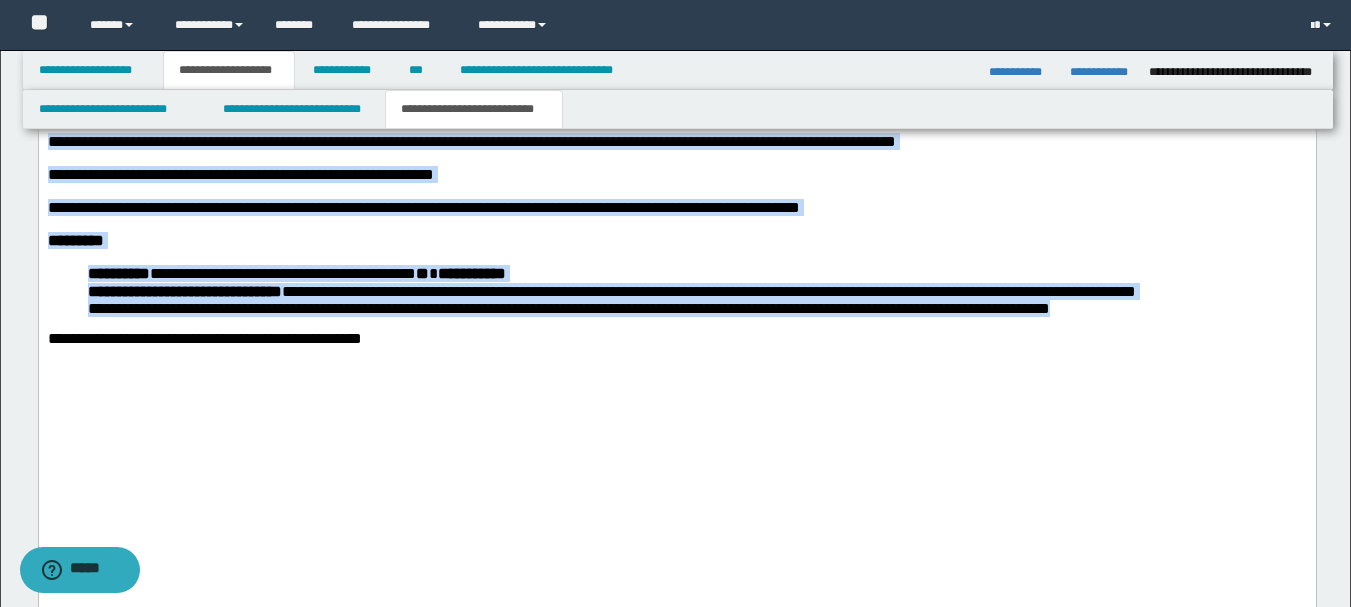 click on "**********" at bounding box center [676, 338] 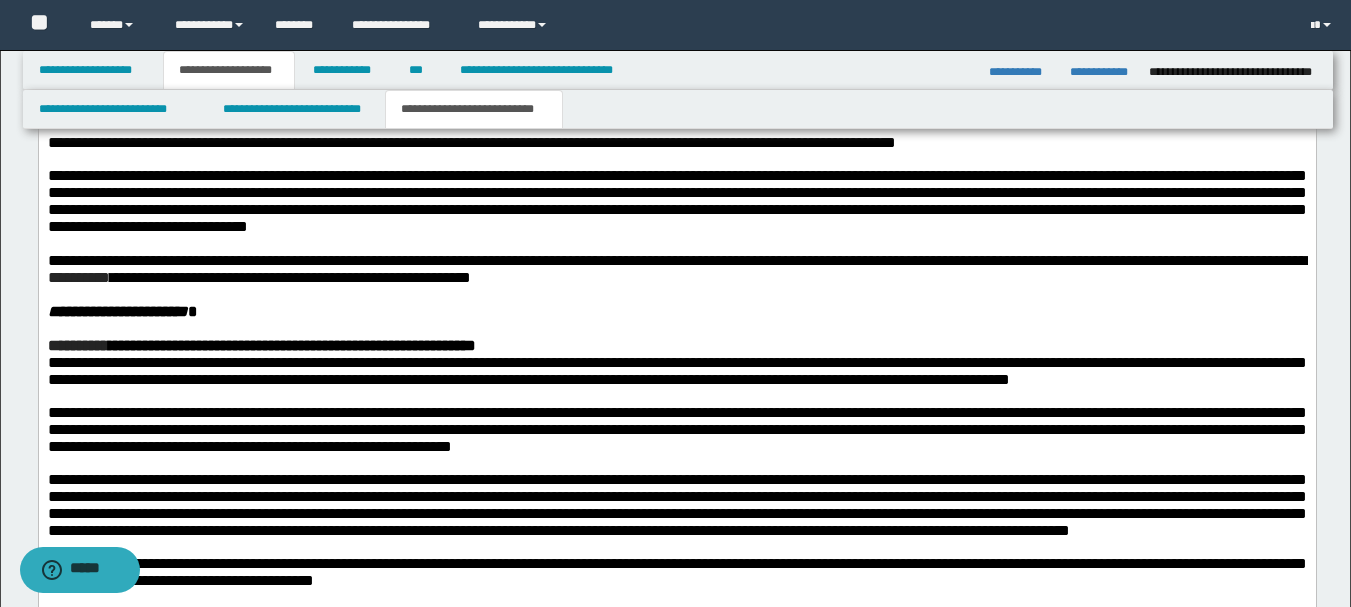 scroll, scrollTop: 2033, scrollLeft: 0, axis: vertical 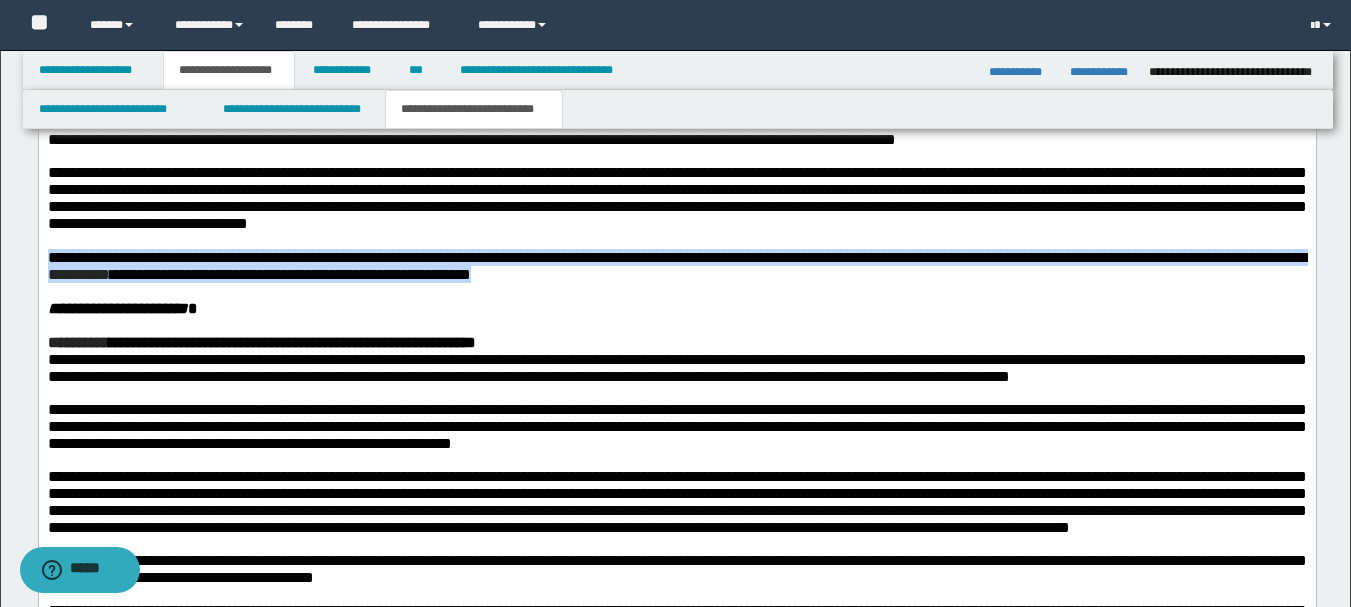 drag, startPoint x: 982, startPoint y: 355, endPoint x: 40, endPoint y: 334, distance: 942.2341 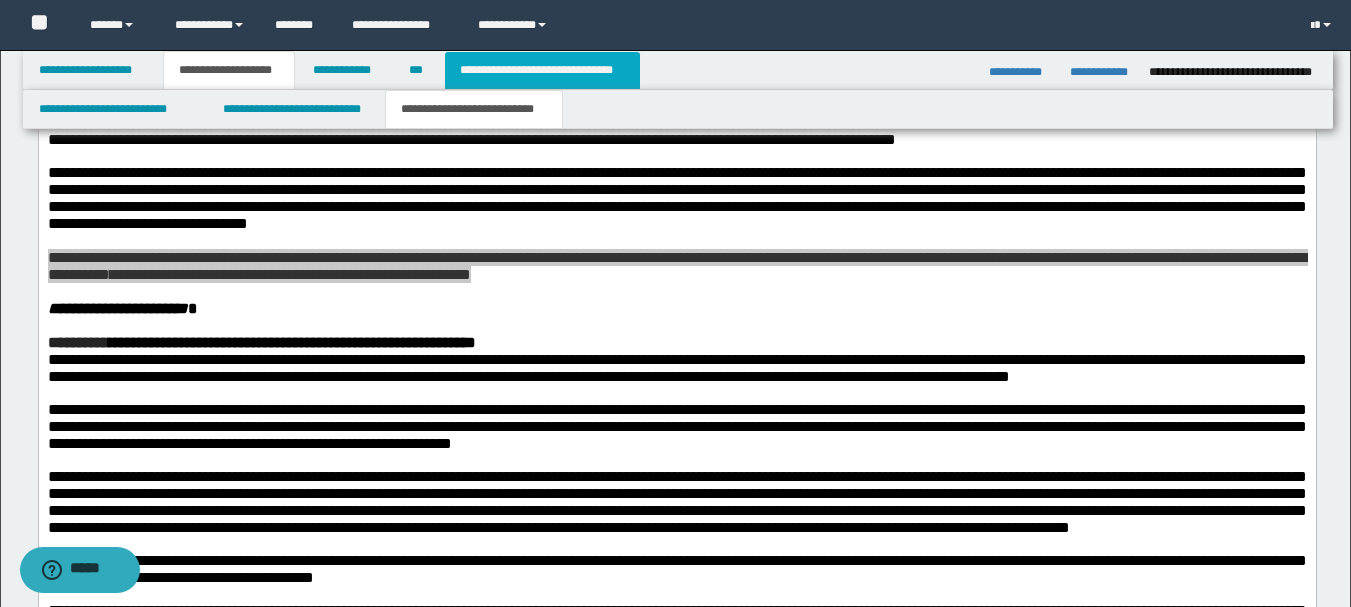 click on "**********" at bounding box center (542, 70) 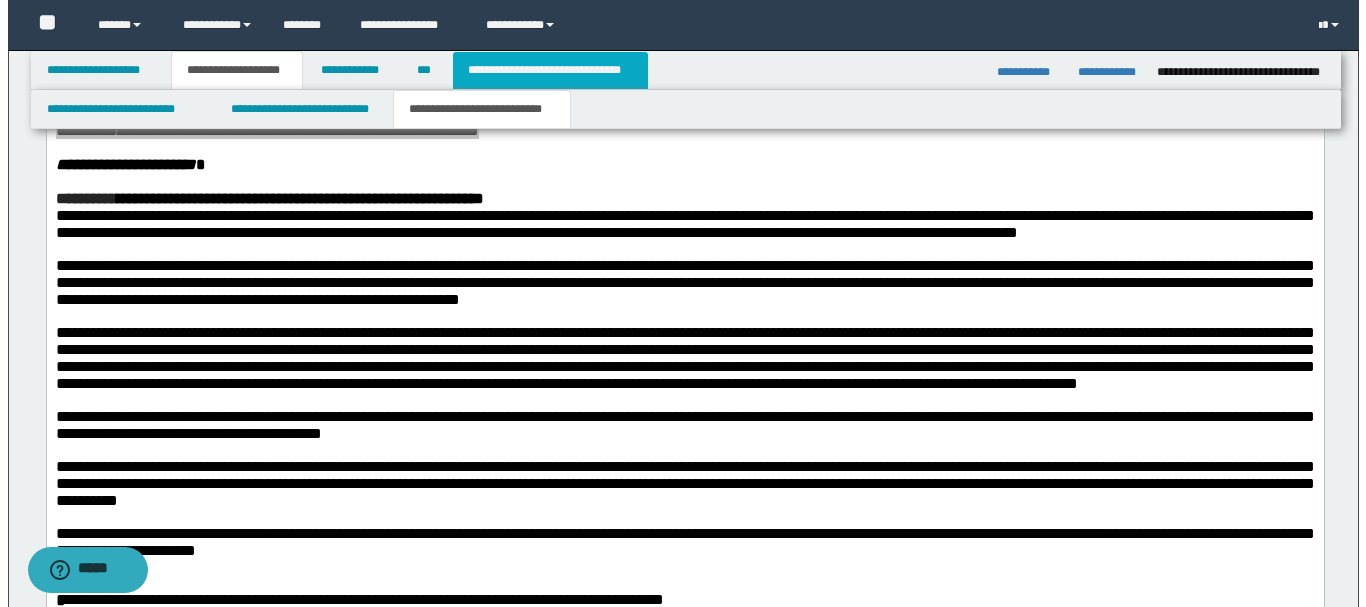 scroll, scrollTop: 0, scrollLeft: 0, axis: both 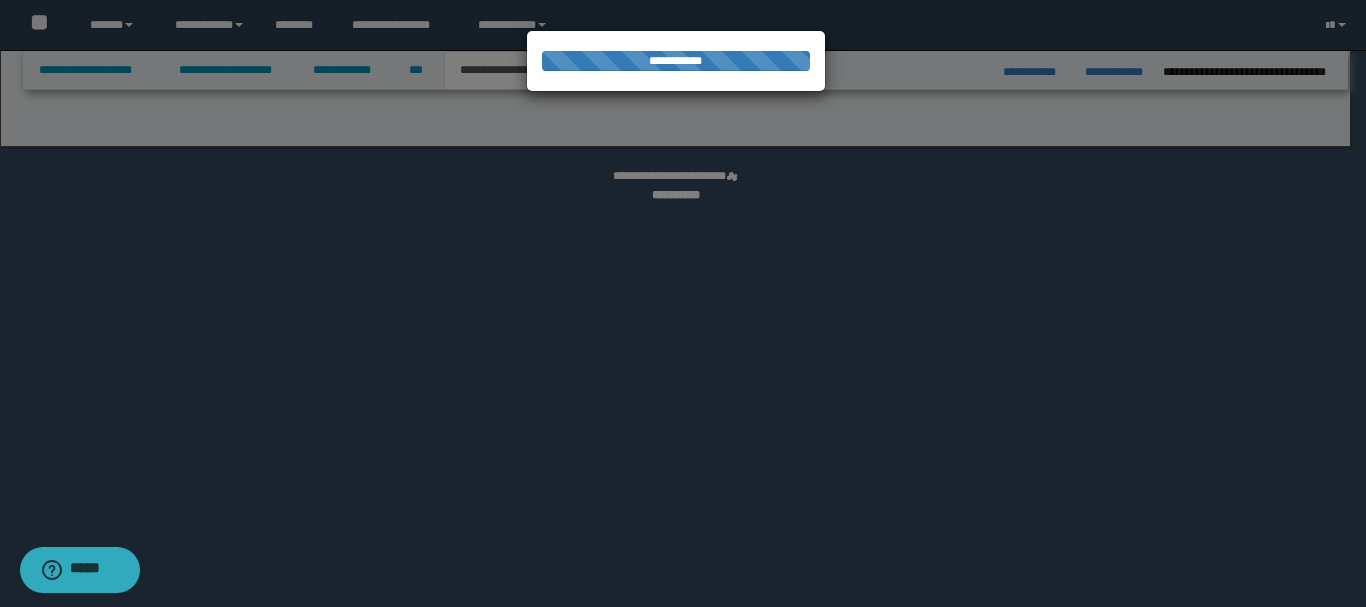 select on "*" 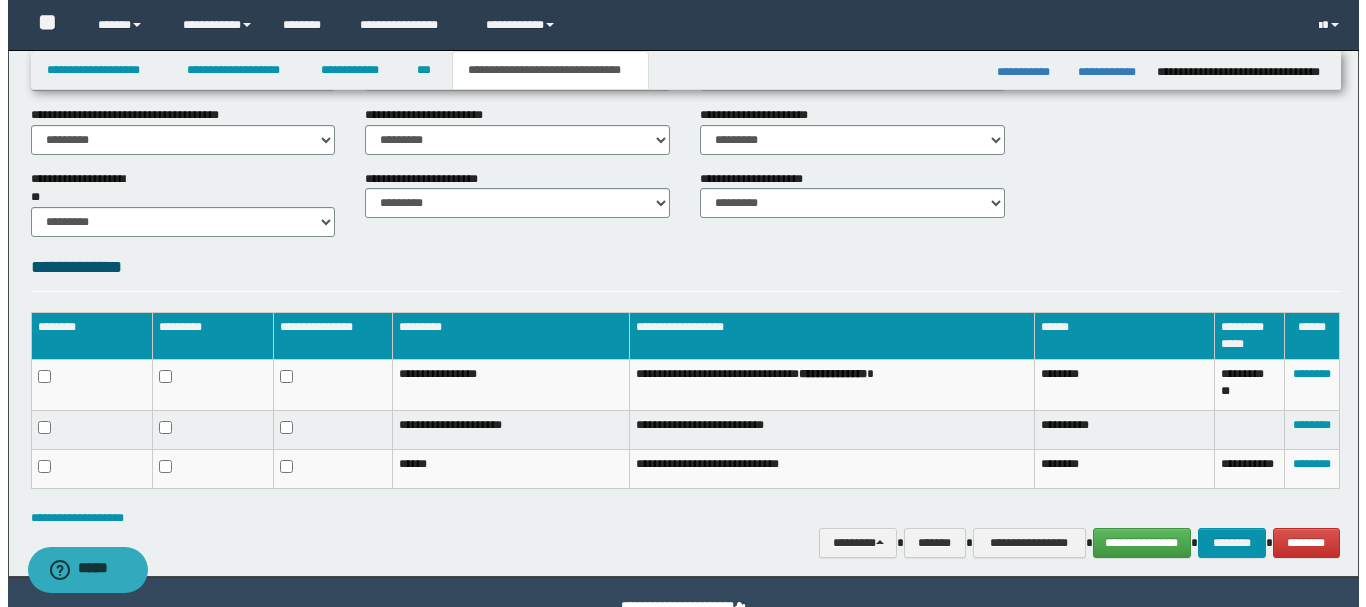 scroll, scrollTop: 902, scrollLeft: 0, axis: vertical 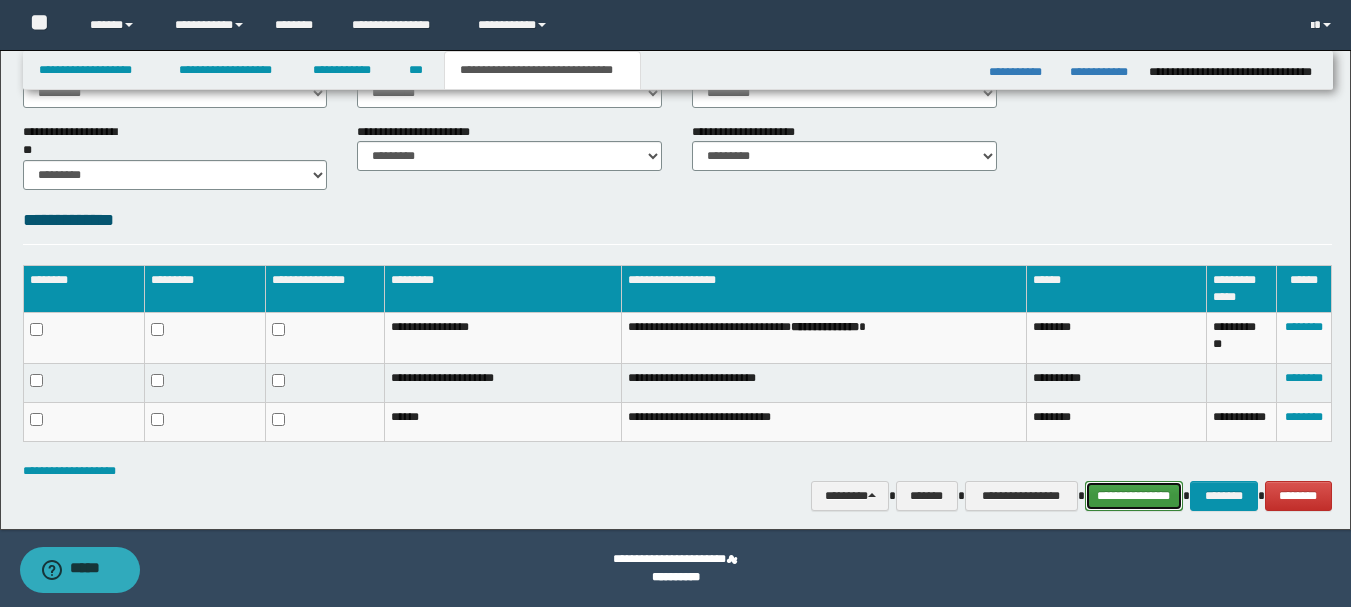 click on "**********" at bounding box center (1134, 496) 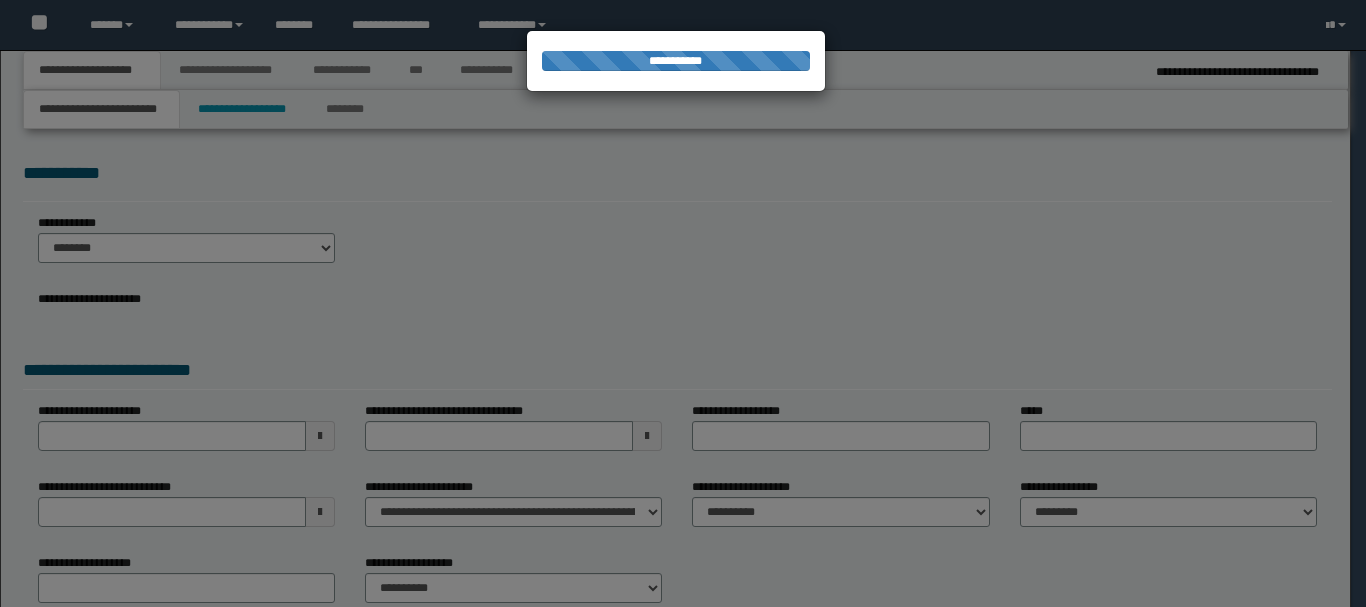 scroll, scrollTop: 0, scrollLeft: 0, axis: both 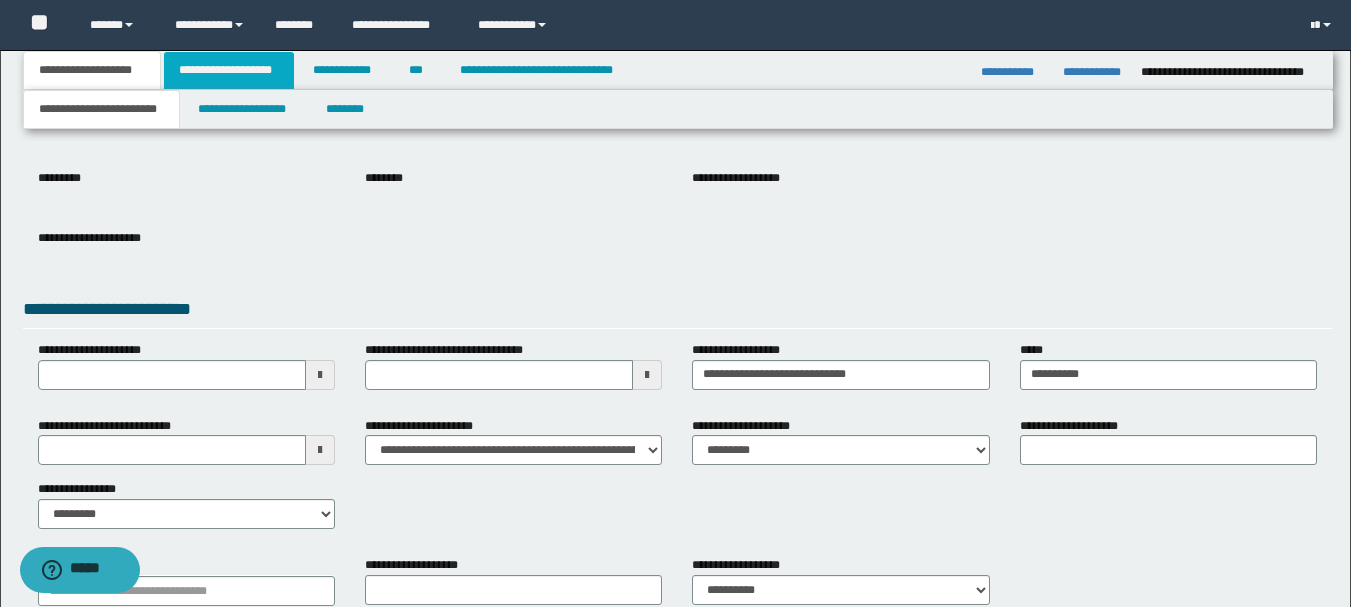 click on "**********" at bounding box center [229, 70] 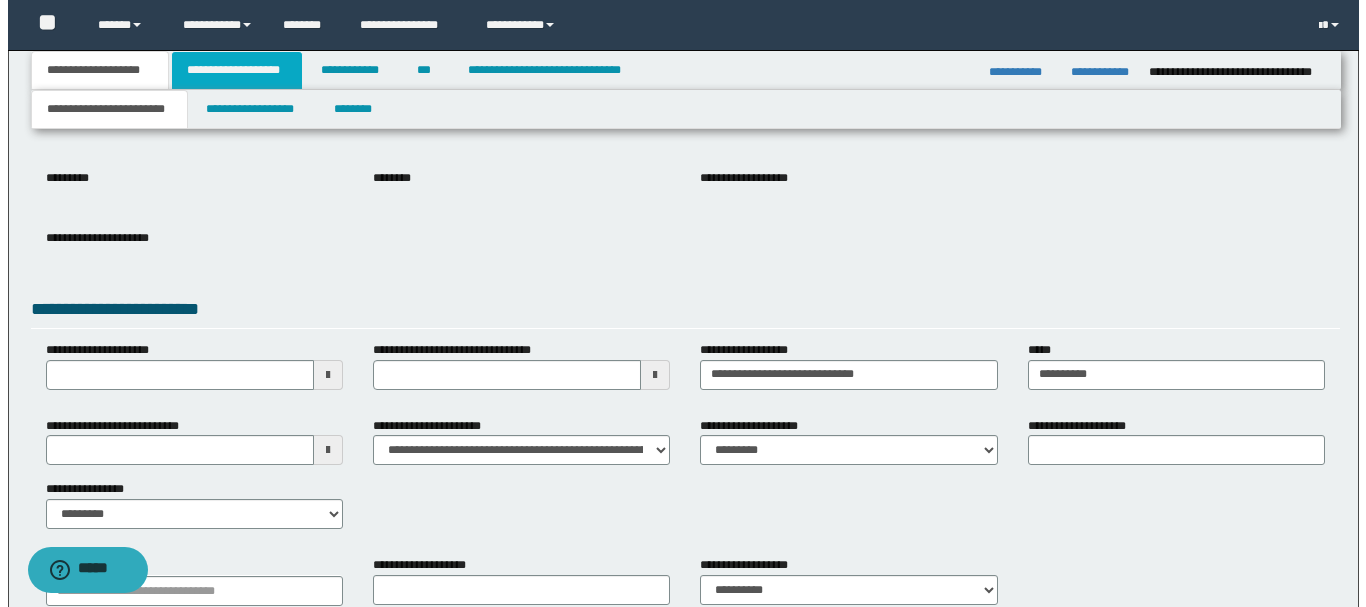 scroll, scrollTop: 0, scrollLeft: 0, axis: both 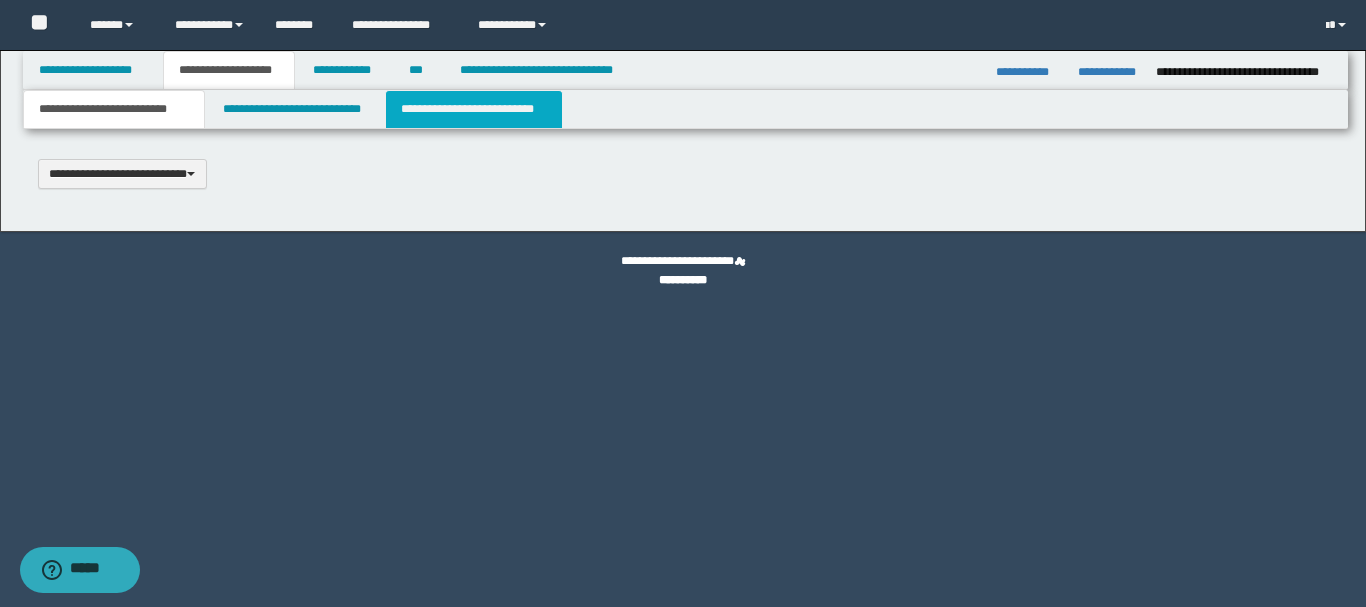 click on "**********" at bounding box center [474, 109] 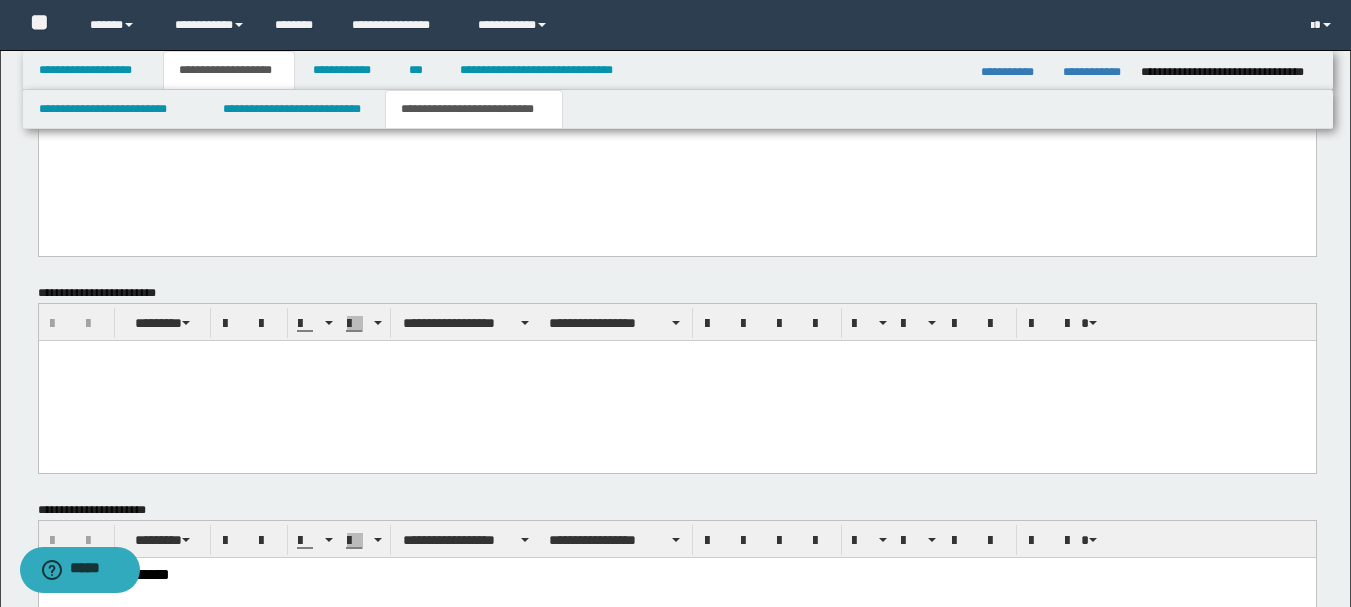scroll, scrollTop: 2400, scrollLeft: 0, axis: vertical 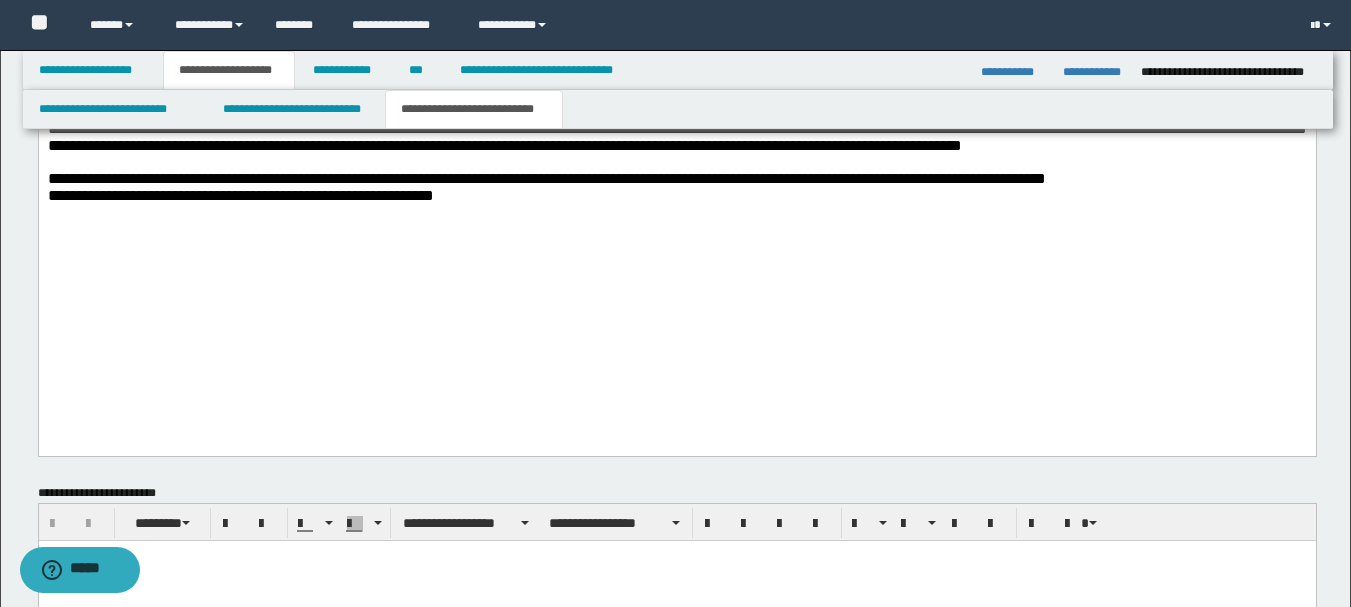 click on "**********" at bounding box center (676, 196) 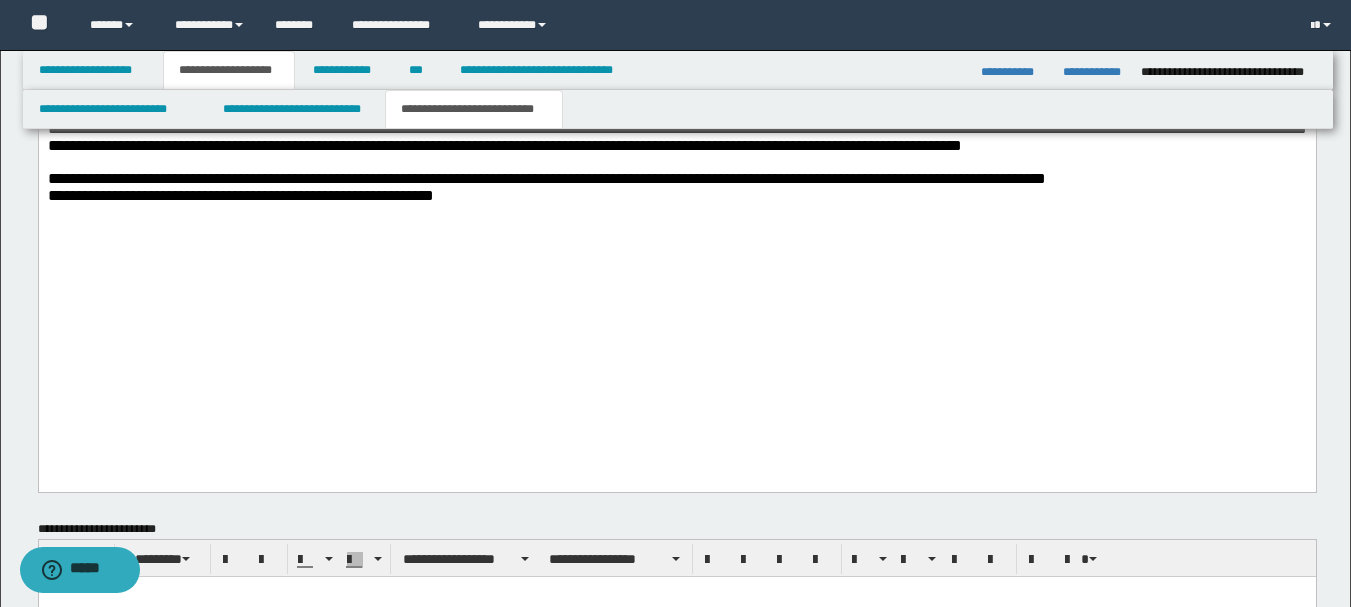 paste 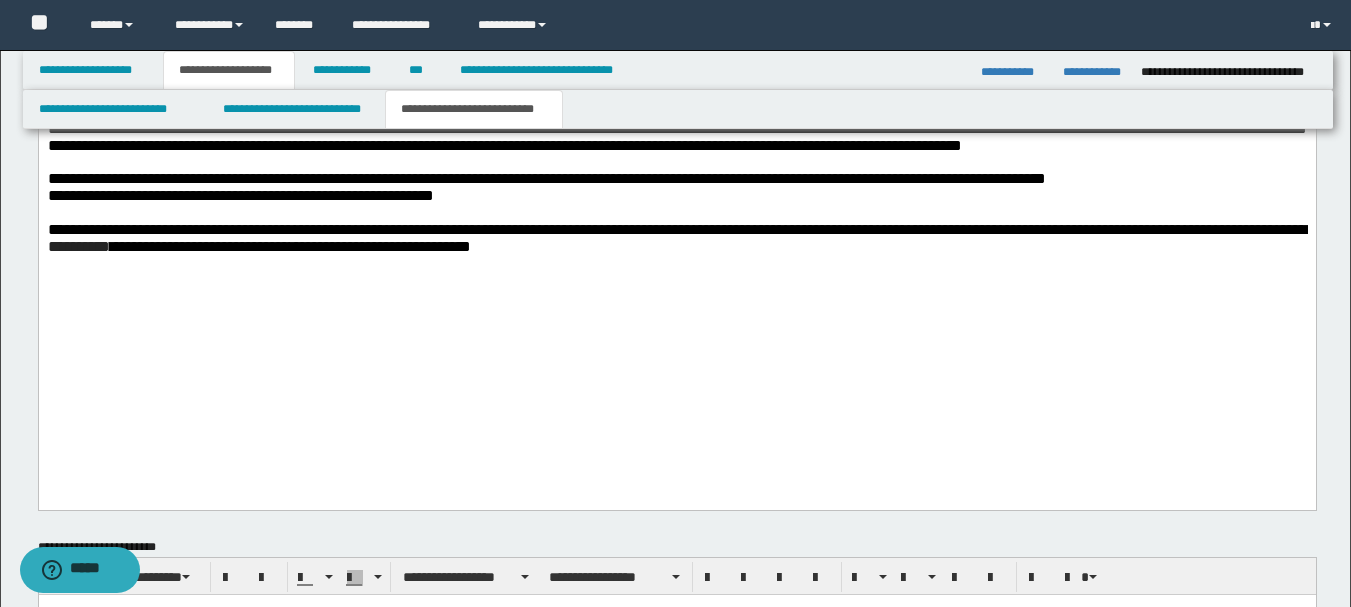 click on "*********" at bounding box center (78, 247) 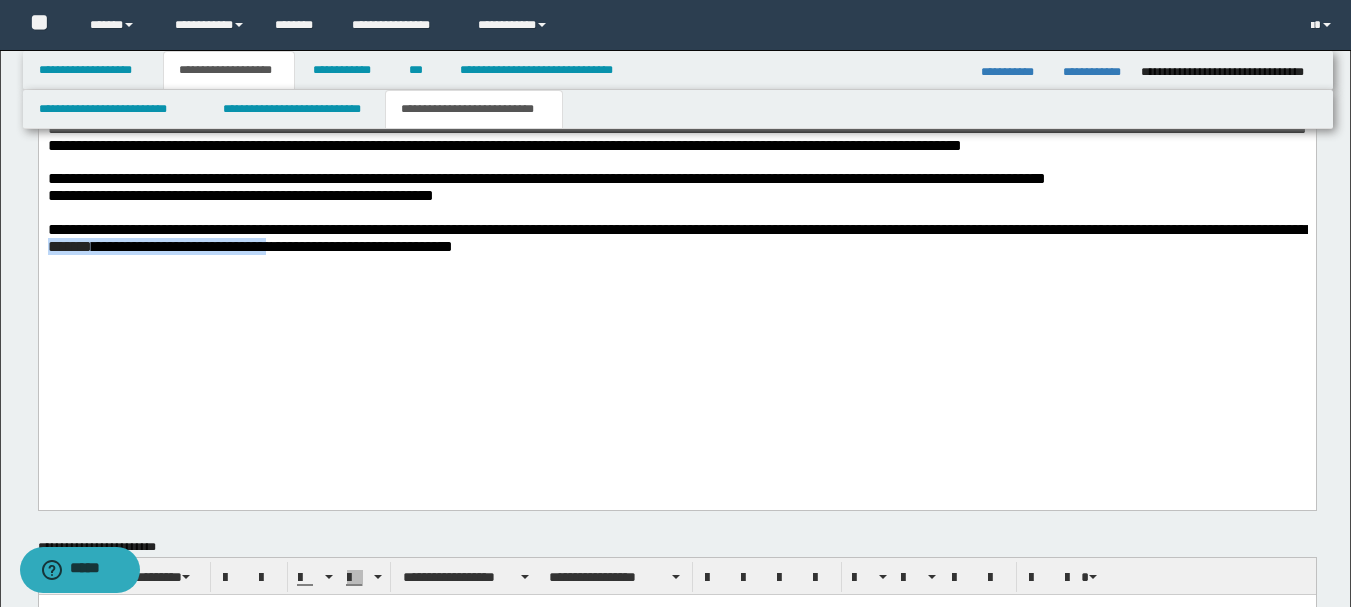 drag, startPoint x: 490, startPoint y: 394, endPoint x: 760, endPoint y: 396, distance: 270.00742 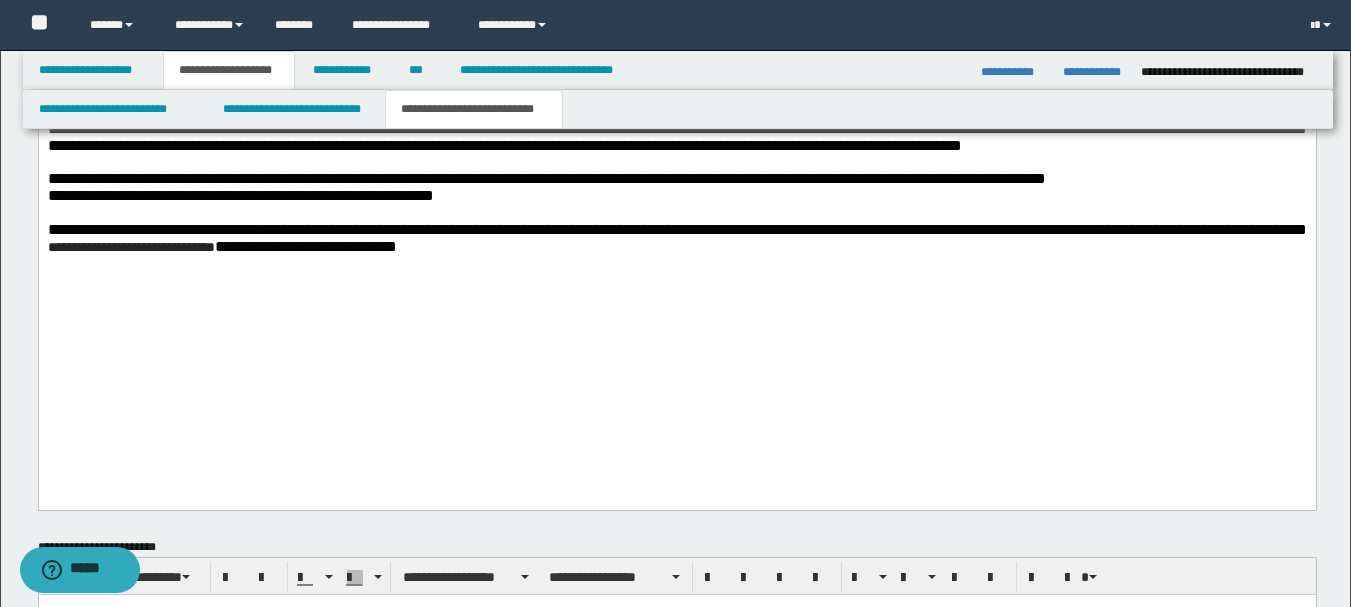 click on "**********" at bounding box center (676, 230) 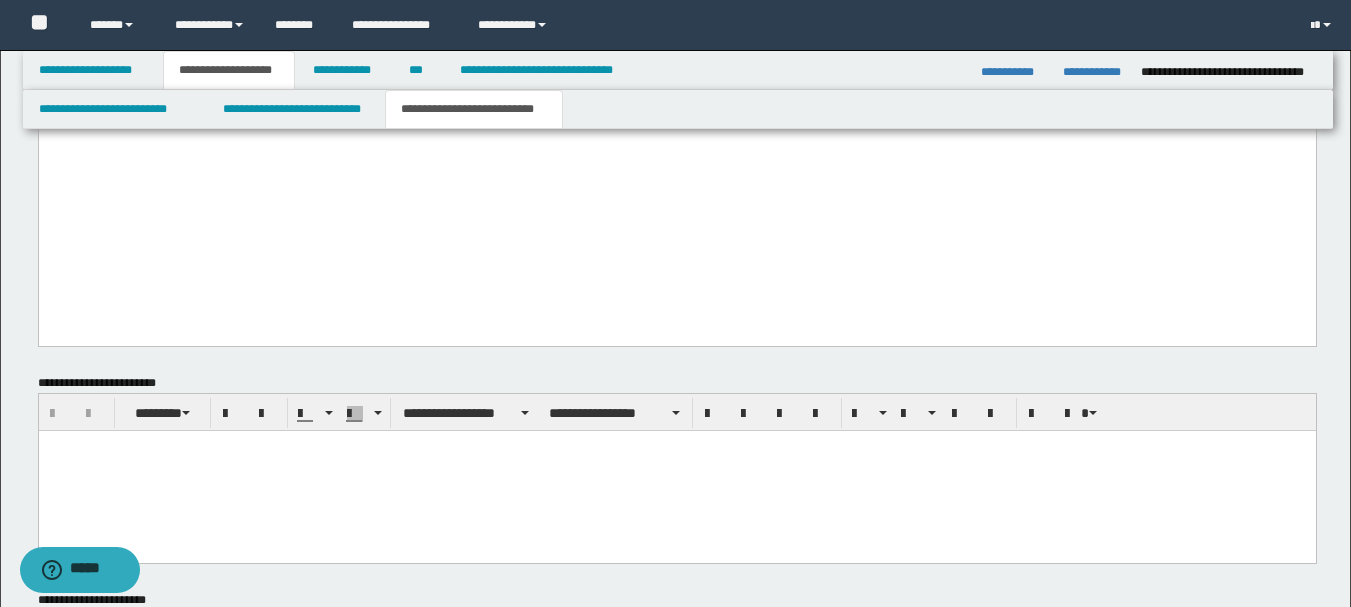 drag, startPoint x: 48, startPoint y: -1340, endPoint x: 1018, endPoint y: -1924, distance: 1132.235 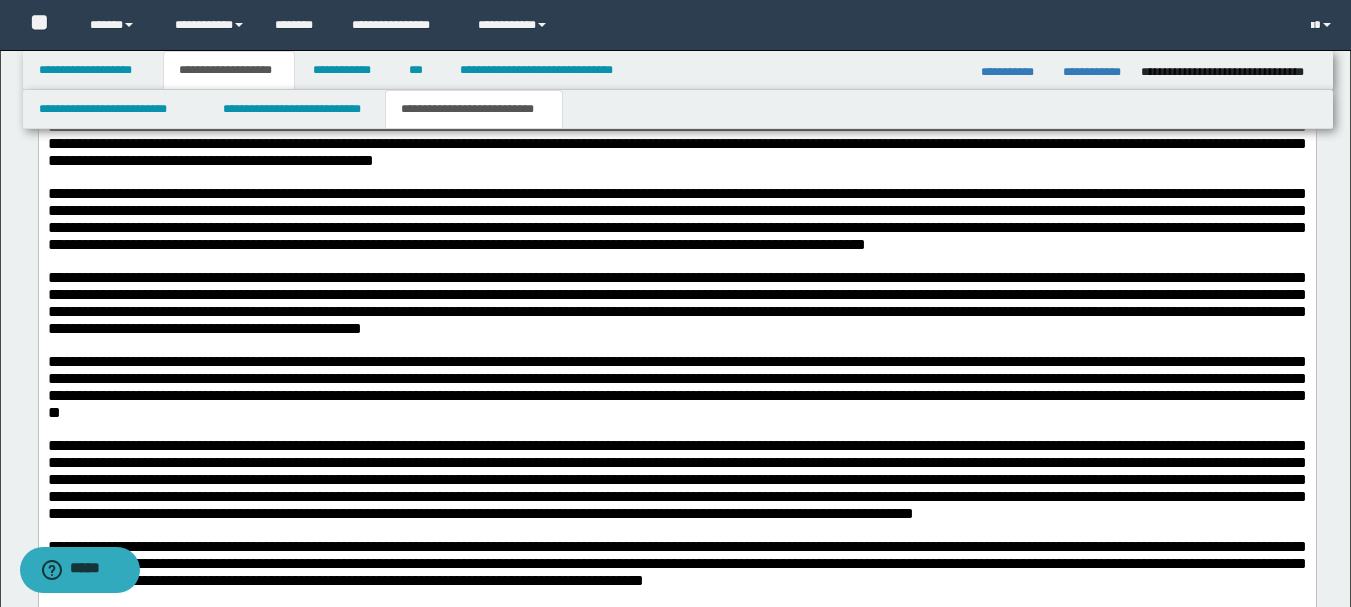 scroll, scrollTop: 1515, scrollLeft: 0, axis: vertical 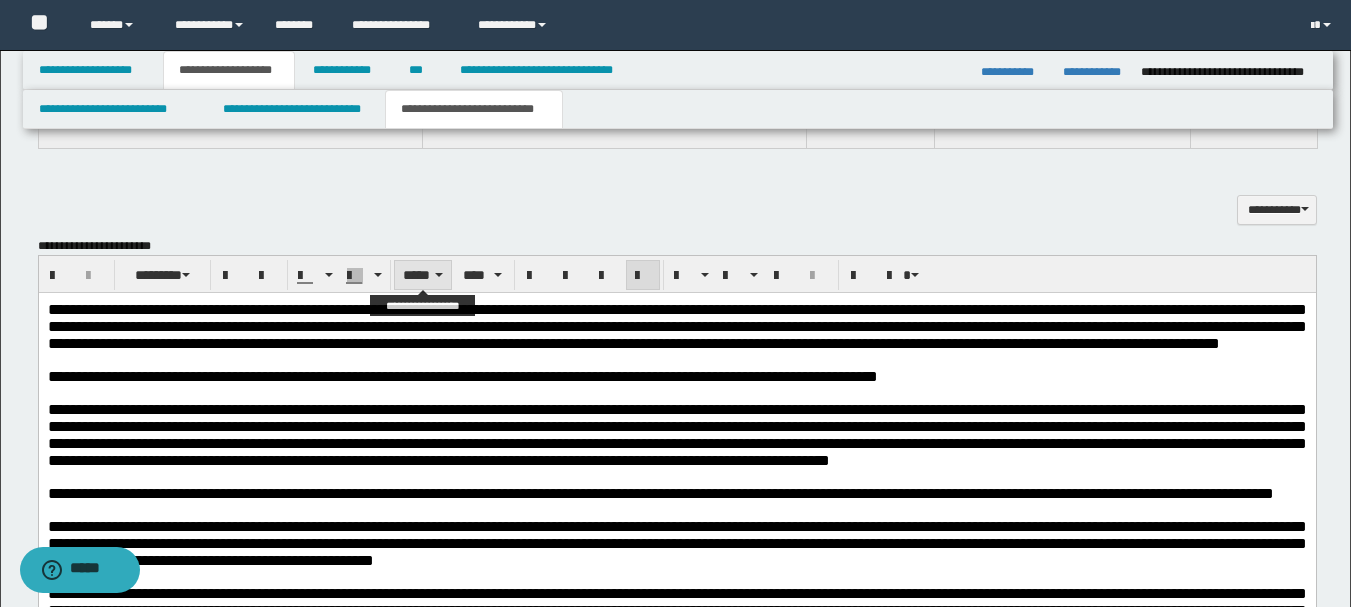 click at bounding box center [439, 275] 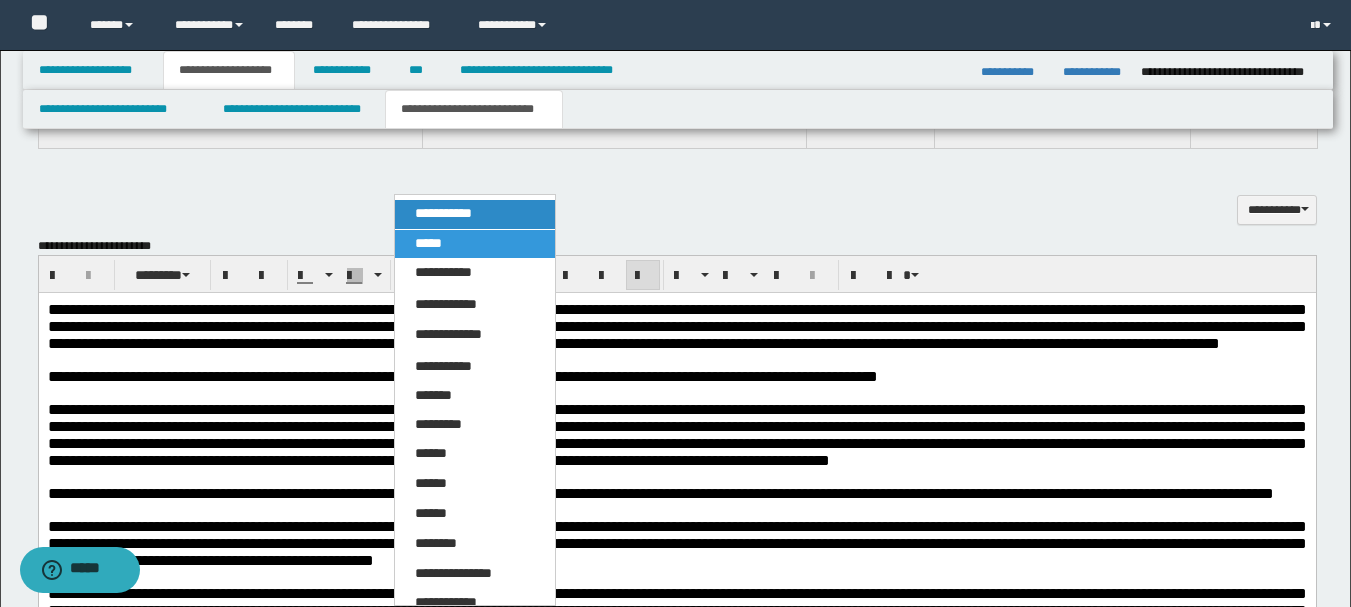 click on "**********" at bounding box center [475, 214] 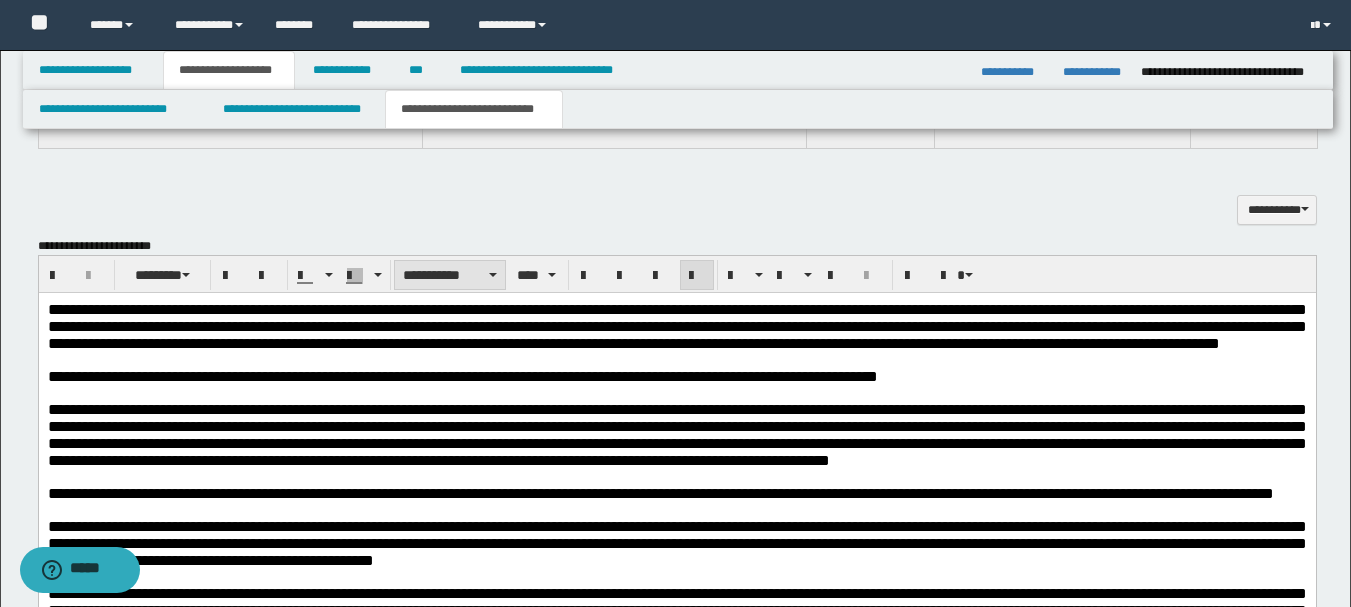 click on "**********" at bounding box center (450, 275) 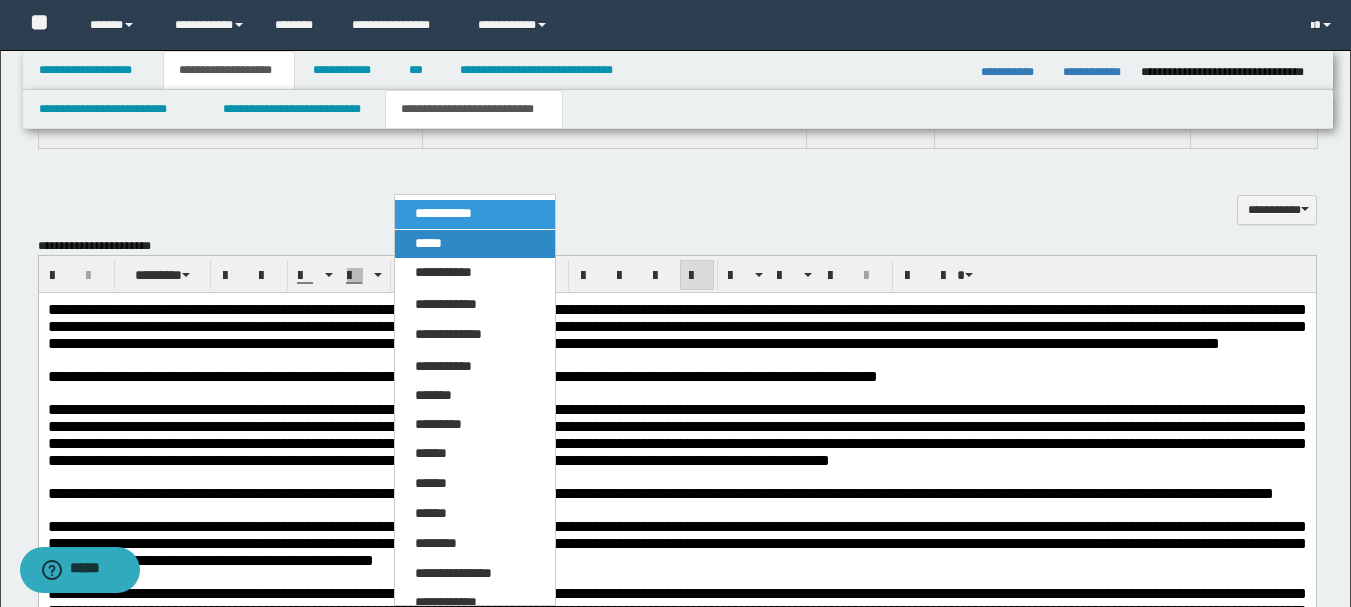 click on "*****" at bounding box center [475, 244] 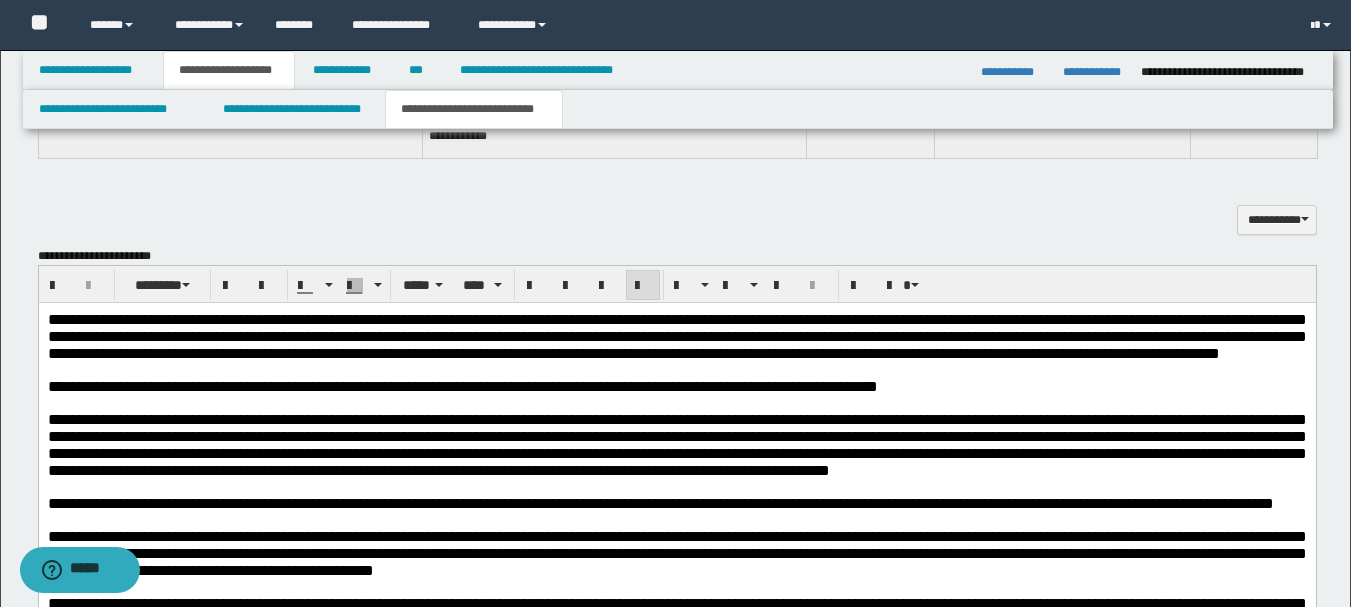 scroll, scrollTop: 1415, scrollLeft: 0, axis: vertical 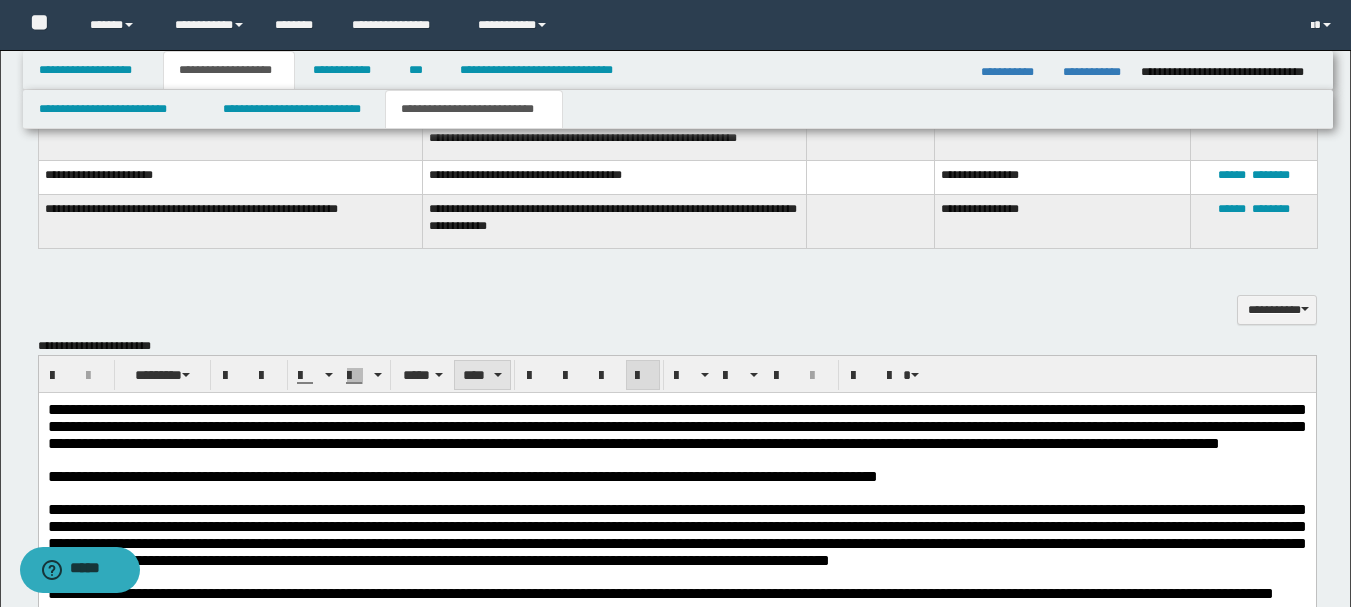 click on "****" at bounding box center (482, 375) 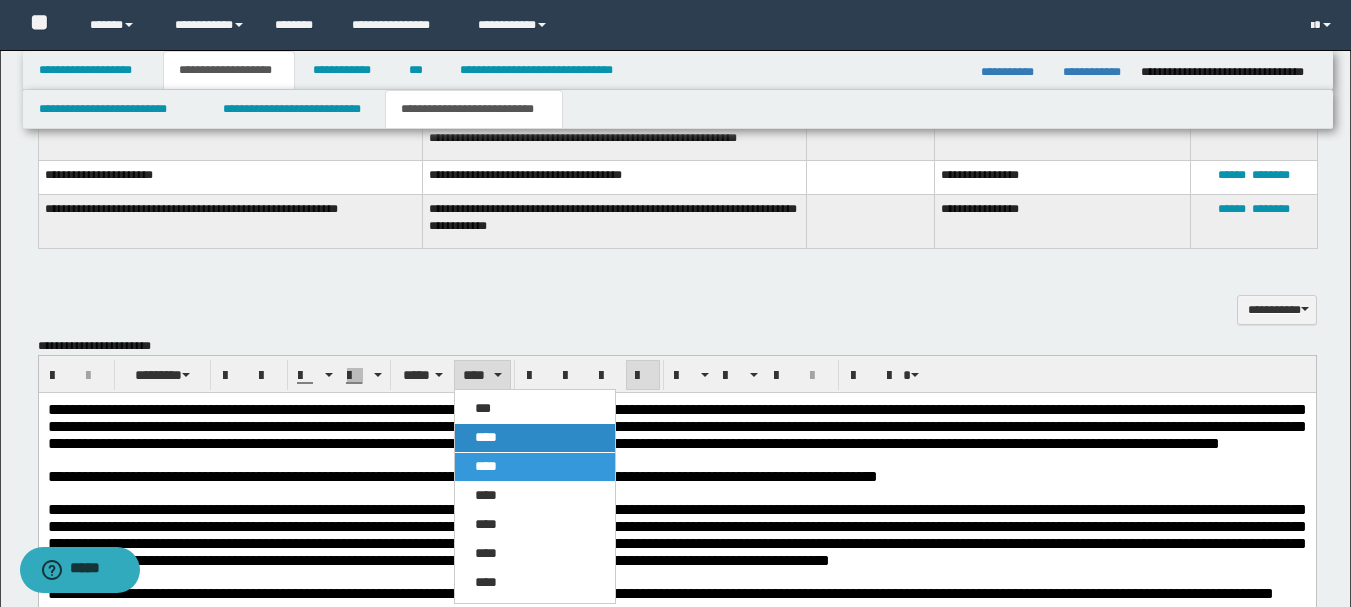 click on "****" at bounding box center [486, 437] 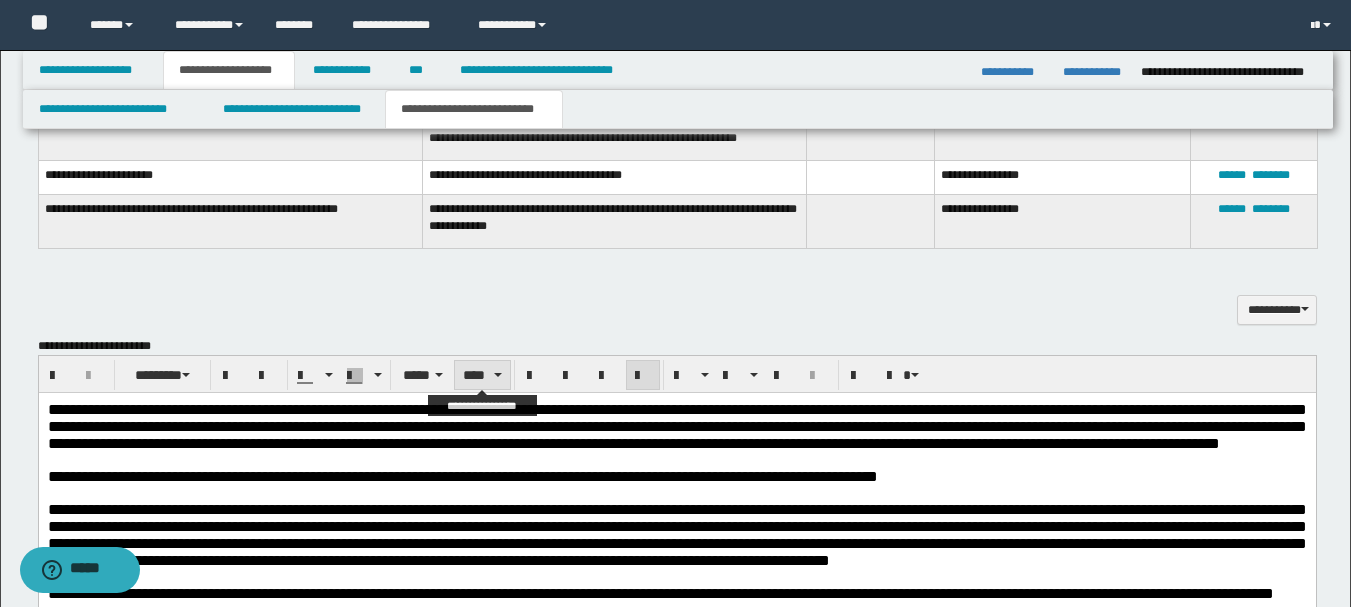 click on "****" at bounding box center (482, 375) 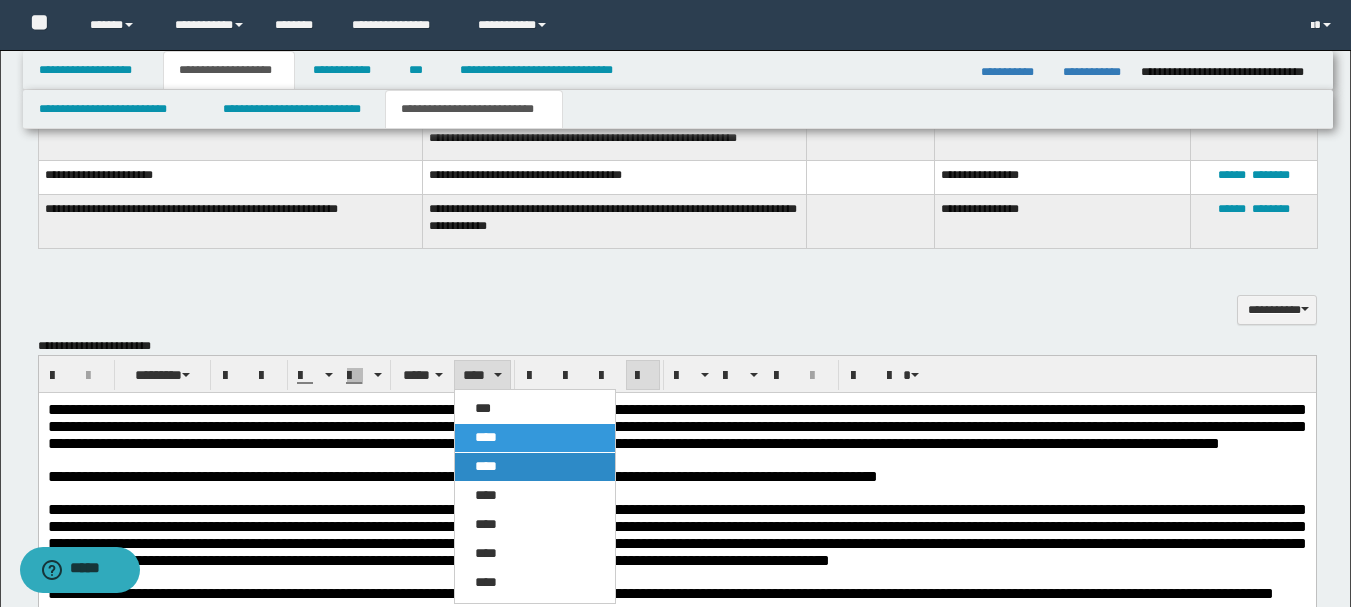 click on "****" at bounding box center [486, 466] 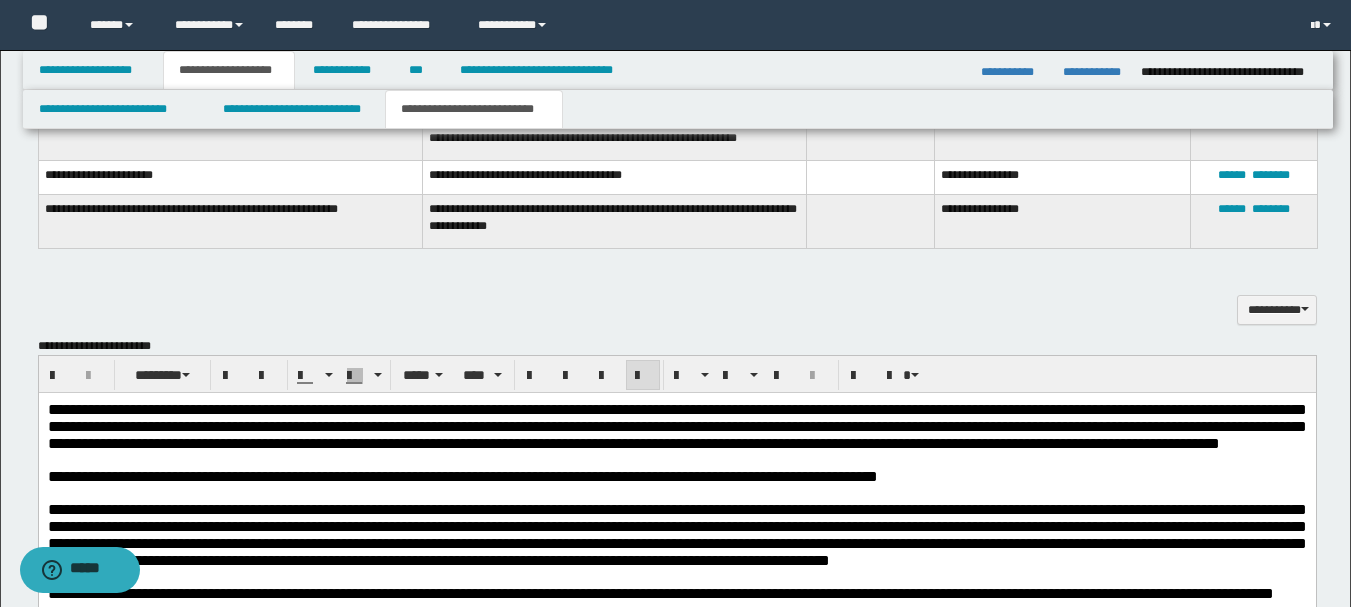 click at bounding box center (643, 376) 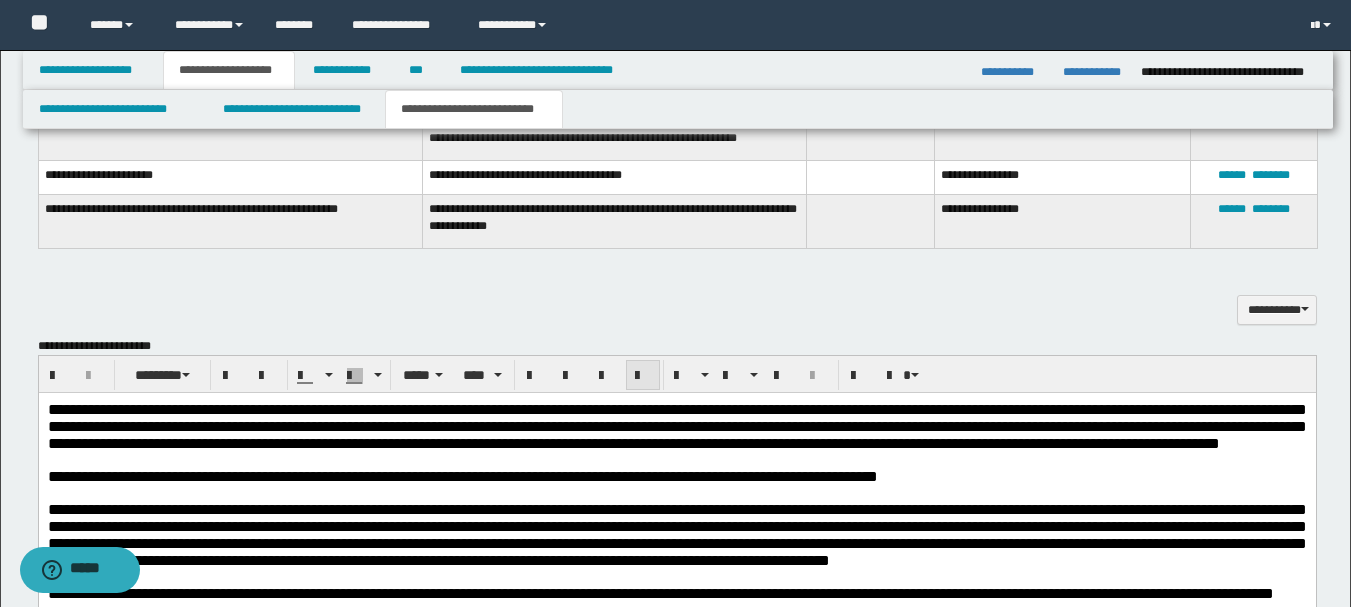 click at bounding box center (643, 376) 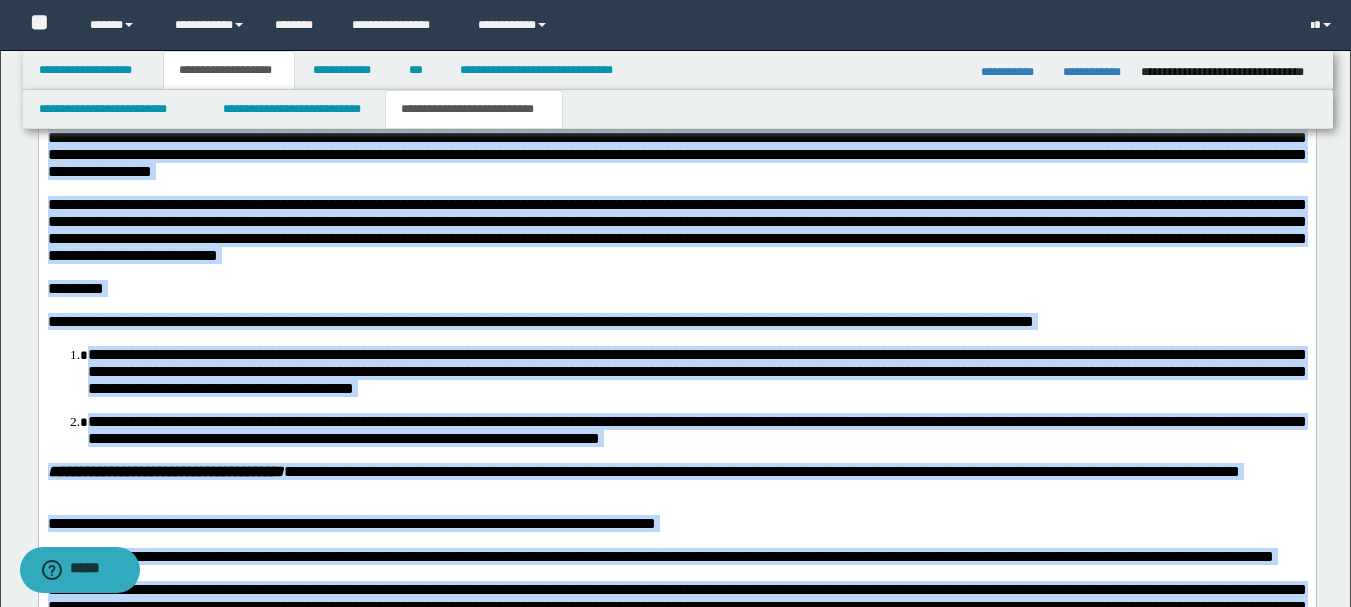 scroll, scrollTop: 2915, scrollLeft: 0, axis: vertical 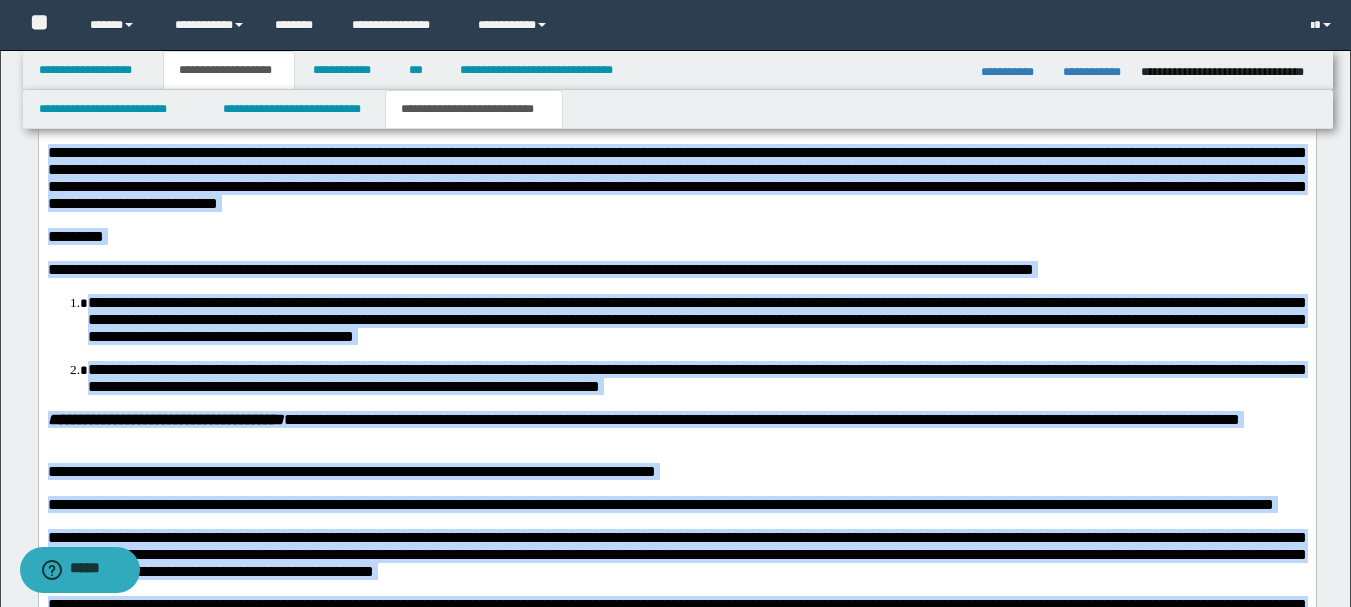 click on "**********" at bounding box center [676, 179] 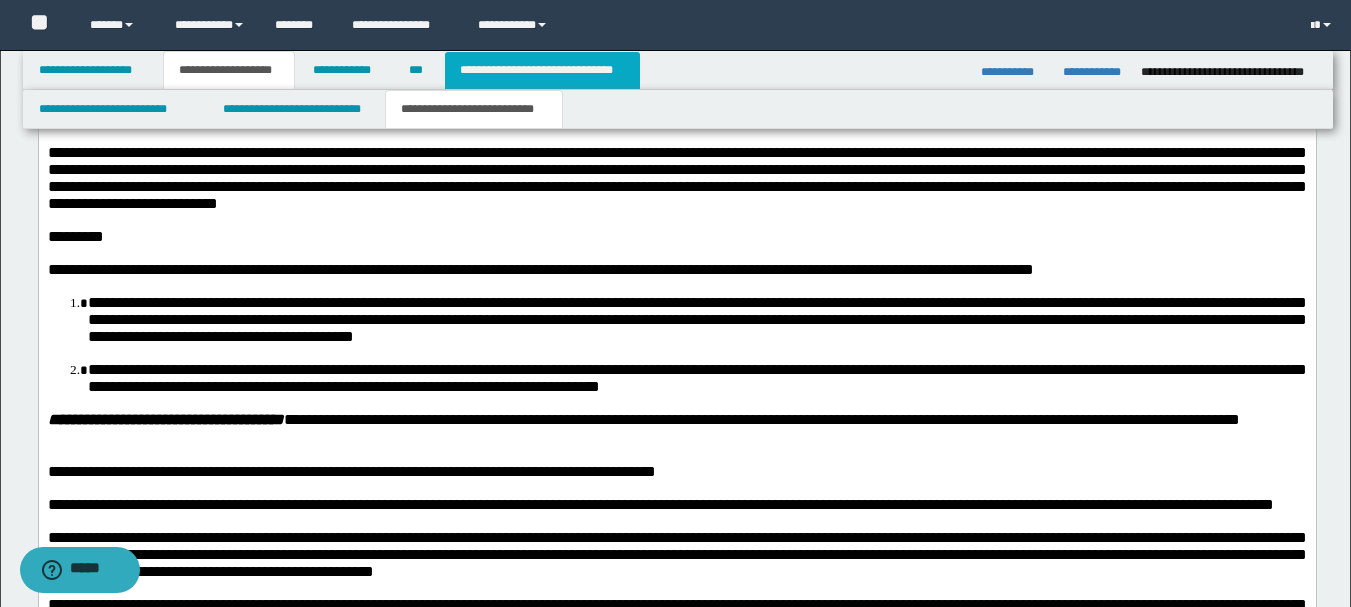 click on "**********" at bounding box center [542, 70] 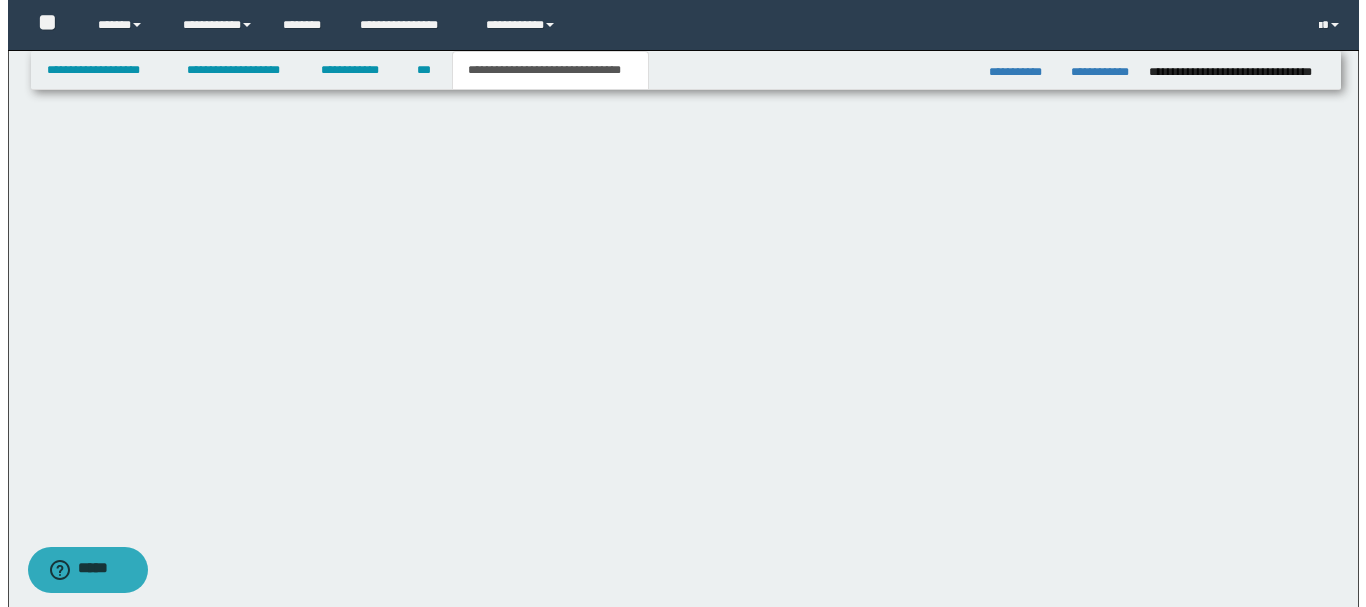 scroll, scrollTop: 0, scrollLeft: 0, axis: both 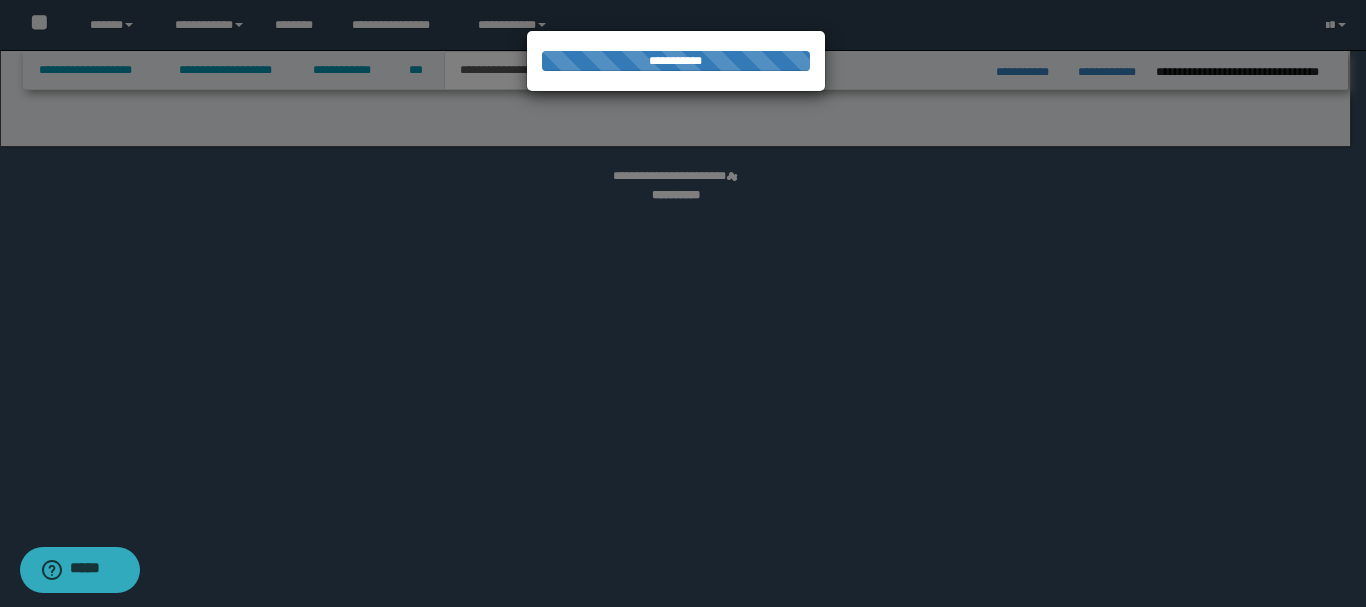 select on "*" 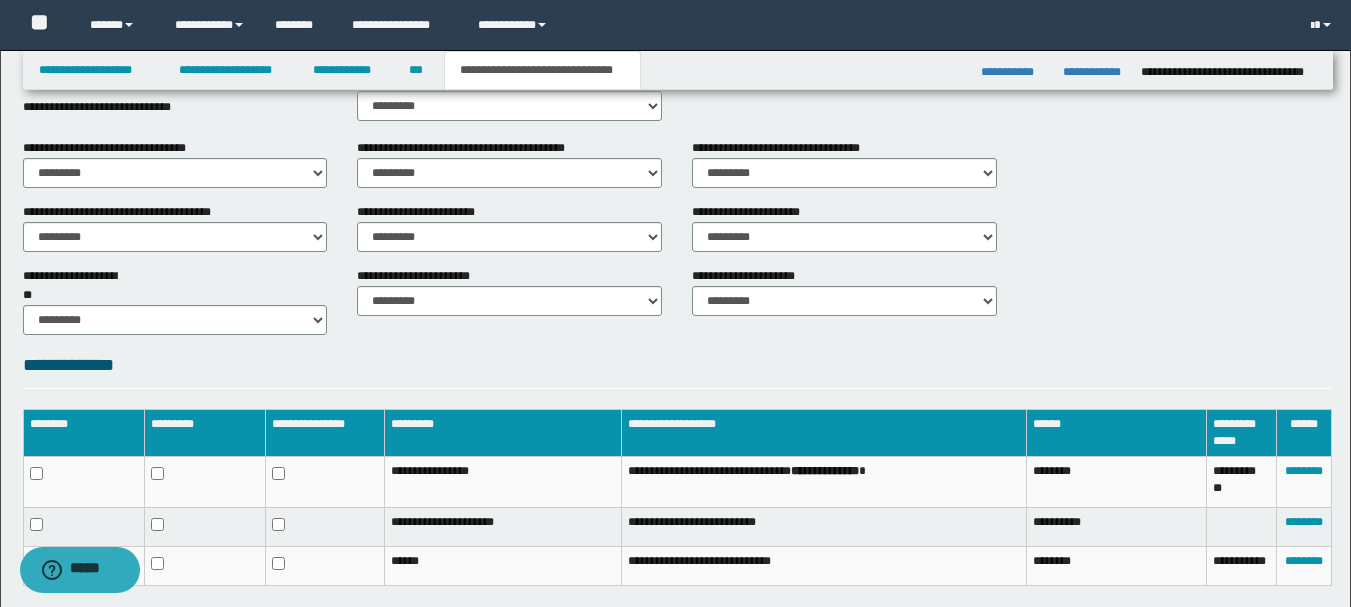 scroll, scrollTop: 945, scrollLeft: 0, axis: vertical 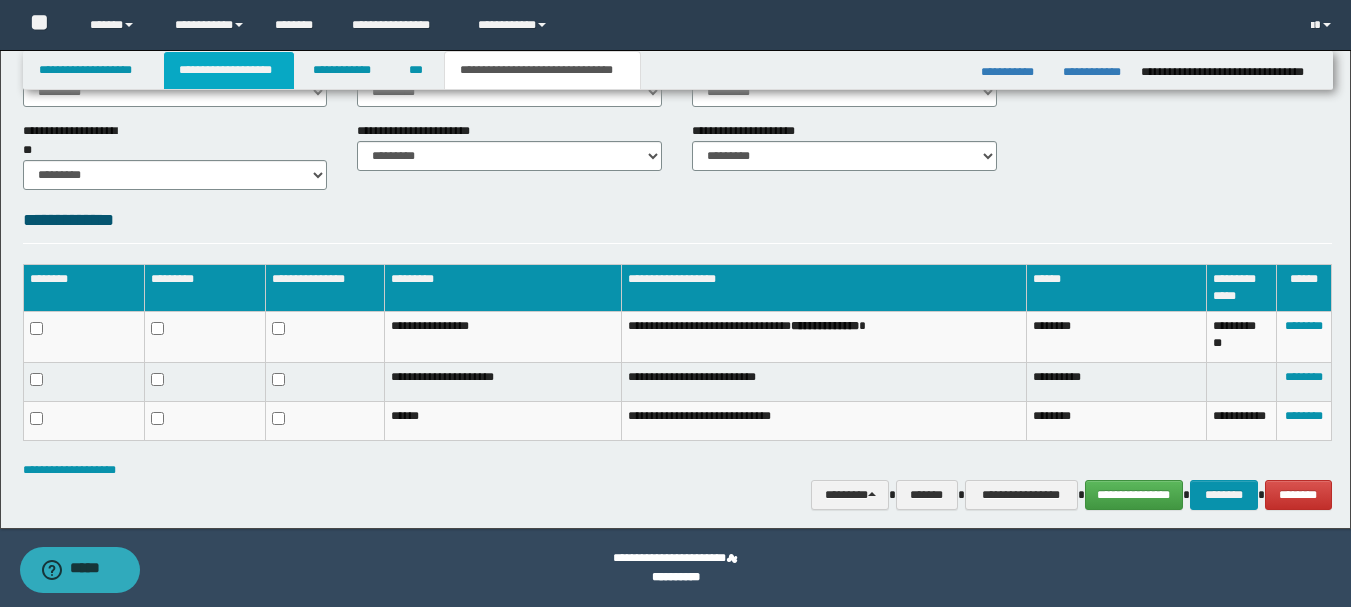 click on "**********" at bounding box center (229, 70) 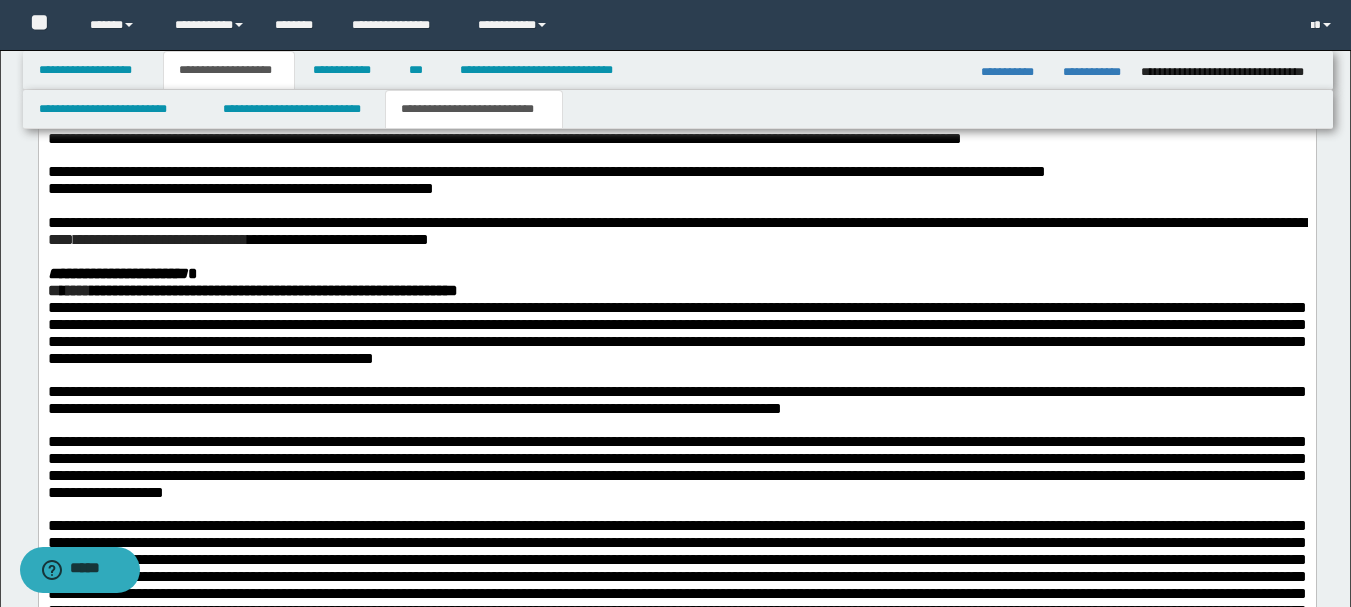 scroll, scrollTop: 2576, scrollLeft: 0, axis: vertical 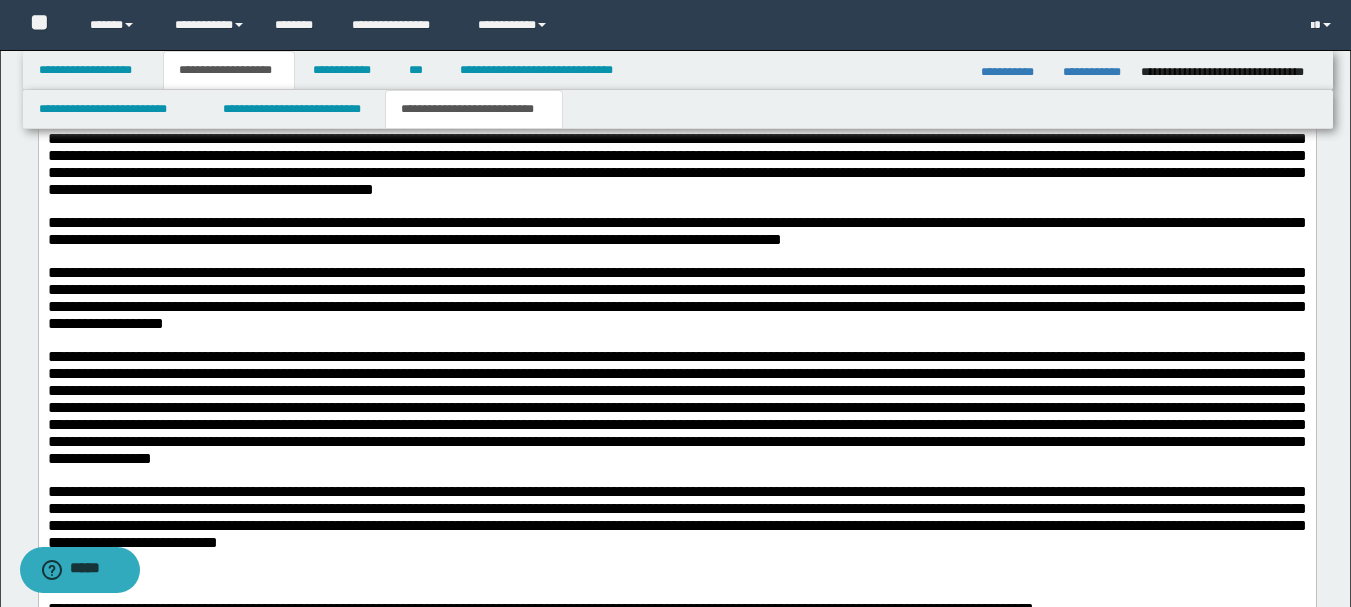 drag, startPoint x: 1004, startPoint y: 223, endPoint x: 11, endPoint y: 194, distance: 993.4234 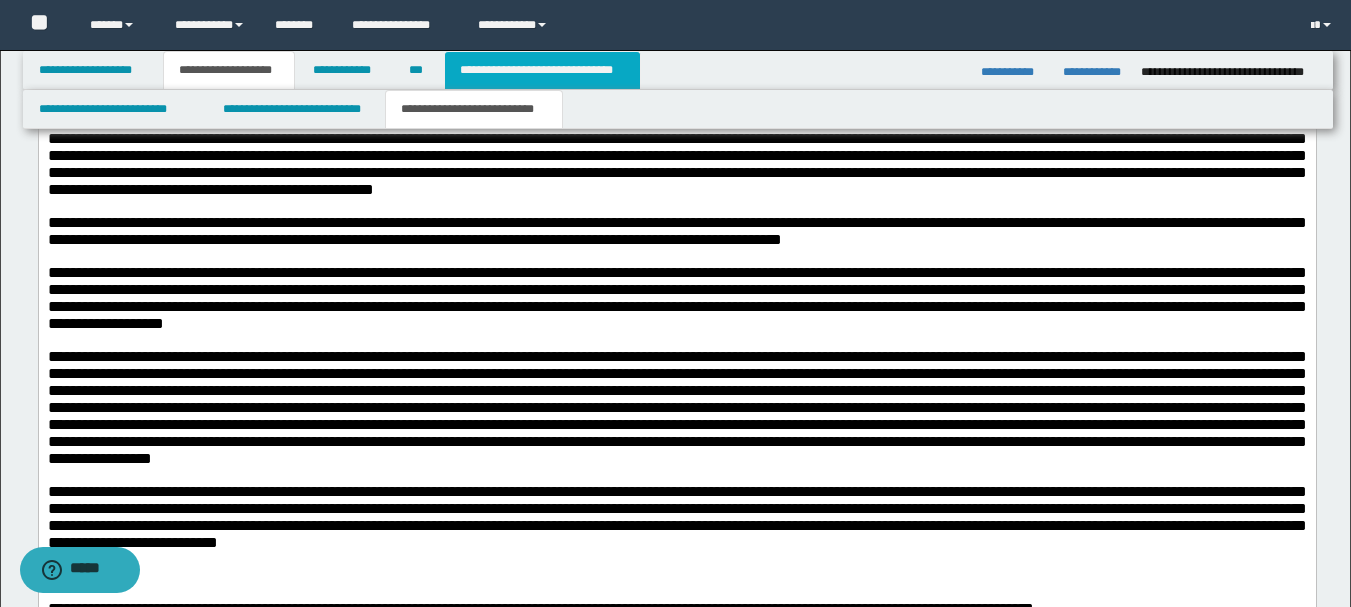 click on "**********" at bounding box center (542, 70) 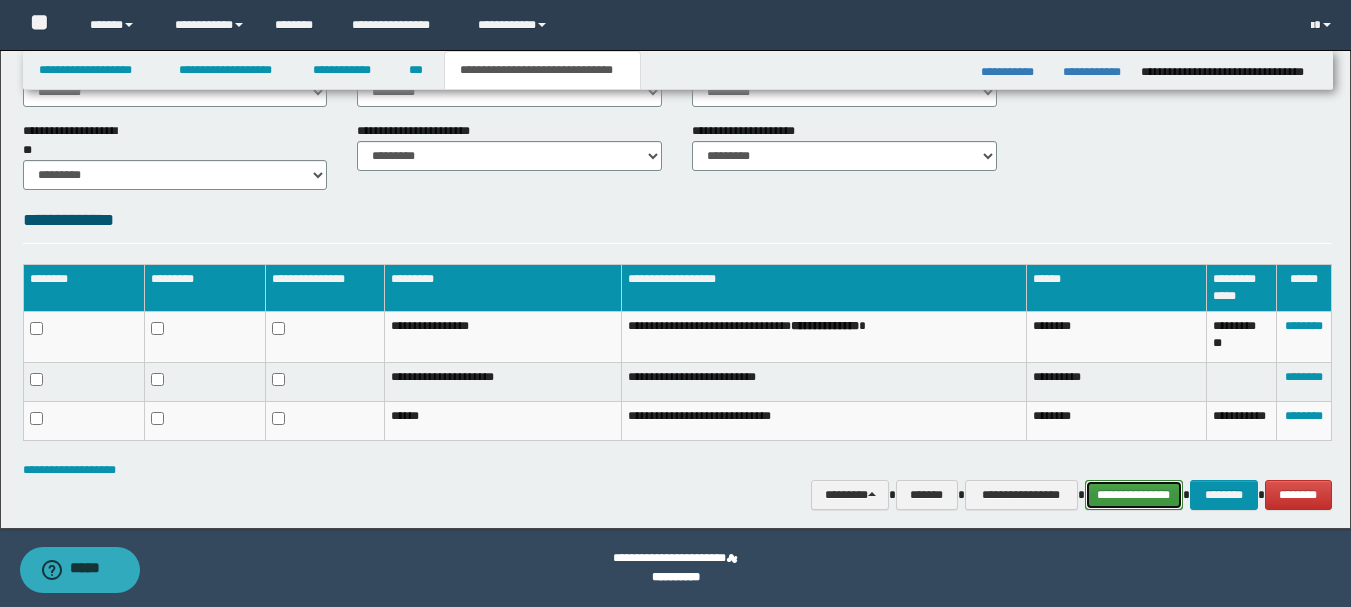 click on "**********" at bounding box center [1134, 495] 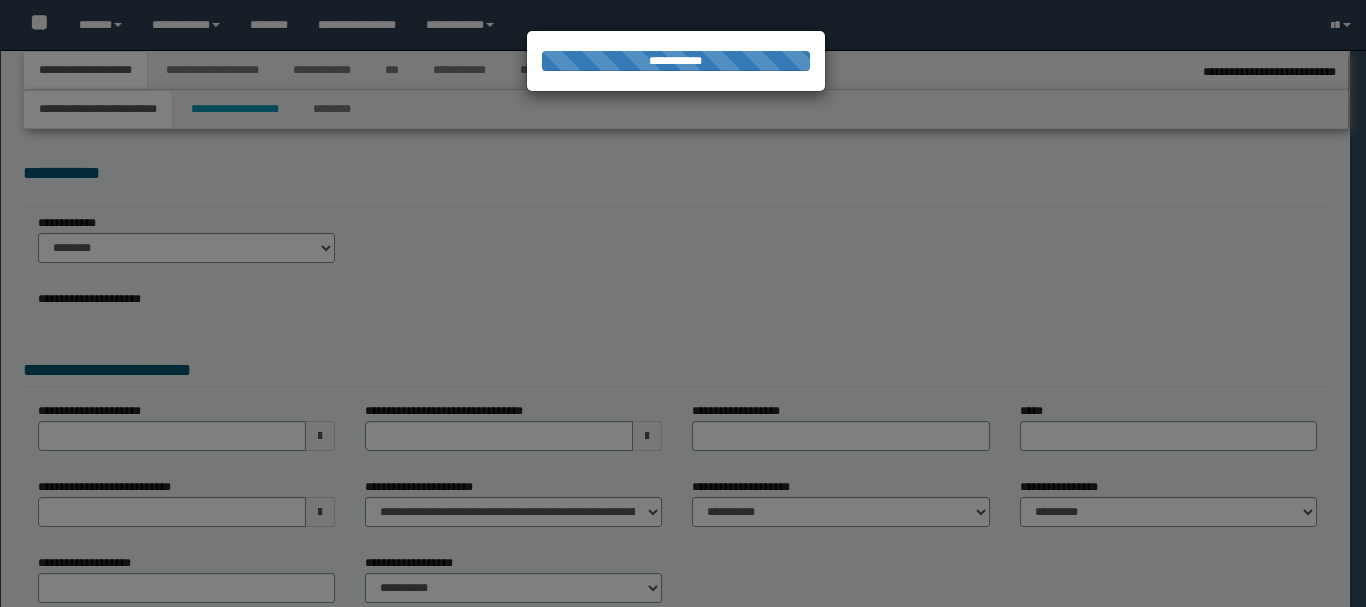 type on "**********" 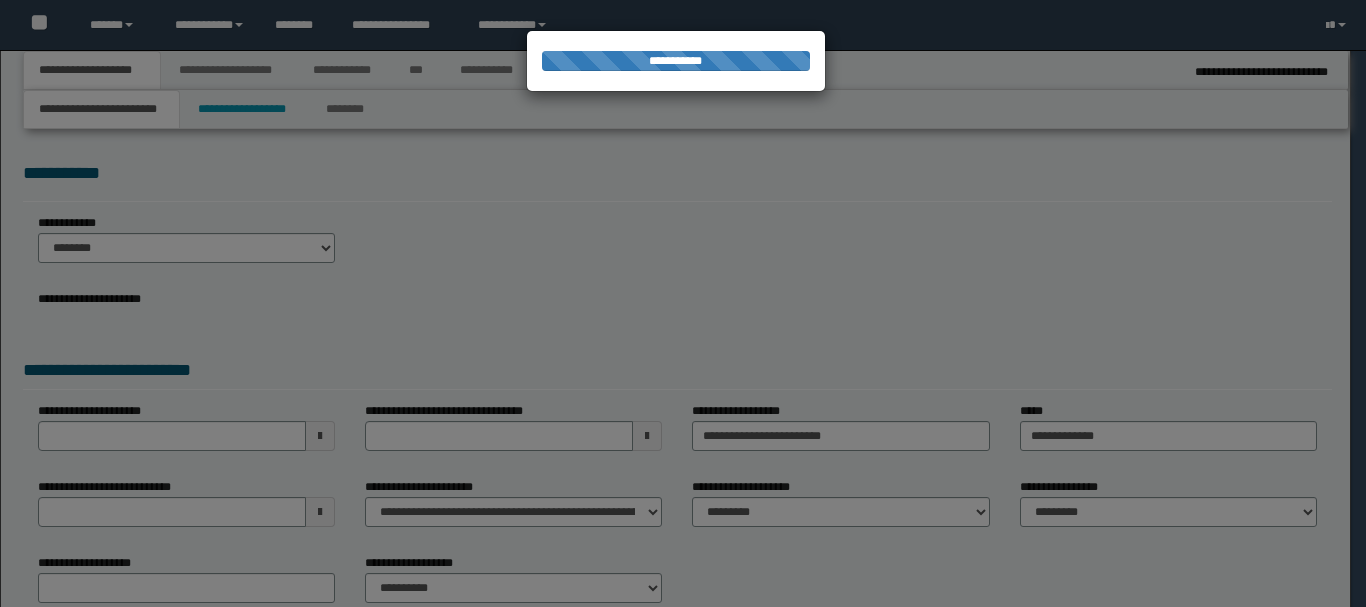 scroll, scrollTop: 0, scrollLeft: 0, axis: both 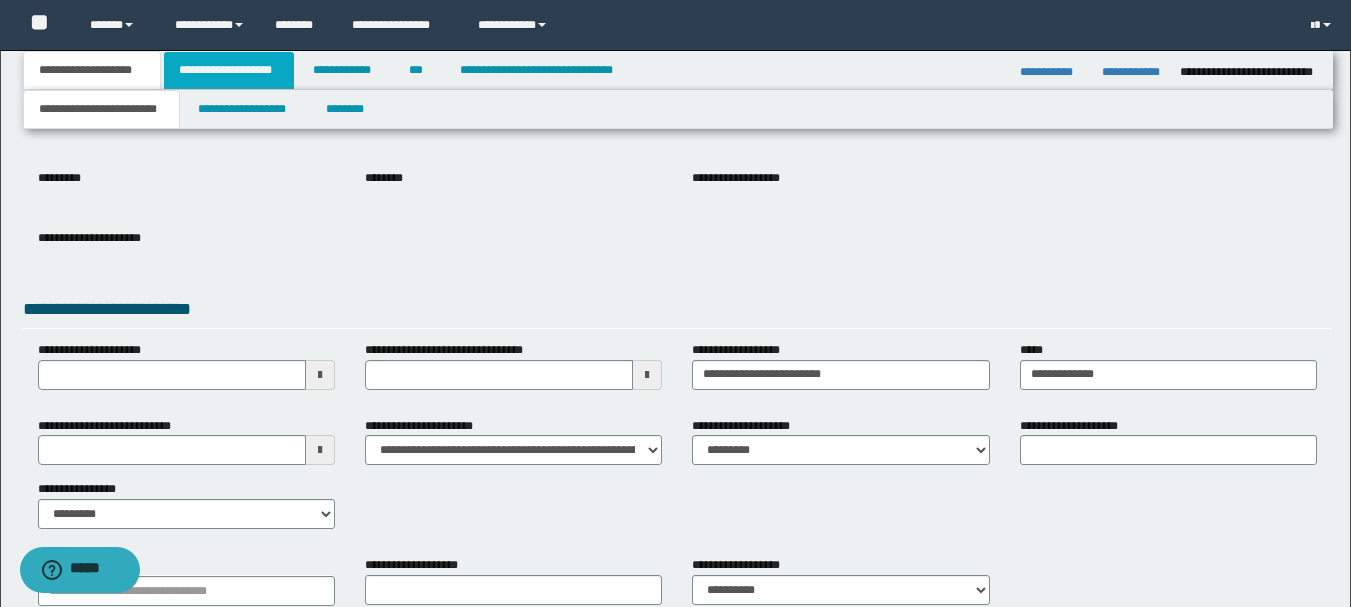 click on "**********" at bounding box center [229, 70] 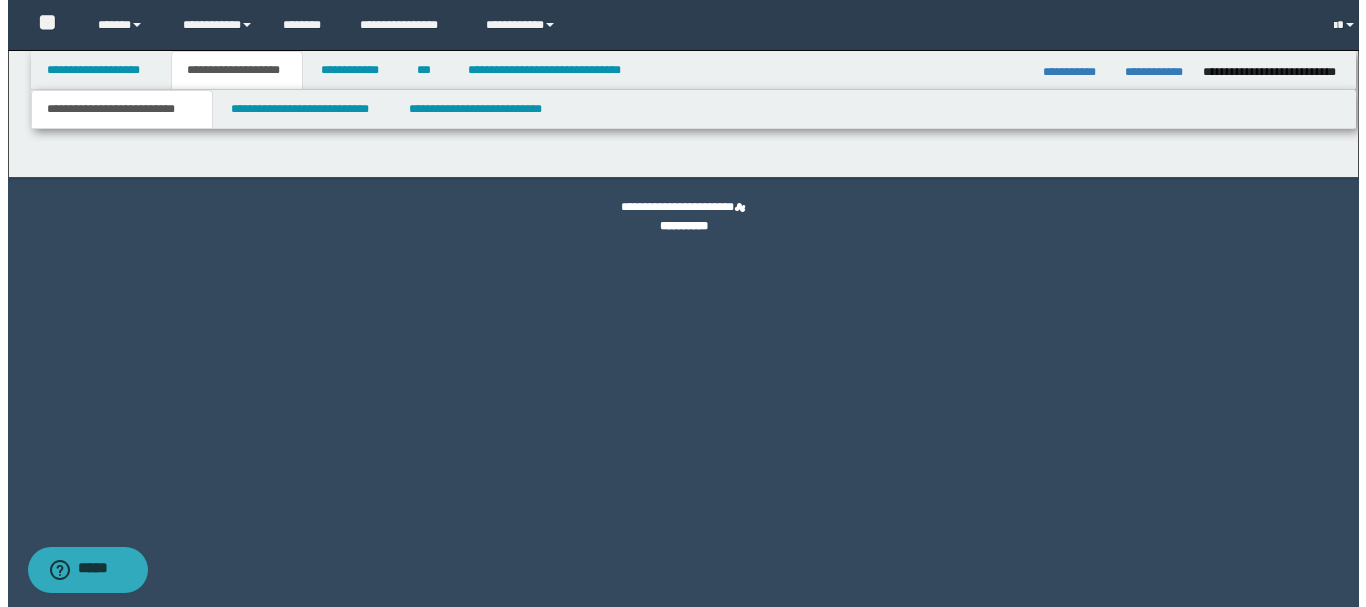 scroll, scrollTop: 0, scrollLeft: 0, axis: both 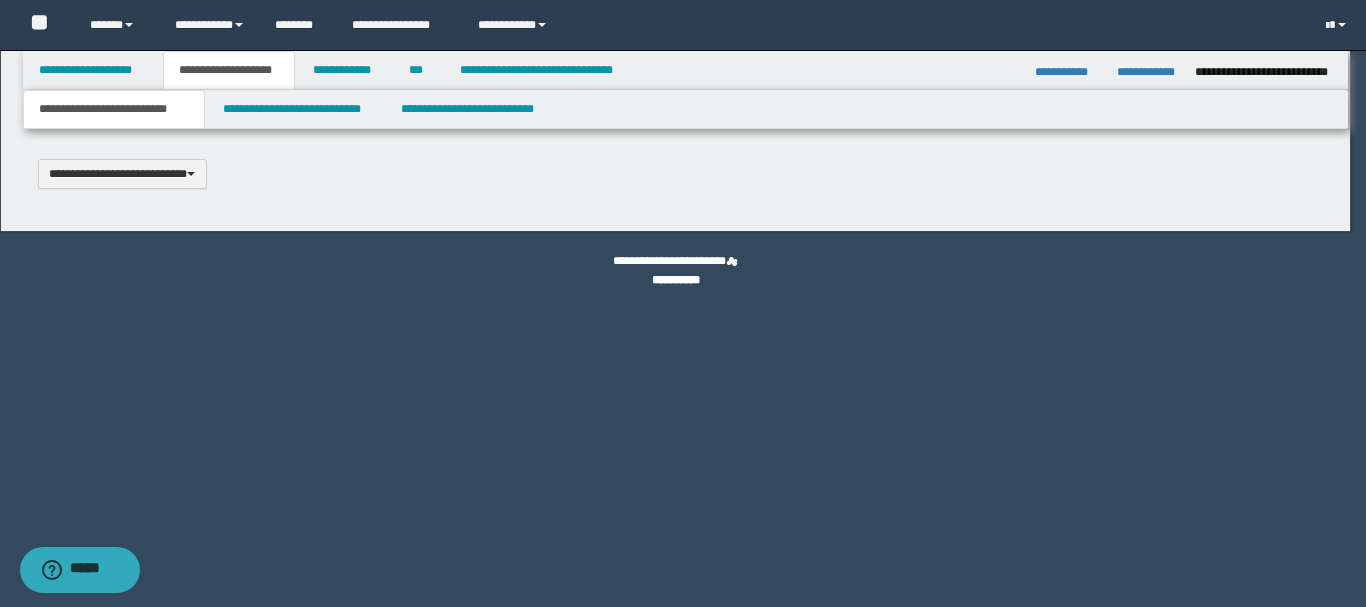 type 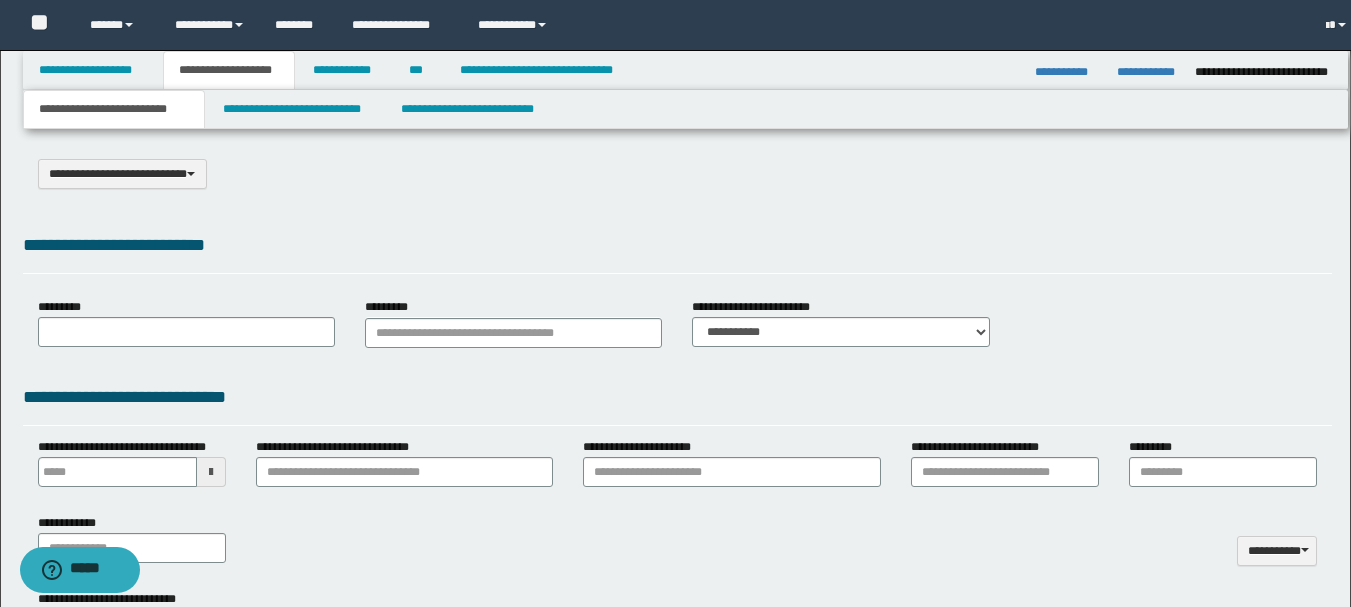 type on "******" 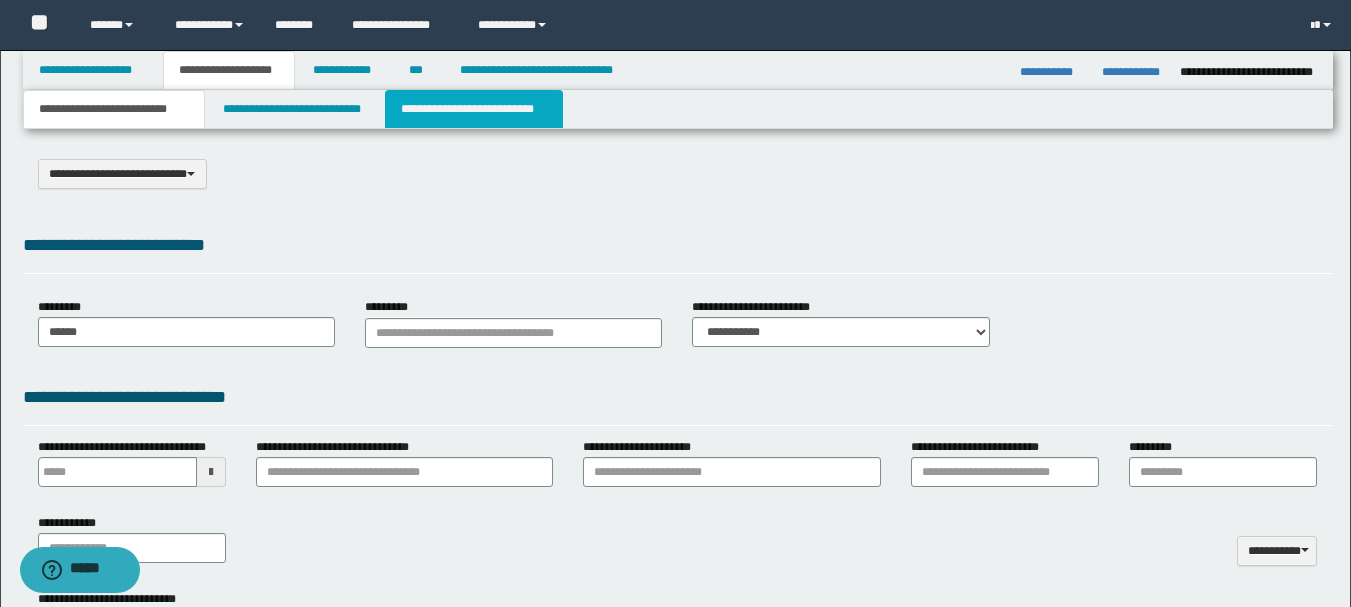 click on "**********" at bounding box center (474, 109) 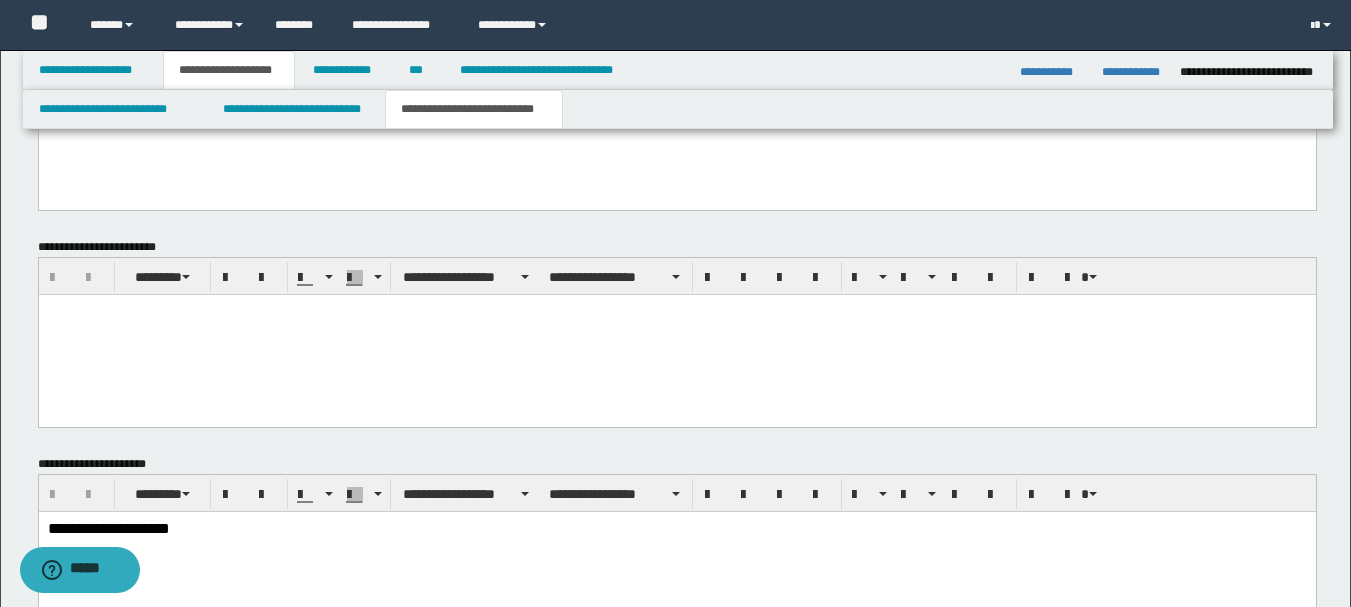 scroll, scrollTop: 1900, scrollLeft: 0, axis: vertical 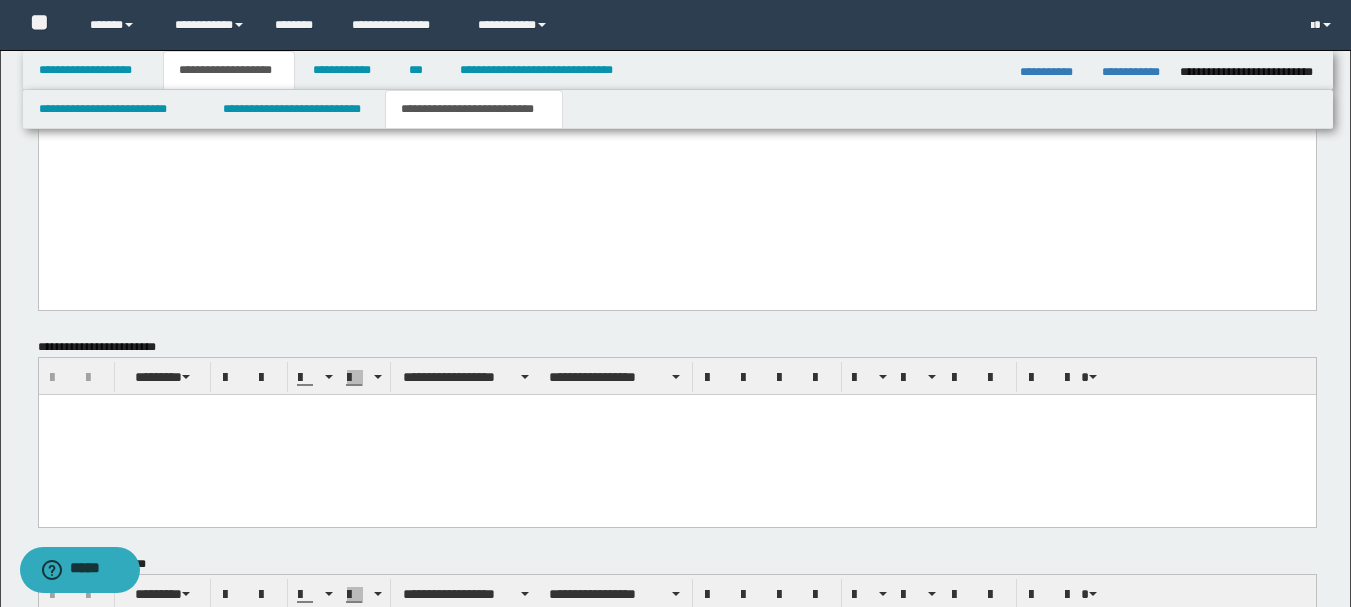 click on "**********" at bounding box center (676, -45) 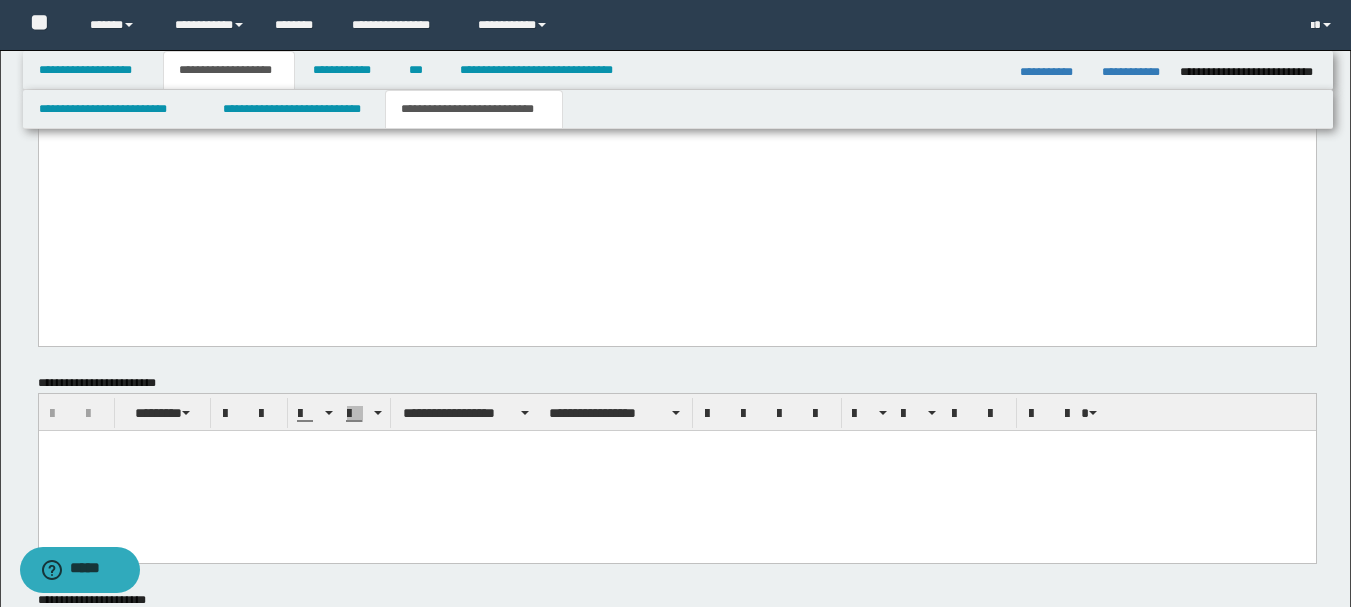 paste 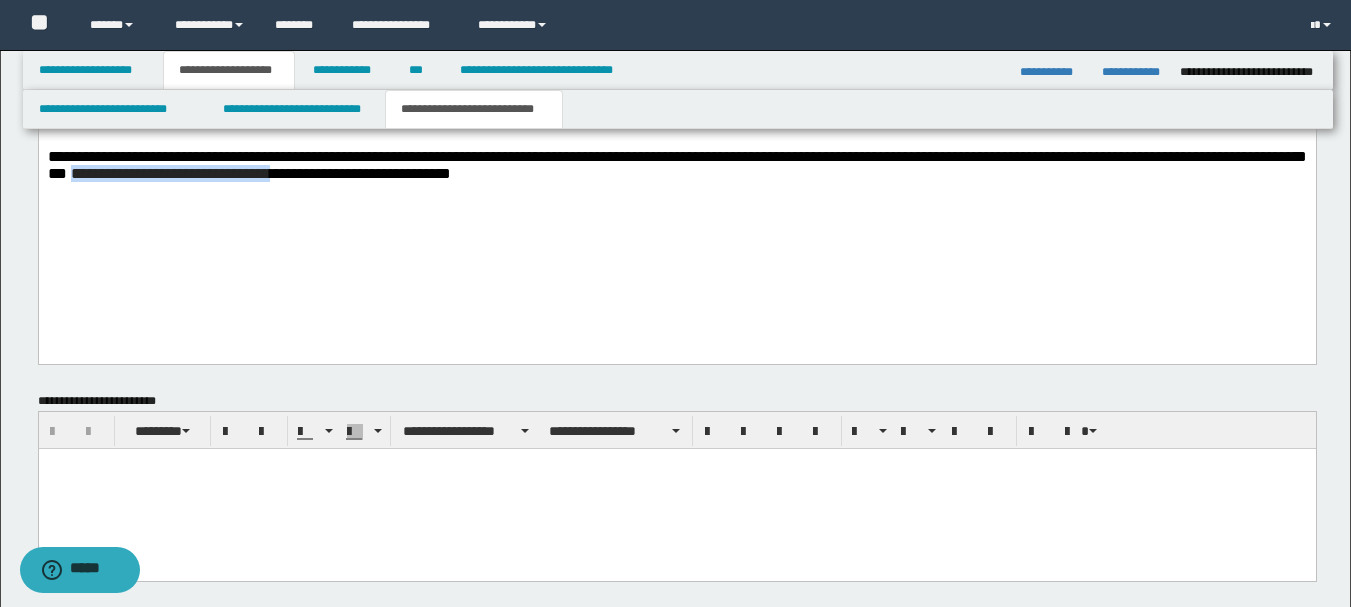 drag, startPoint x: 491, startPoint y: 245, endPoint x: 740, endPoint y: 259, distance: 249.39326 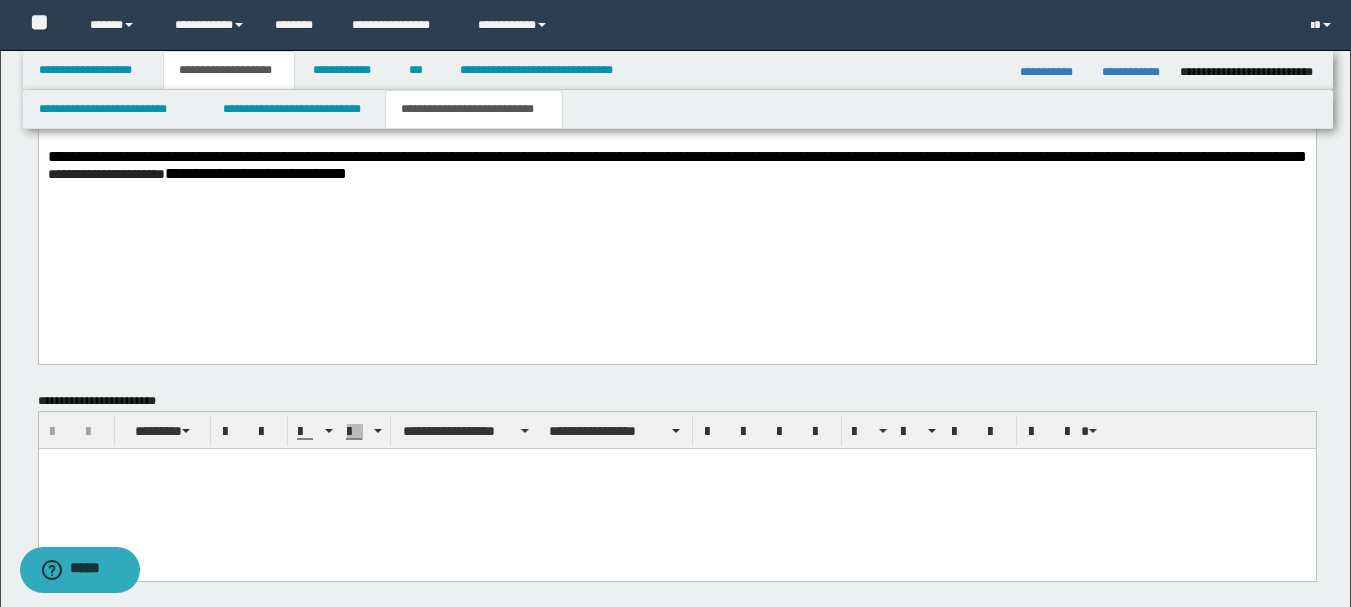 click on "**********" at bounding box center [676, -19] 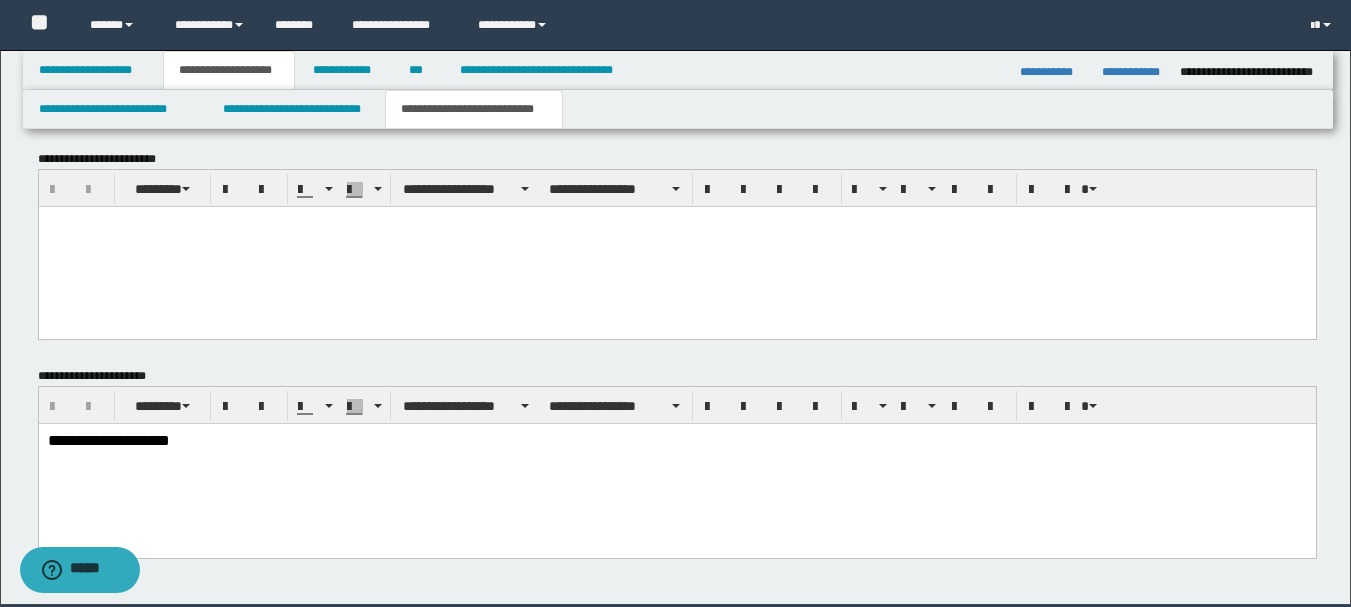 scroll, scrollTop: 3016, scrollLeft: 0, axis: vertical 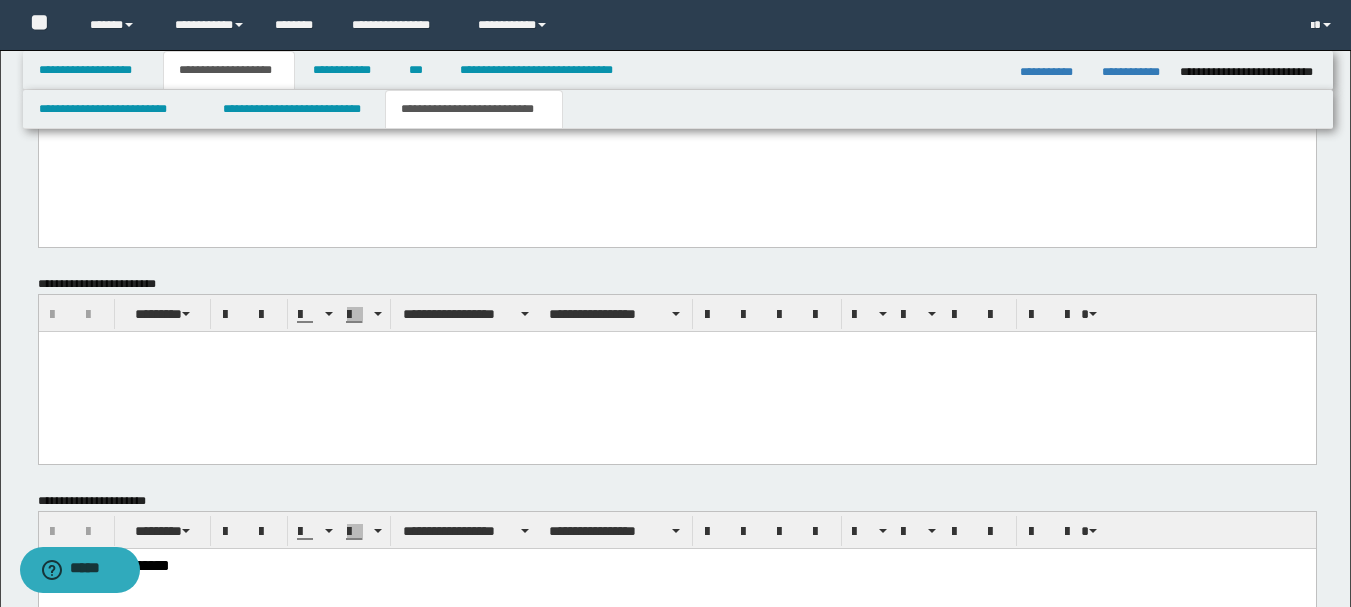 drag, startPoint x: 53, startPoint y: -894, endPoint x: 1090, endPoint y: -1140, distance: 1065.779 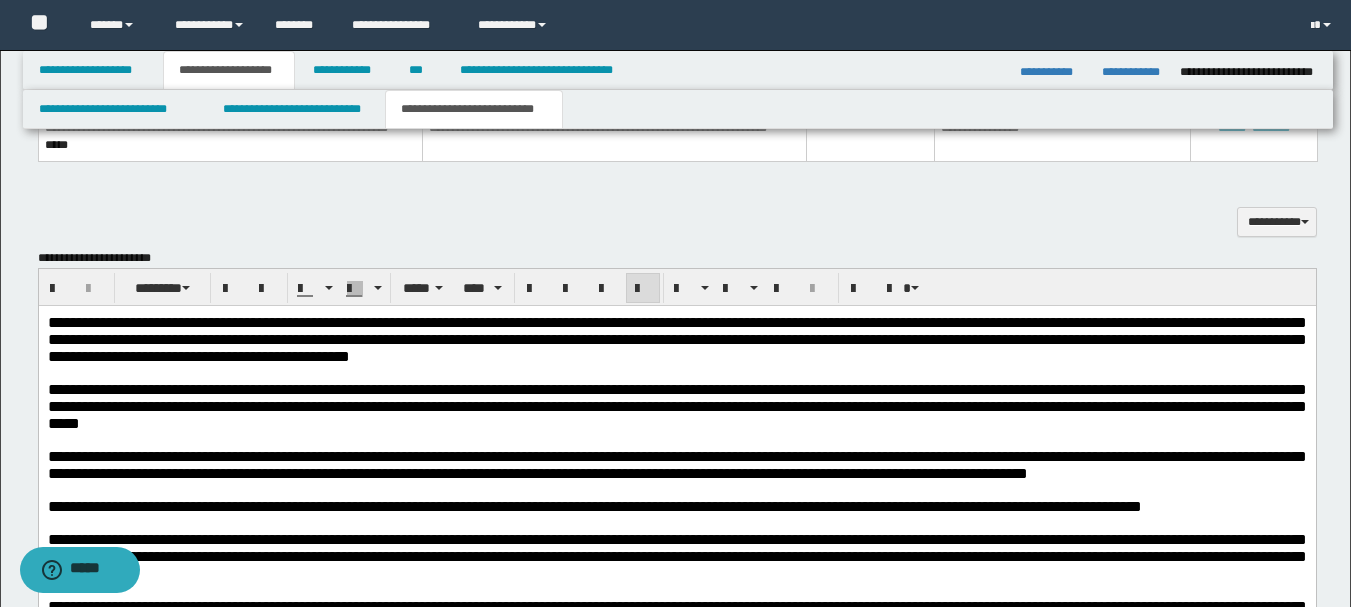 scroll, scrollTop: 1216, scrollLeft: 0, axis: vertical 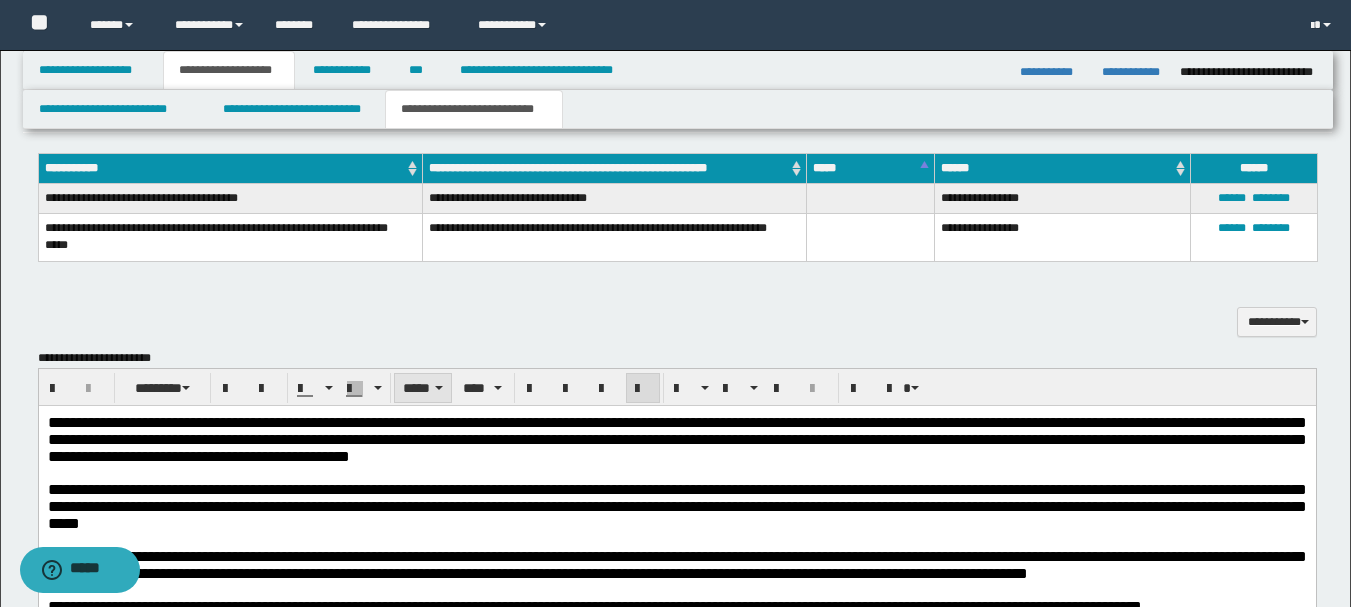 click on "*****" at bounding box center (423, 388) 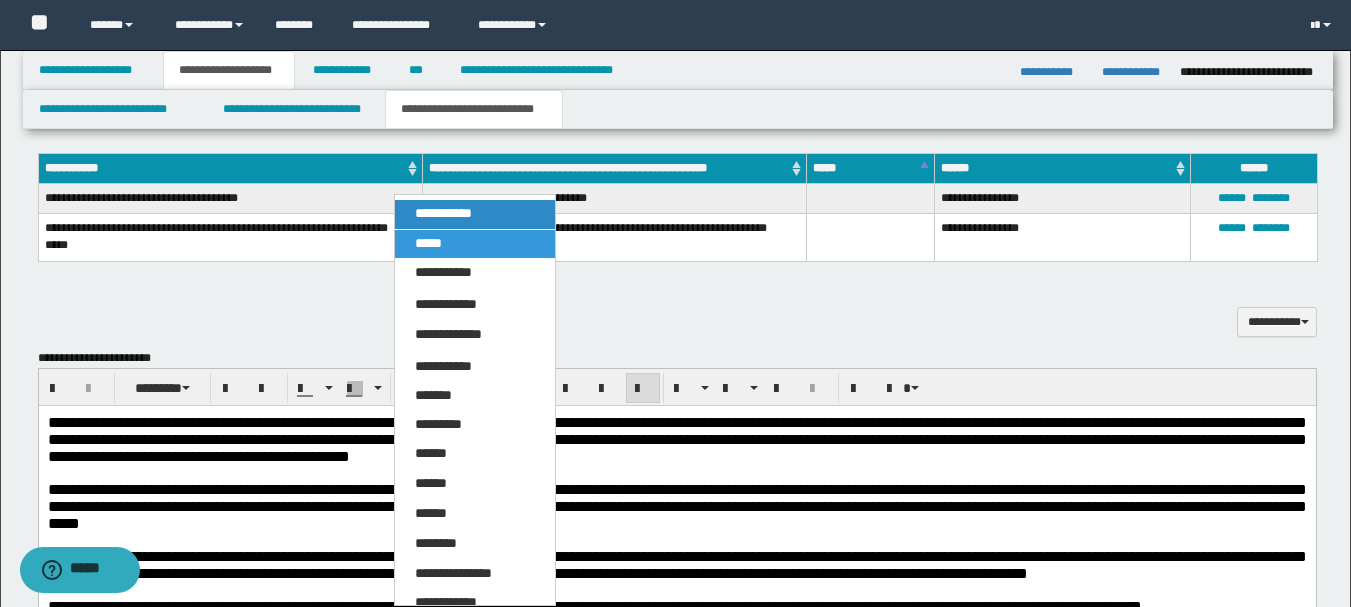 click on "**********" at bounding box center (443, 213) 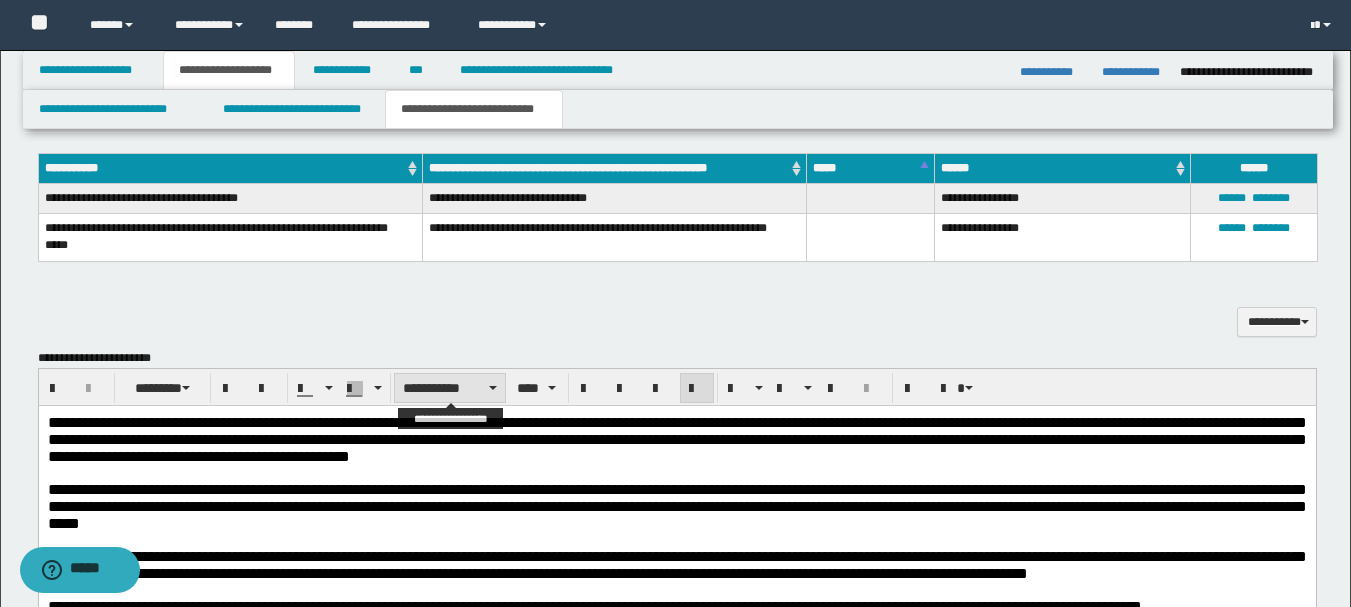 click on "**********" at bounding box center (450, 388) 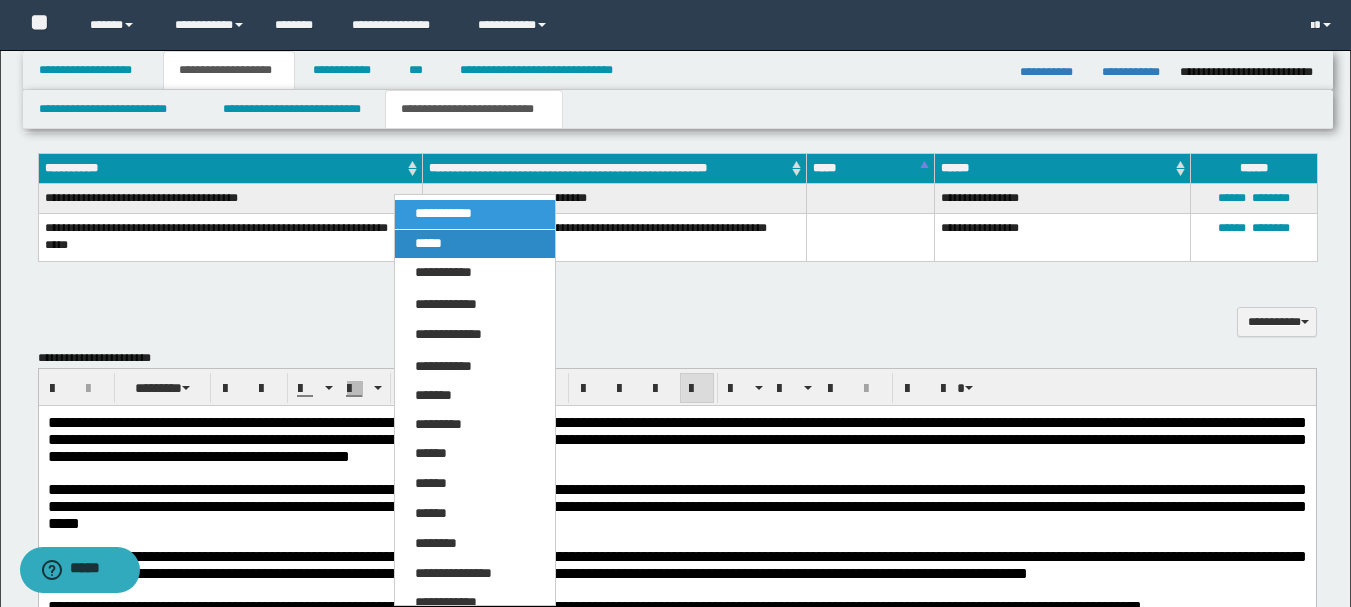 click on "*****" at bounding box center (475, 244) 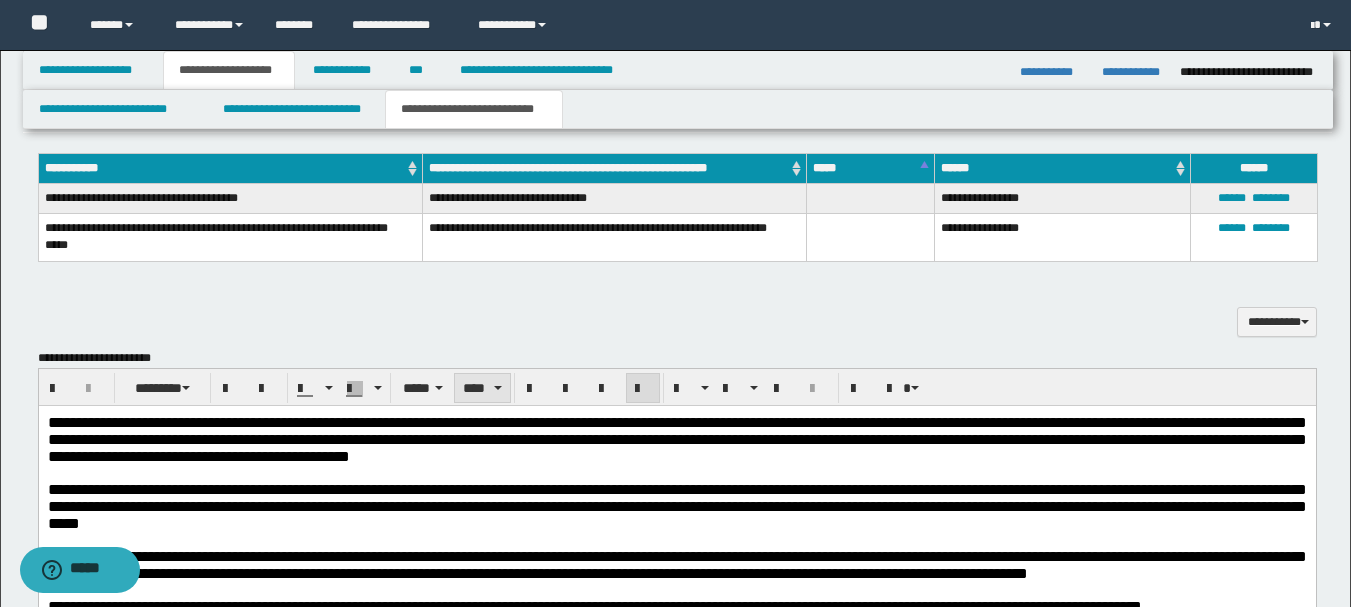 click on "****" at bounding box center [482, 388] 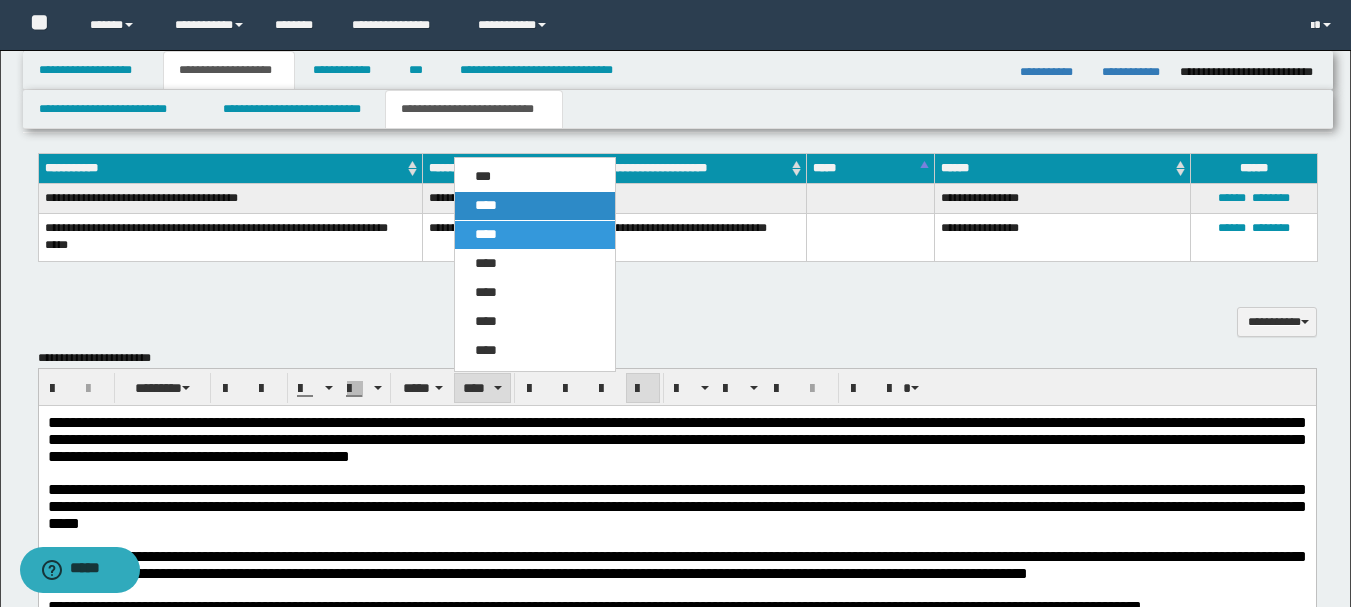 click on "****" at bounding box center [535, 206] 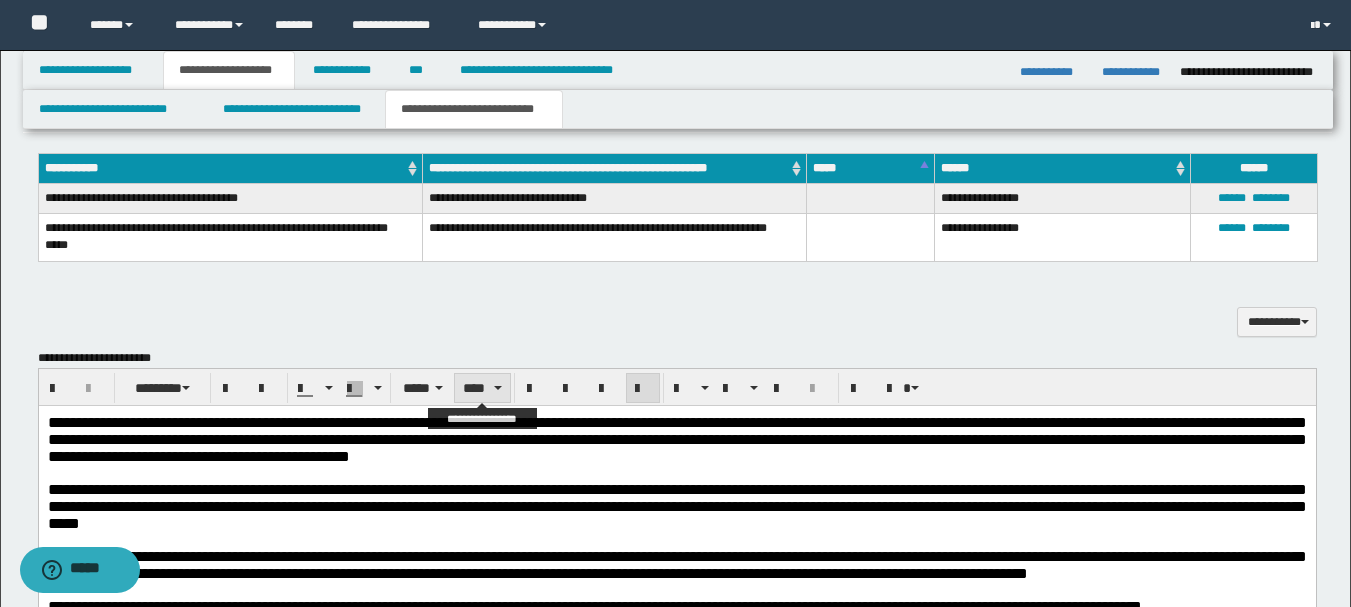 click on "****" at bounding box center (482, 388) 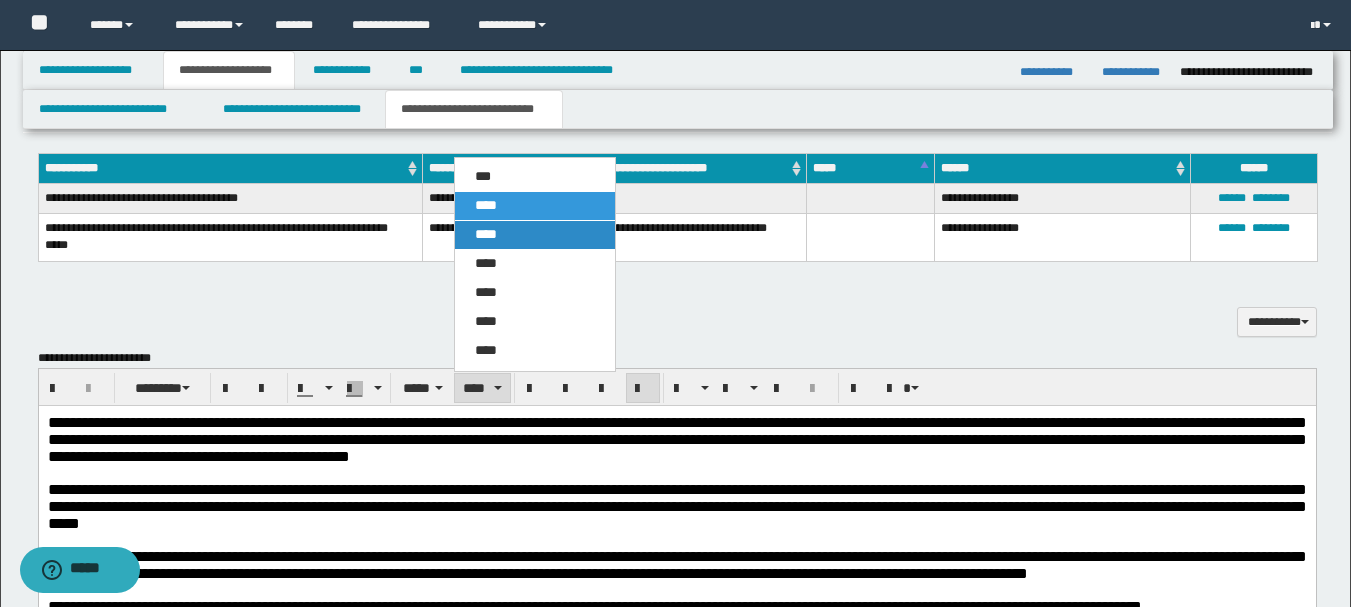 click on "****" at bounding box center [535, 235] 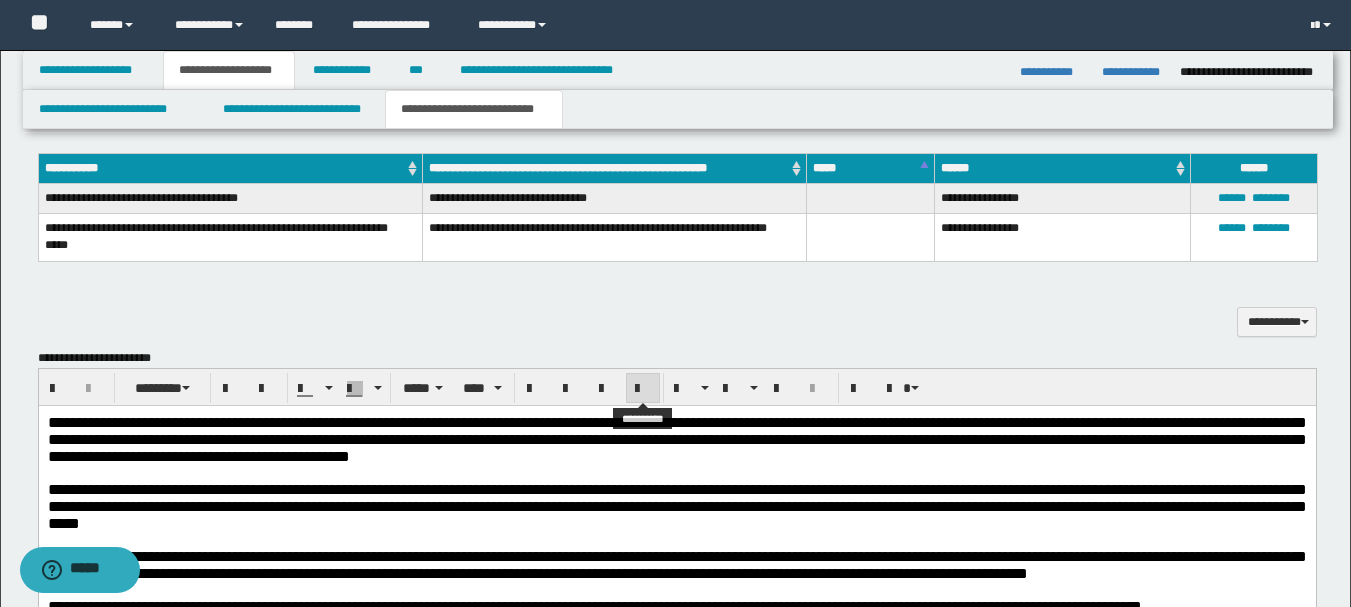 click at bounding box center (643, 388) 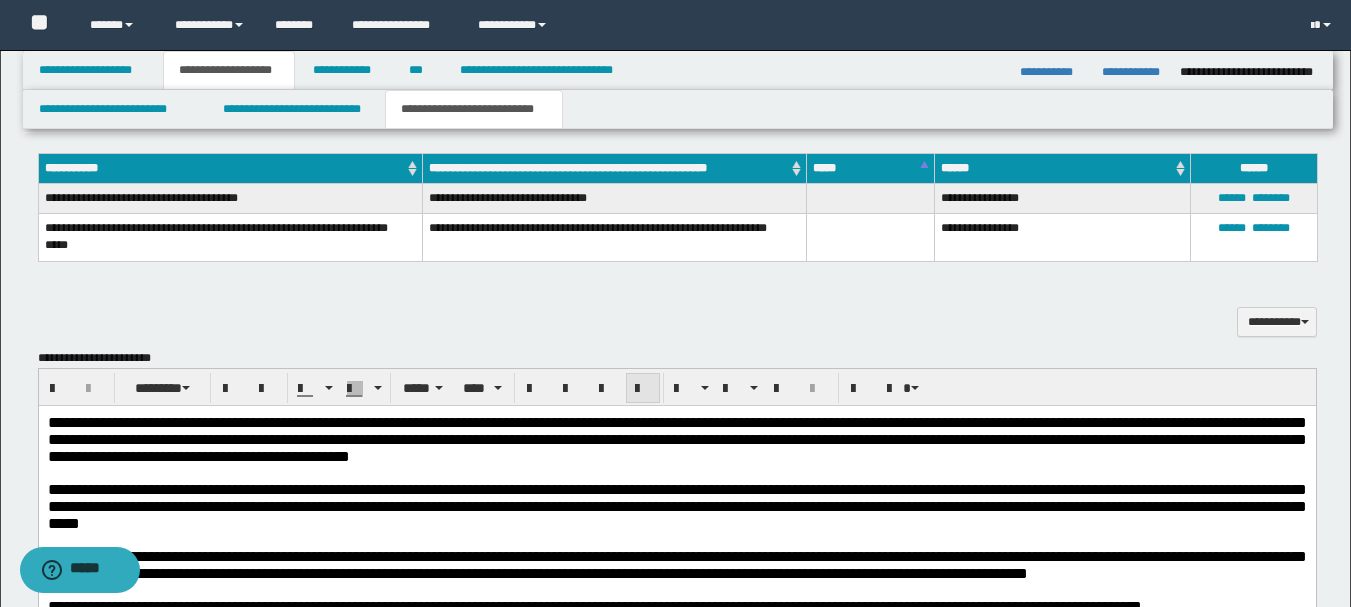click at bounding box center (643, 388) 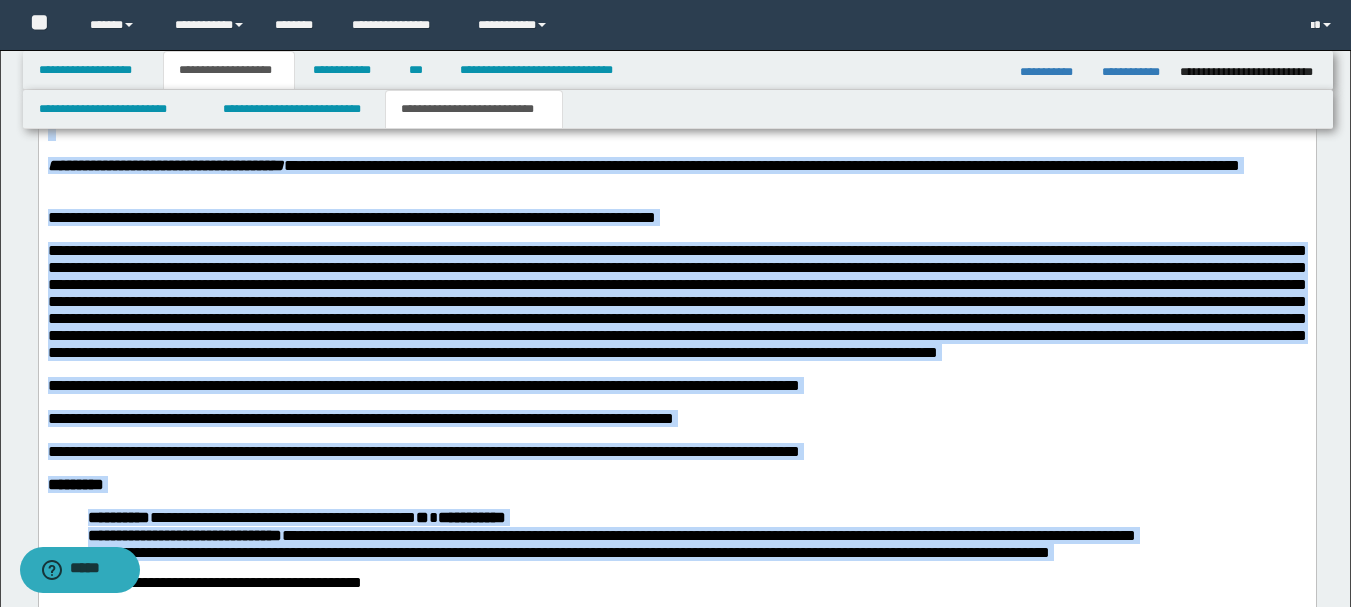 scroll, scrollTop: 2816, scrollLeft: 0, axis: vertical 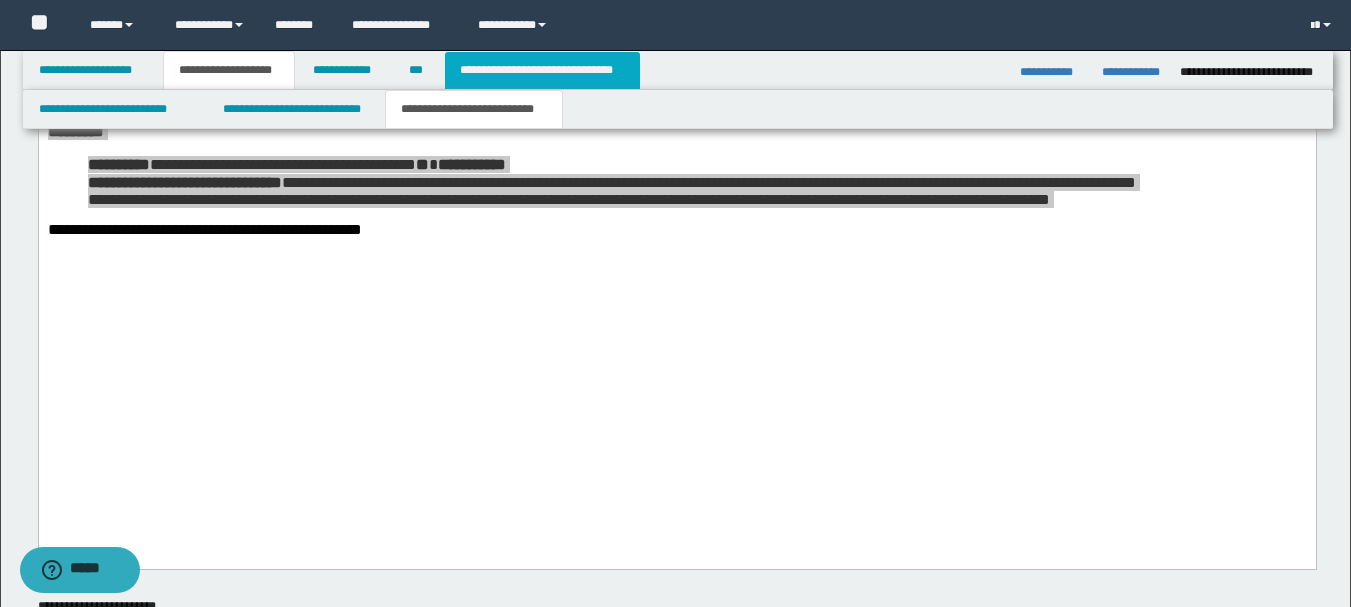 click on "**********" at bounding box center (542, 70) 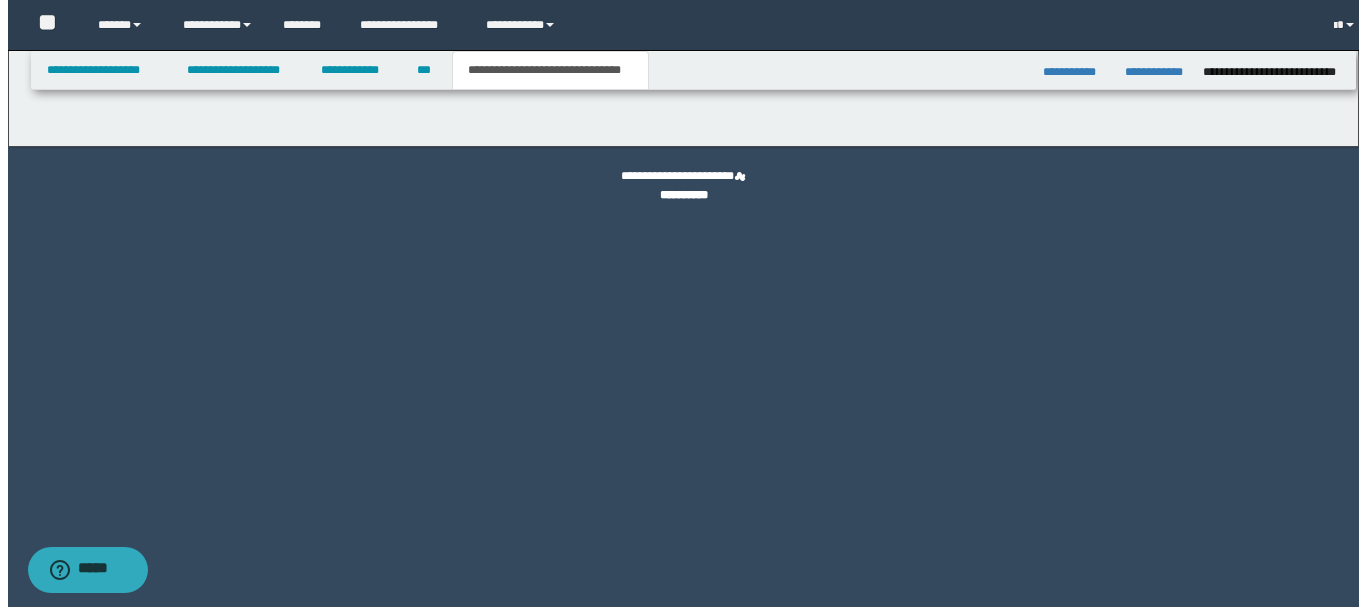 scroll, scrollTop: 0, scrollLeft: 0, axis: both 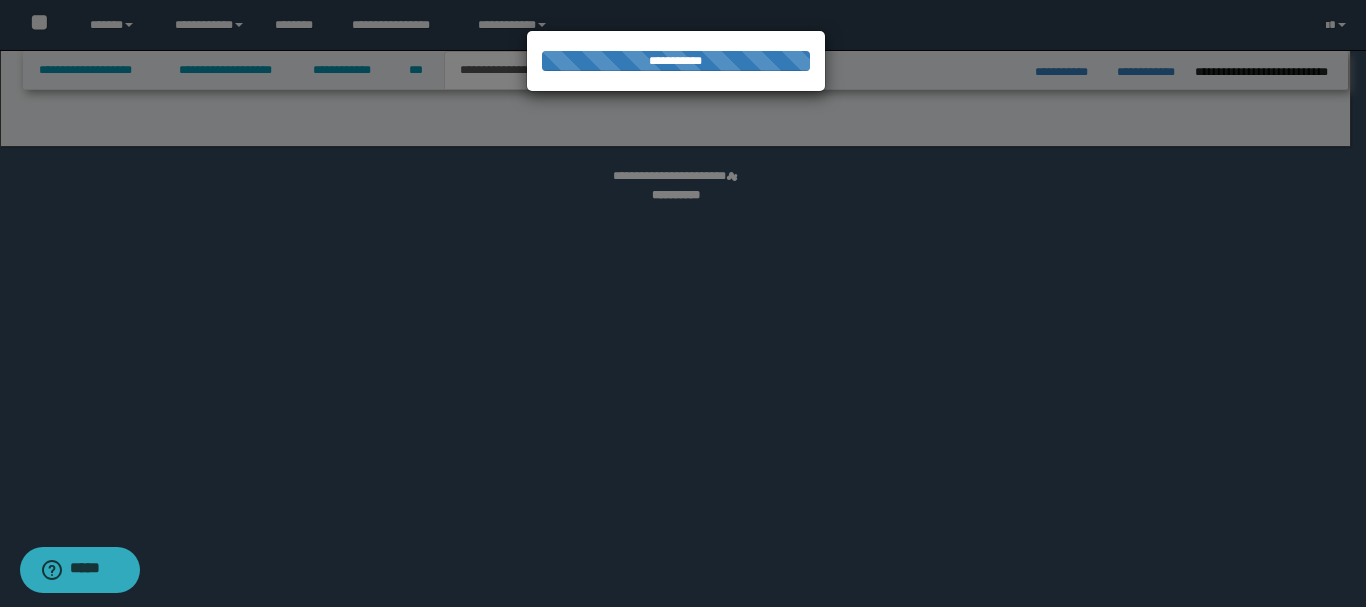 select on "*" 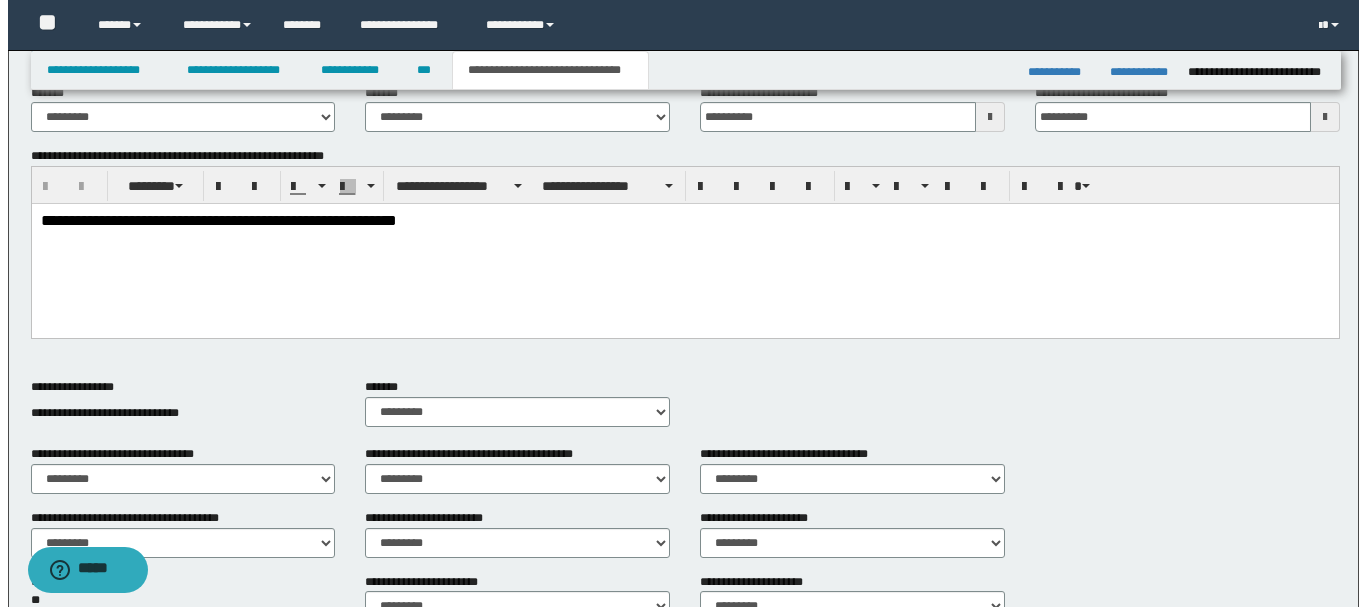scroll, scrollTop: 884, scrollLeft: 0, axis: vertical 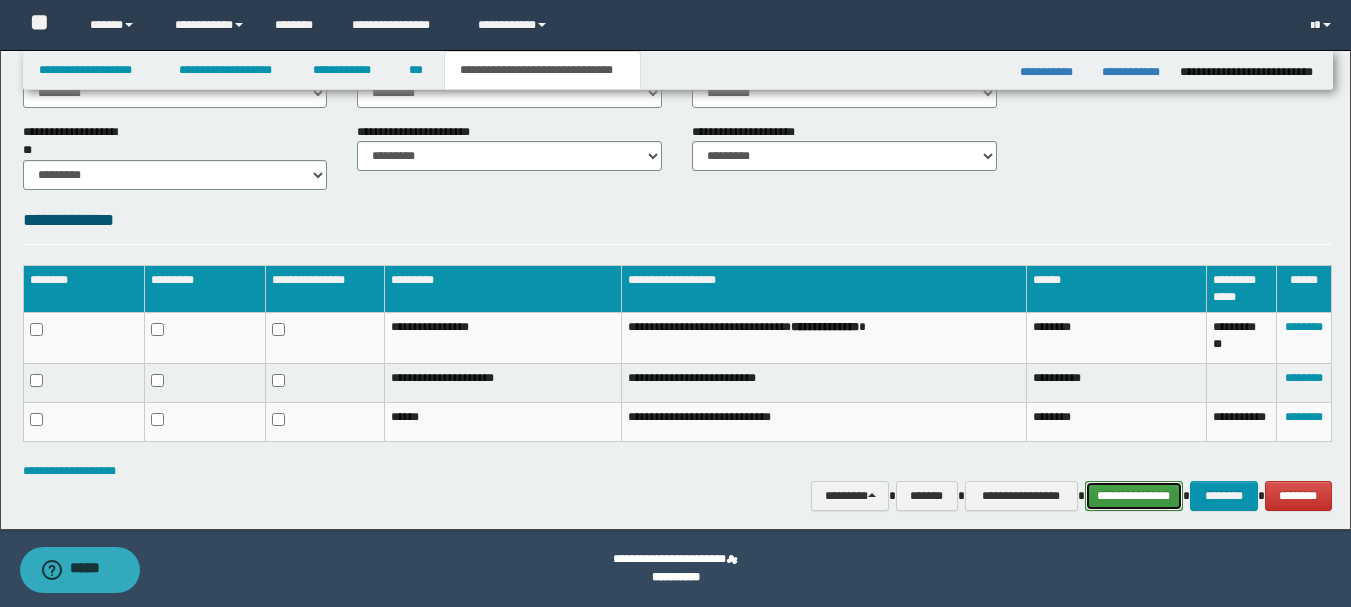 click on "**********" at bounding box center [1134, 496] 